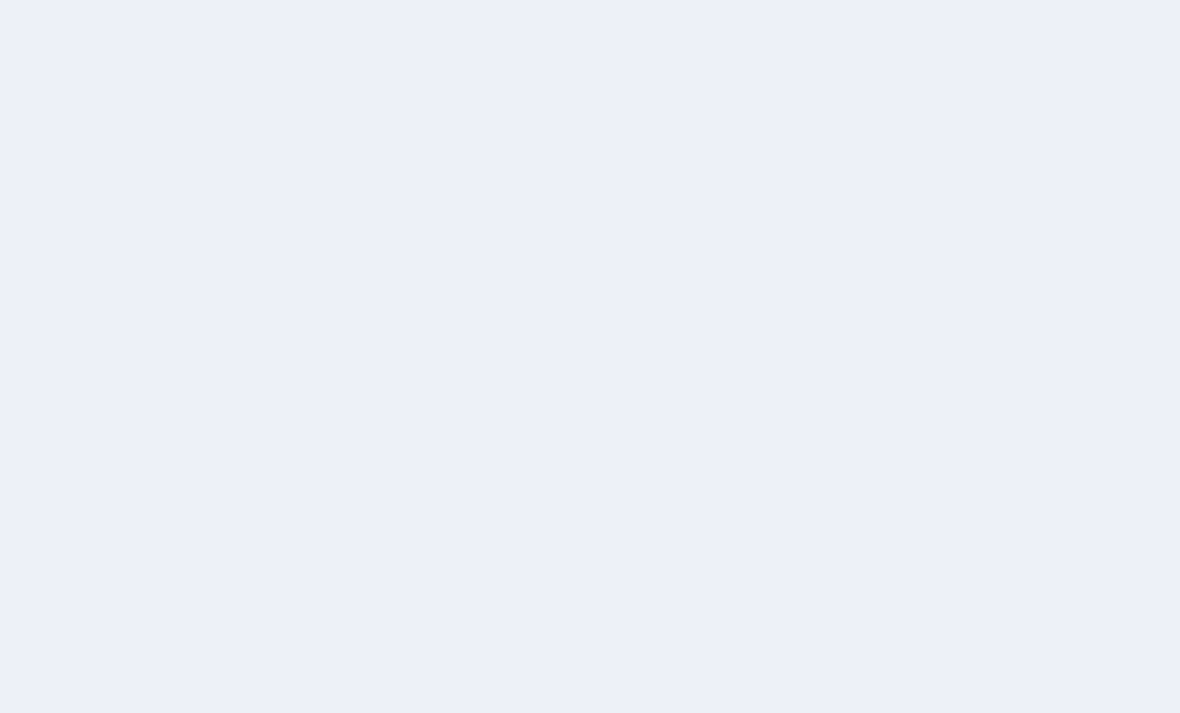 scroll, scrollTop: 0, scrollLeft: 0, axis: both 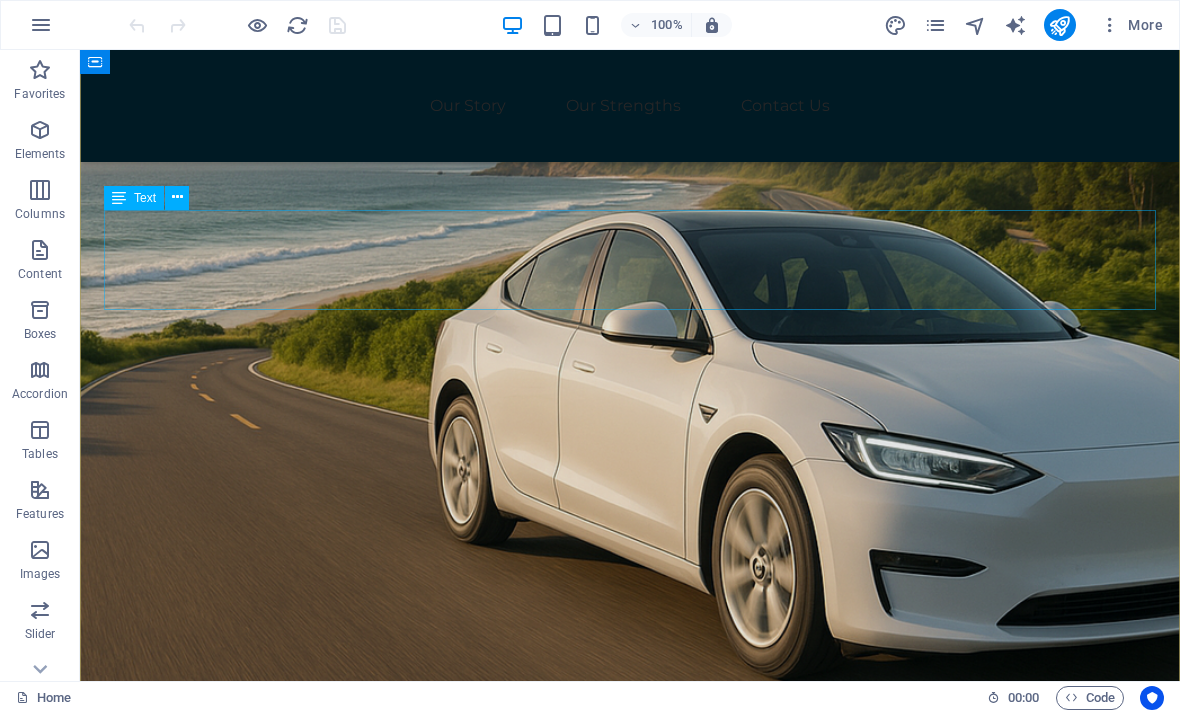 click on "STAY DRIVEN, STAY CHARGED" at bounding box center (630, 980) 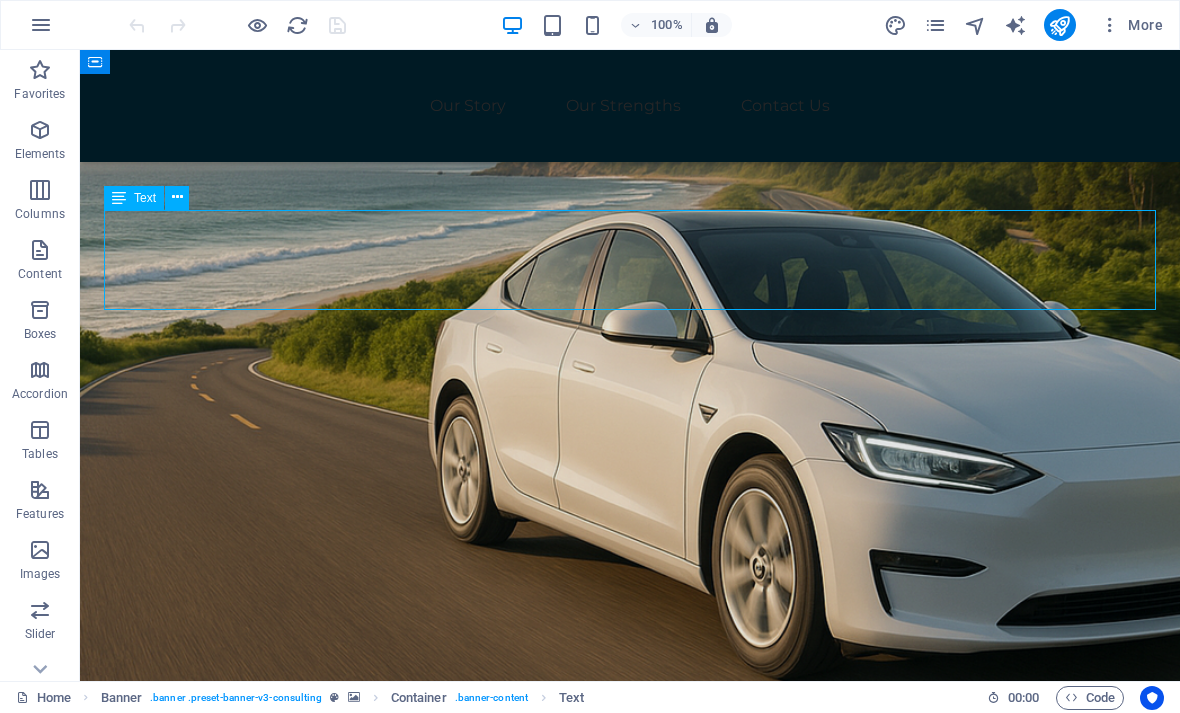 click on "STAY DRIVEN, STAY CHARGED Get Started" at bounding box center [630, 1036] 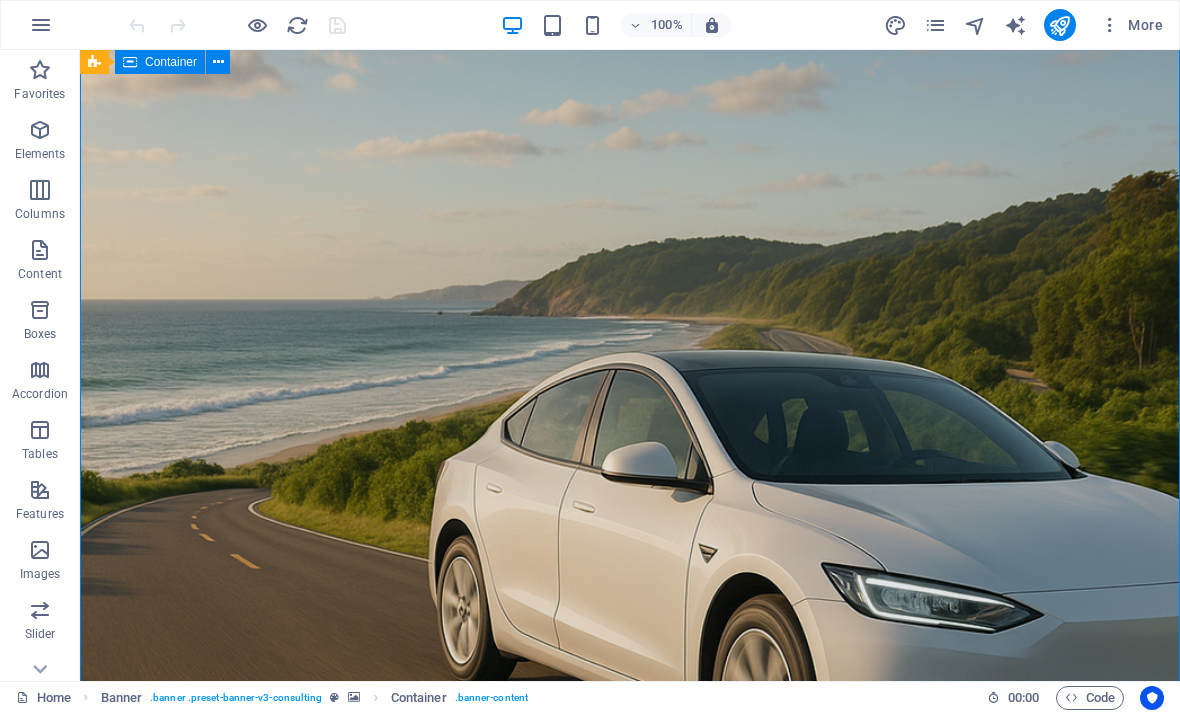 scroll, scrollTop: 150, scrollLeft: 0, axis: vertical 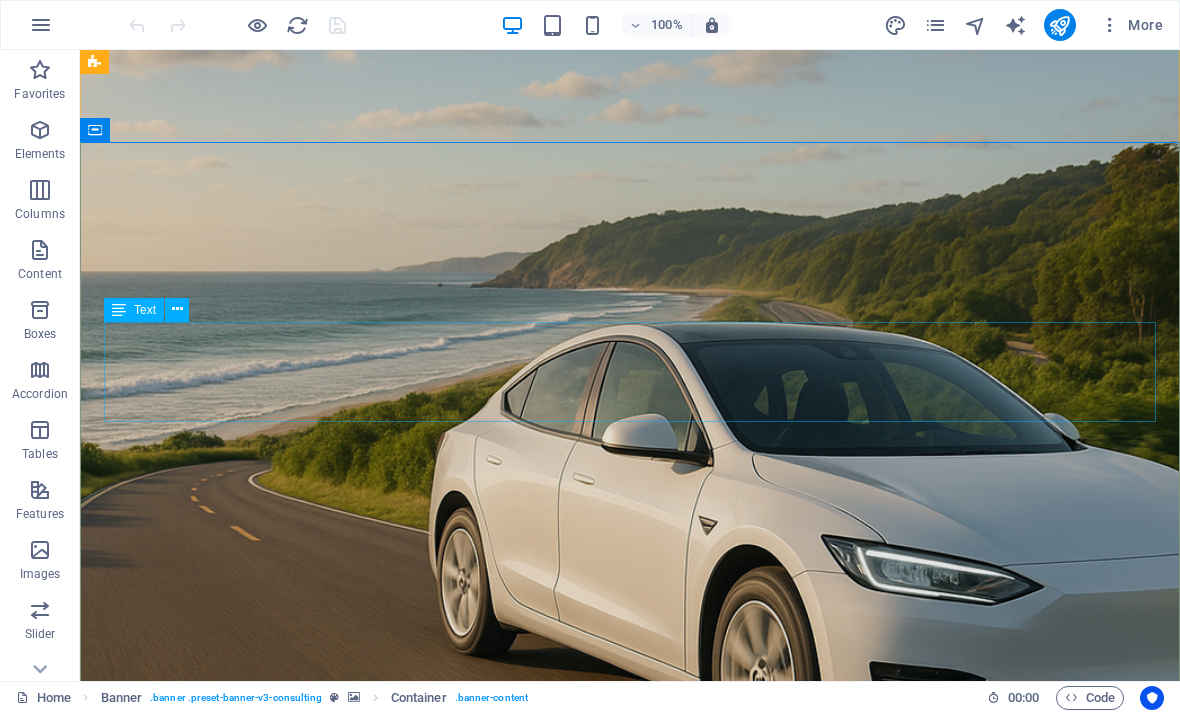 click on "STAY DRIVEN, STAY CHARGED" at bounding box center [630, 1092] 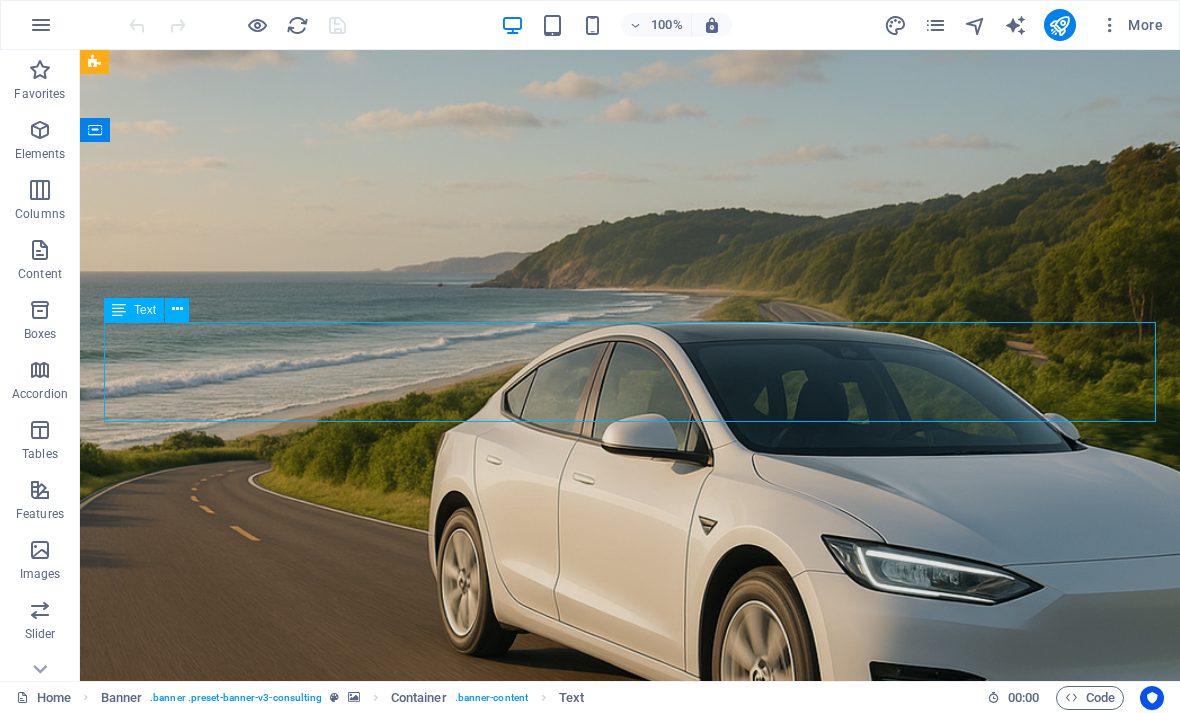 click on "STAY DRIVEN, STAY CHARGED" at bounding box center [630, 1092] 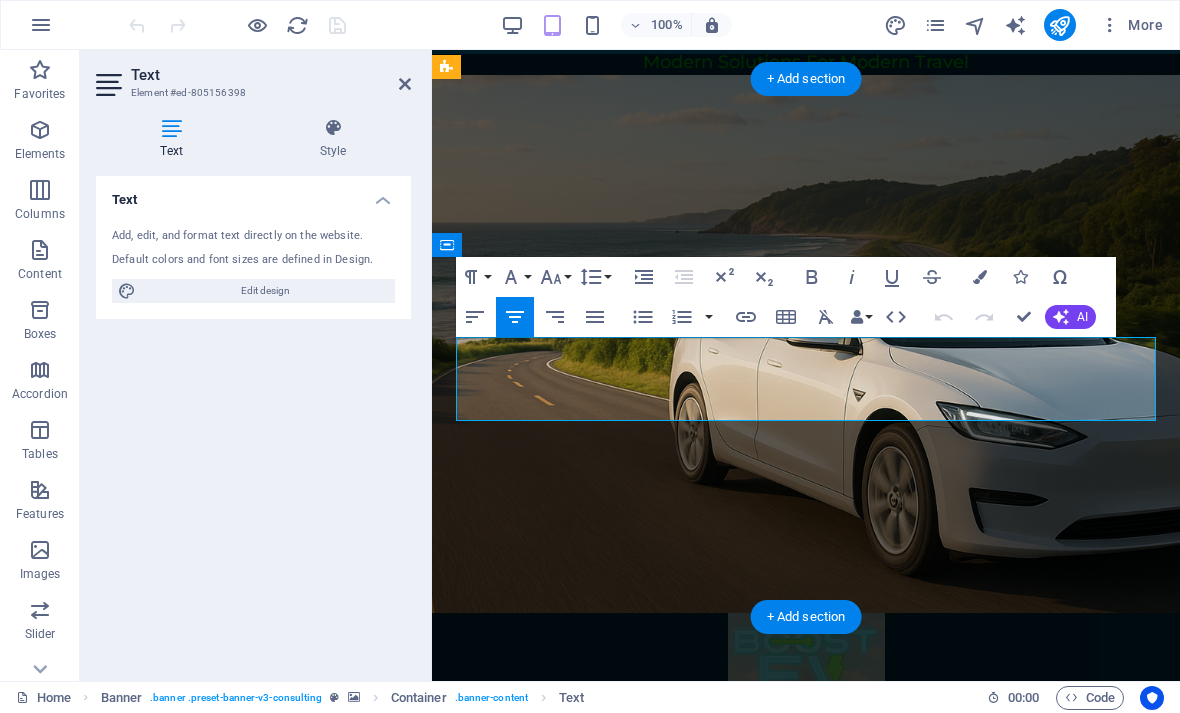 scroll, scrollTop: 0, scrollLeft: 0, axis: both 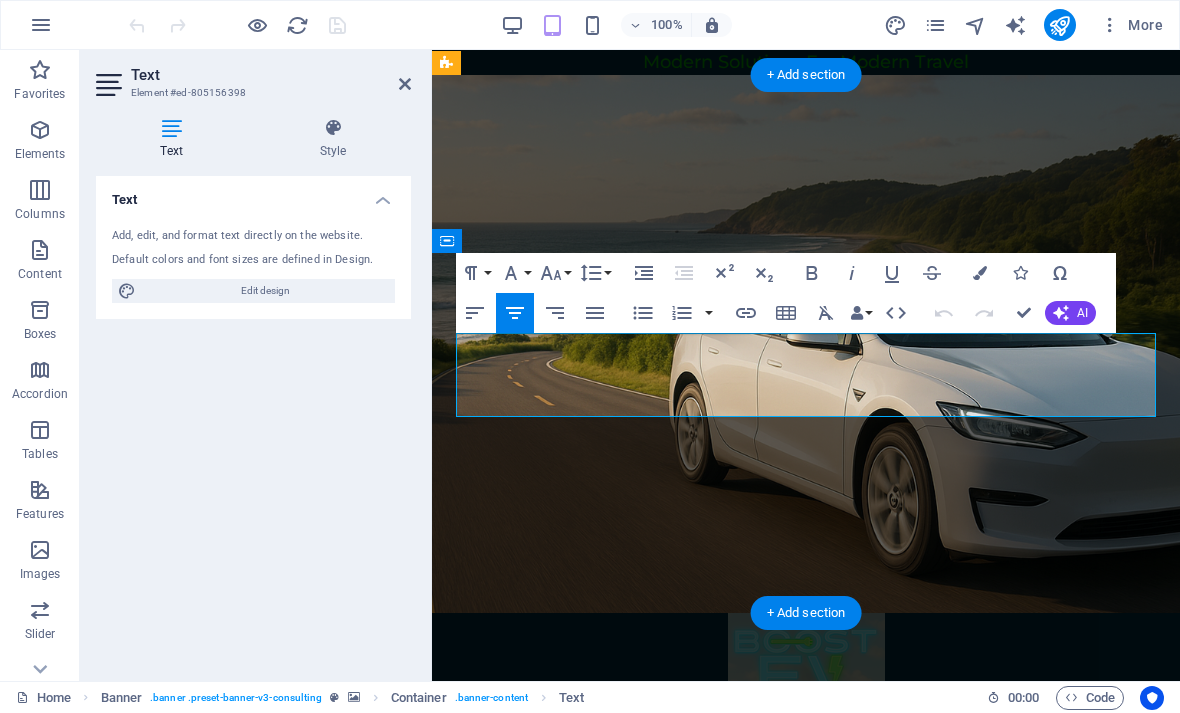 click on "STAY DRIVEN, STAY CHARGED" at bounding box center [806, 926] 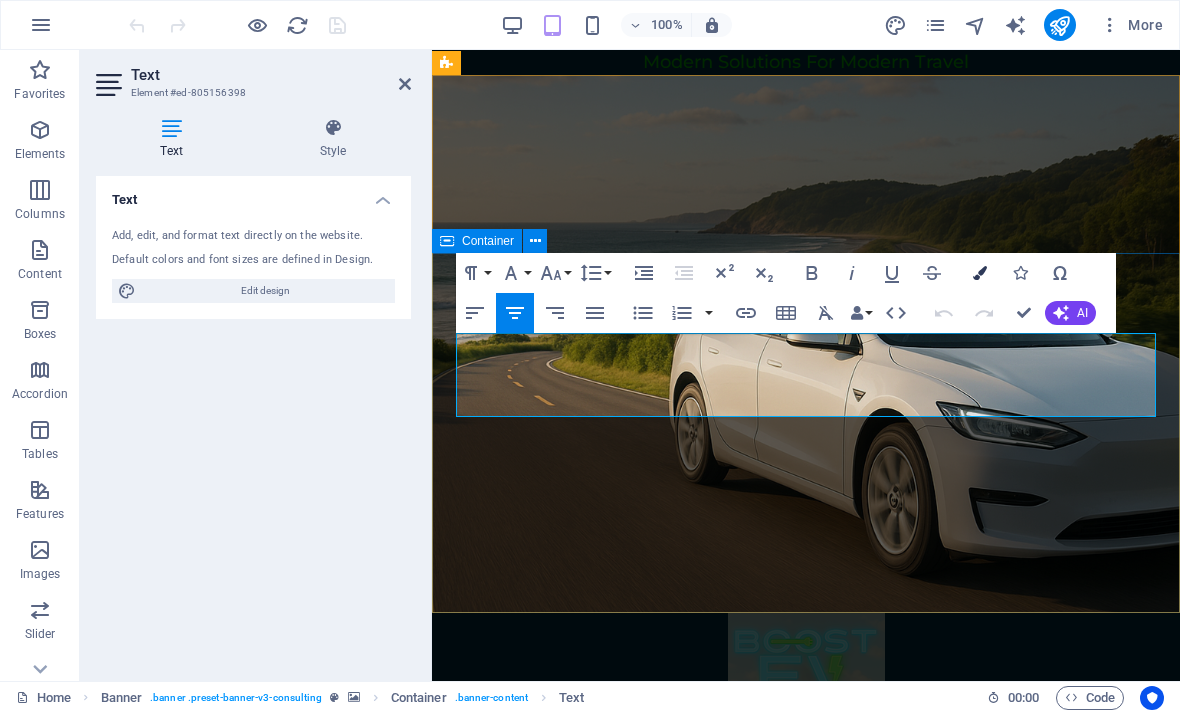 click at bounding box center [980, 273] 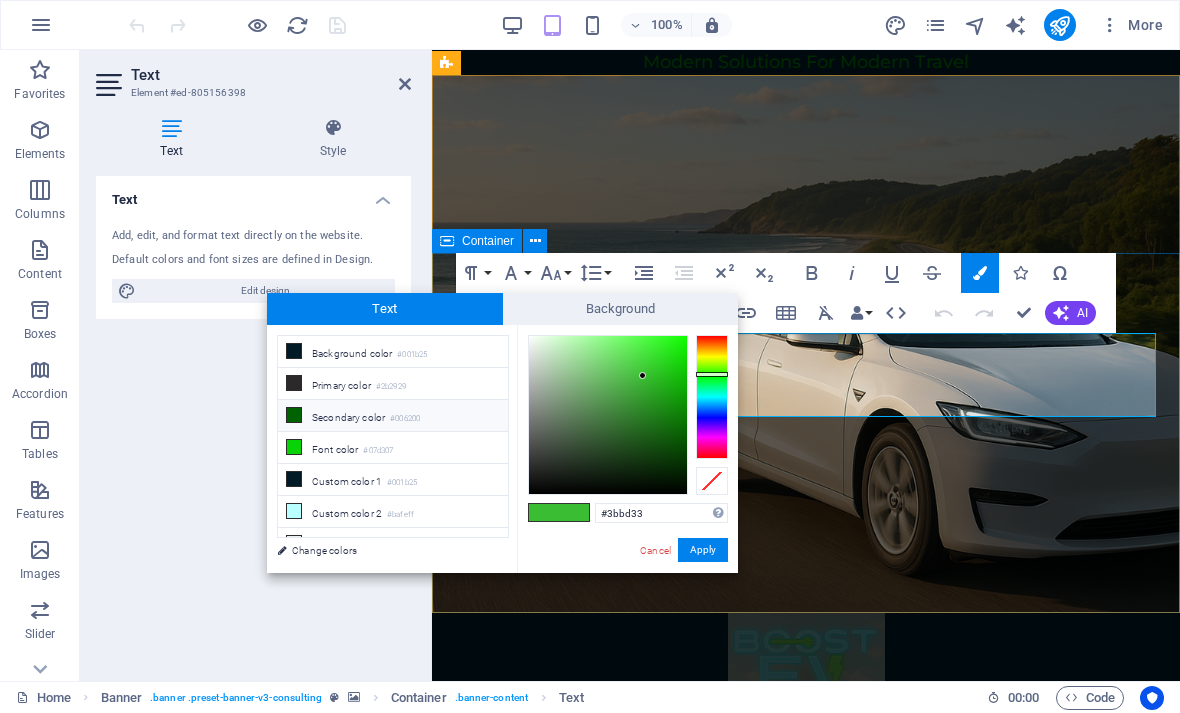 click on "Secondary color
#006200" at bounding box center (393, 416) 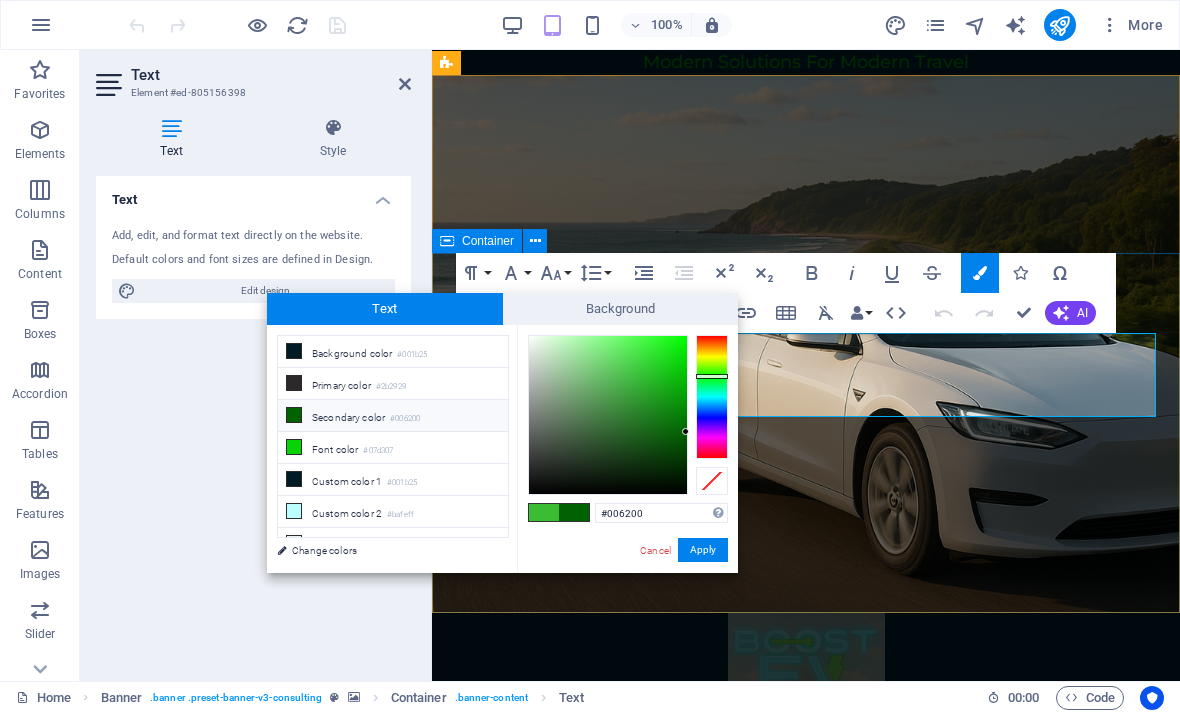 click on "Secondary color
#006200" at bounding box center [393, 416] 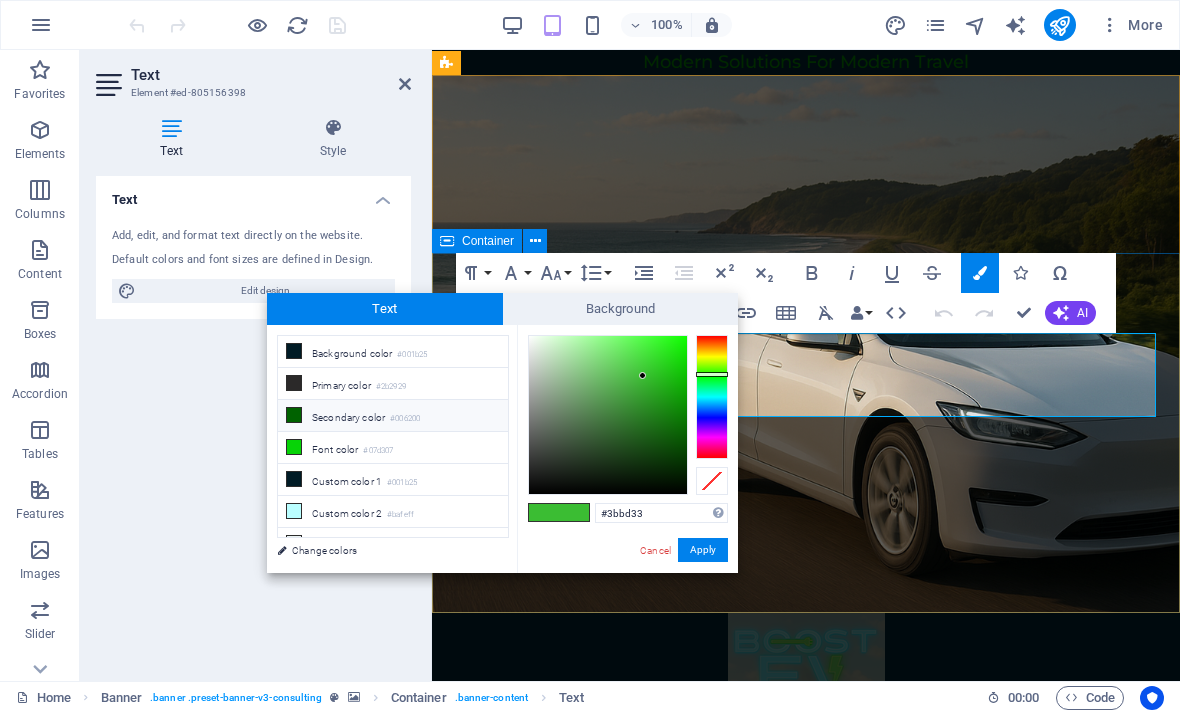click on "Secondary color
#006200" at bounding box center (393, 416) 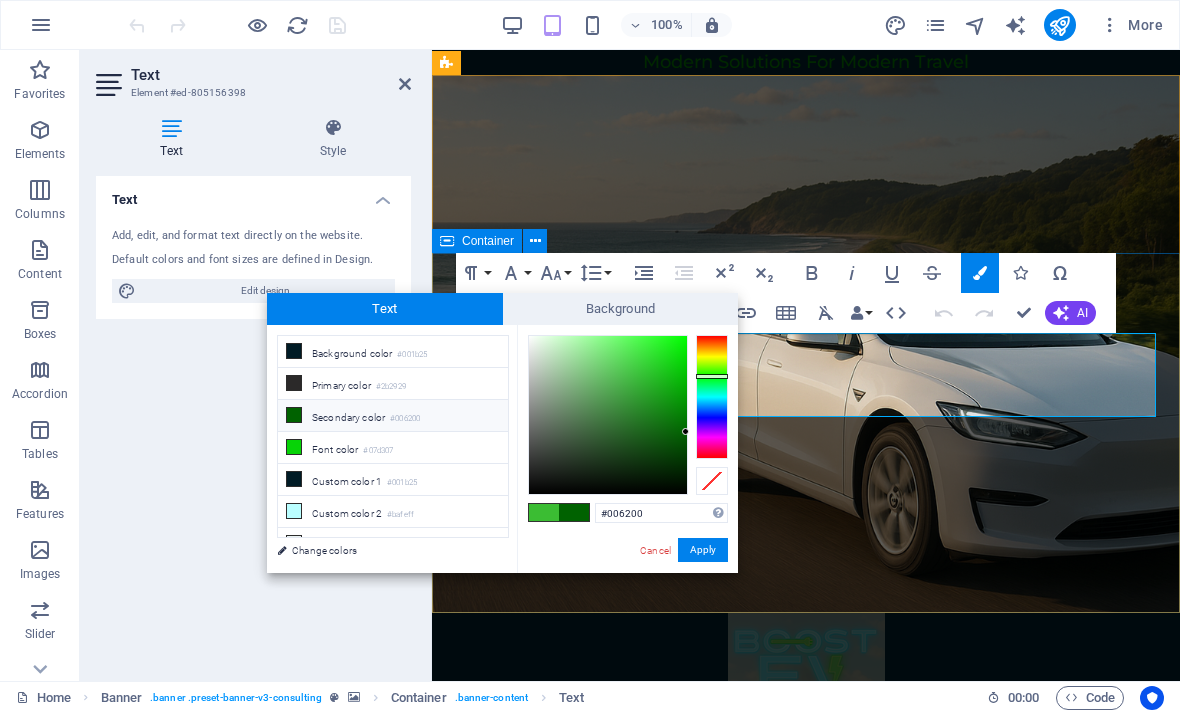 click on "Secondary color
#006200" at bounding box center [393, 416] 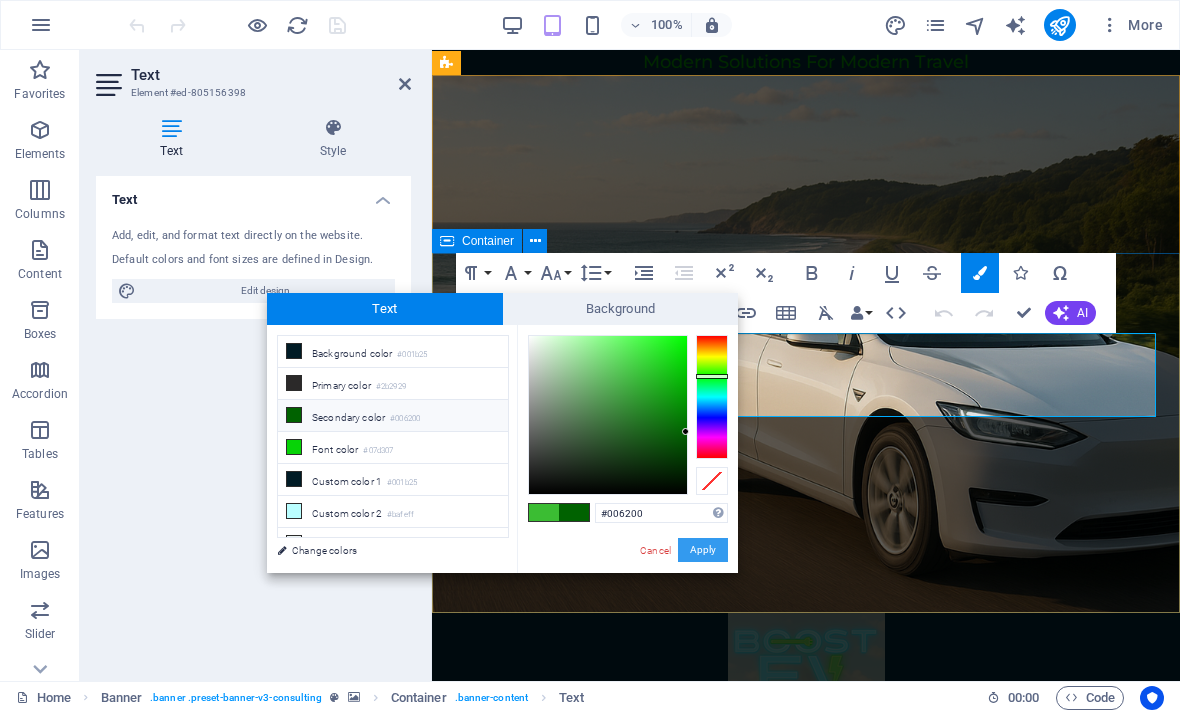 click on "Apply" at bounding box center (703, 550) 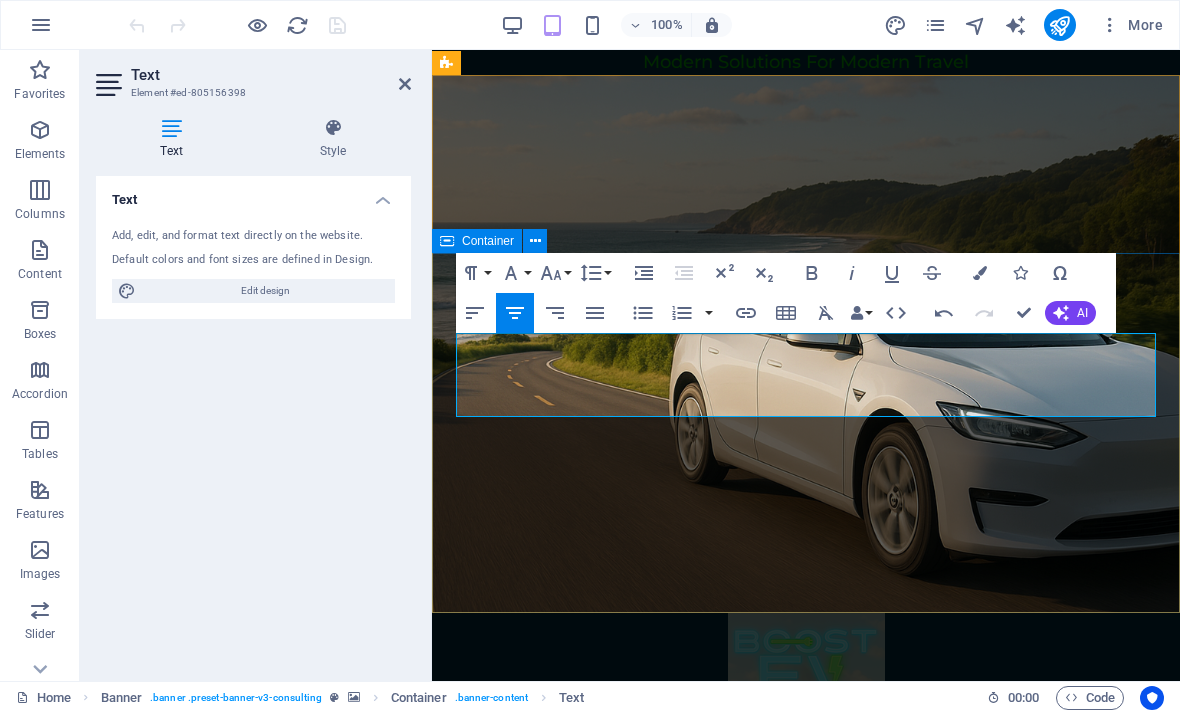 click on "Get Started" at bounding box center (806, 1047) 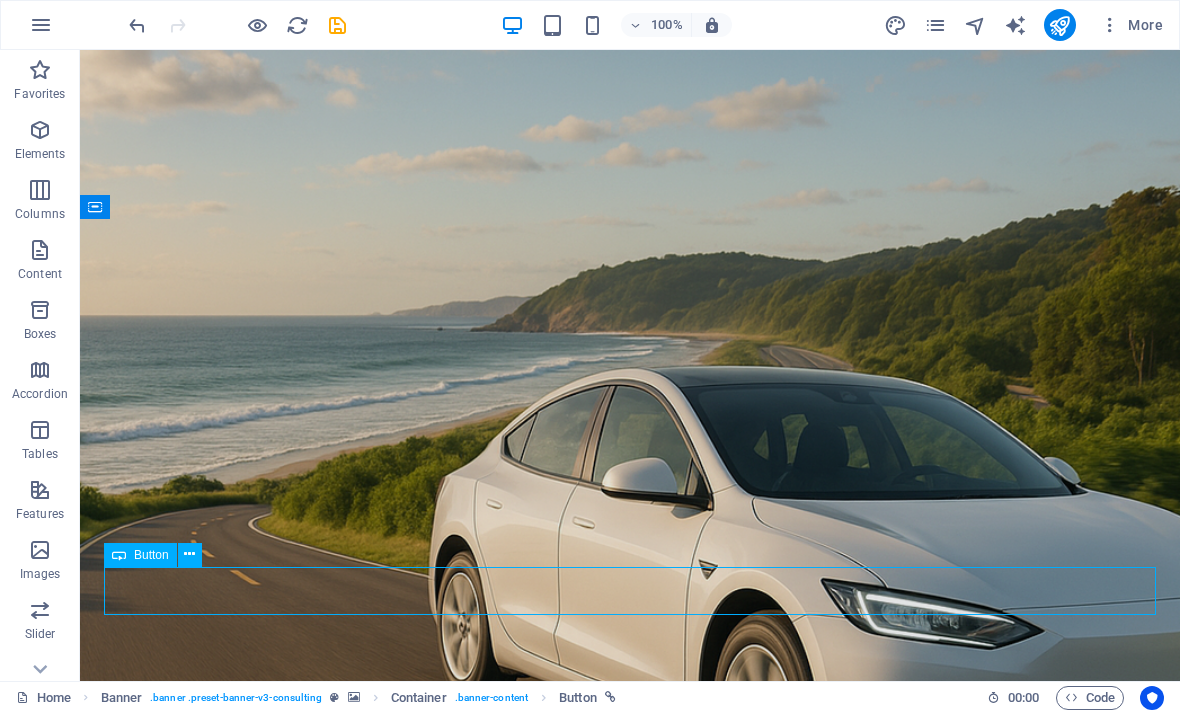 scroll, scrollTop: 114, scrollLeft: 0, axis: vertical 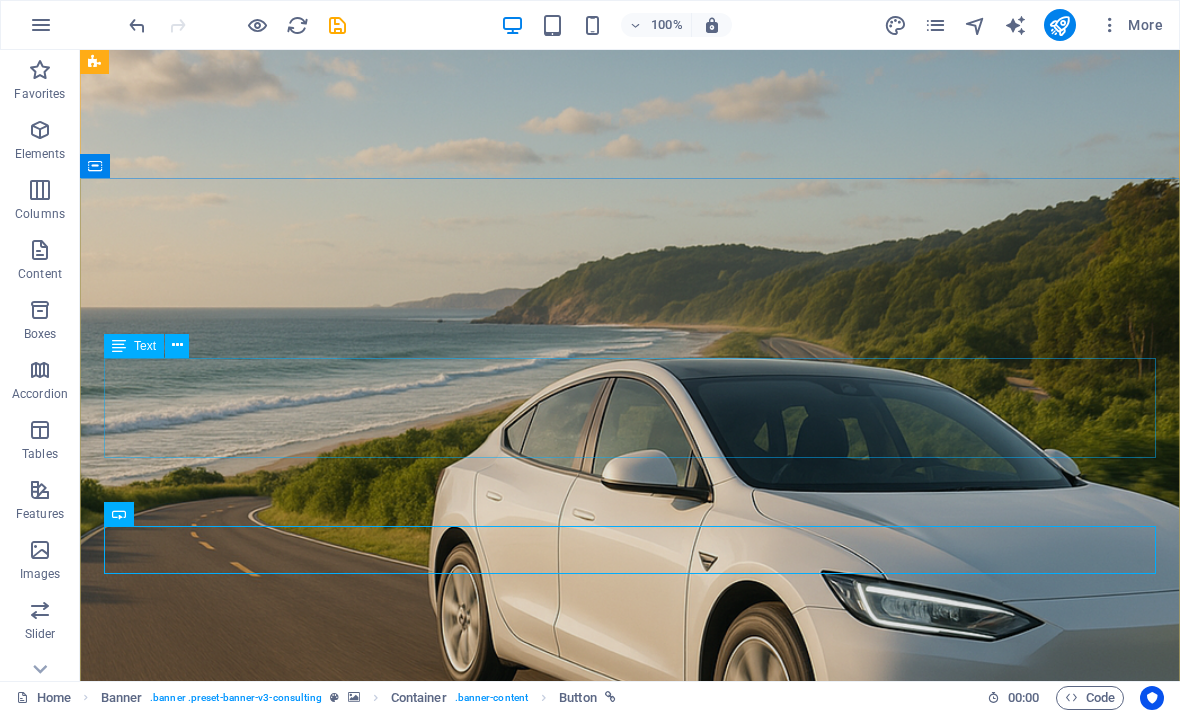 click on "STAY DRIVEN, STAY CHARGED" at bounding box center (630, 1128) 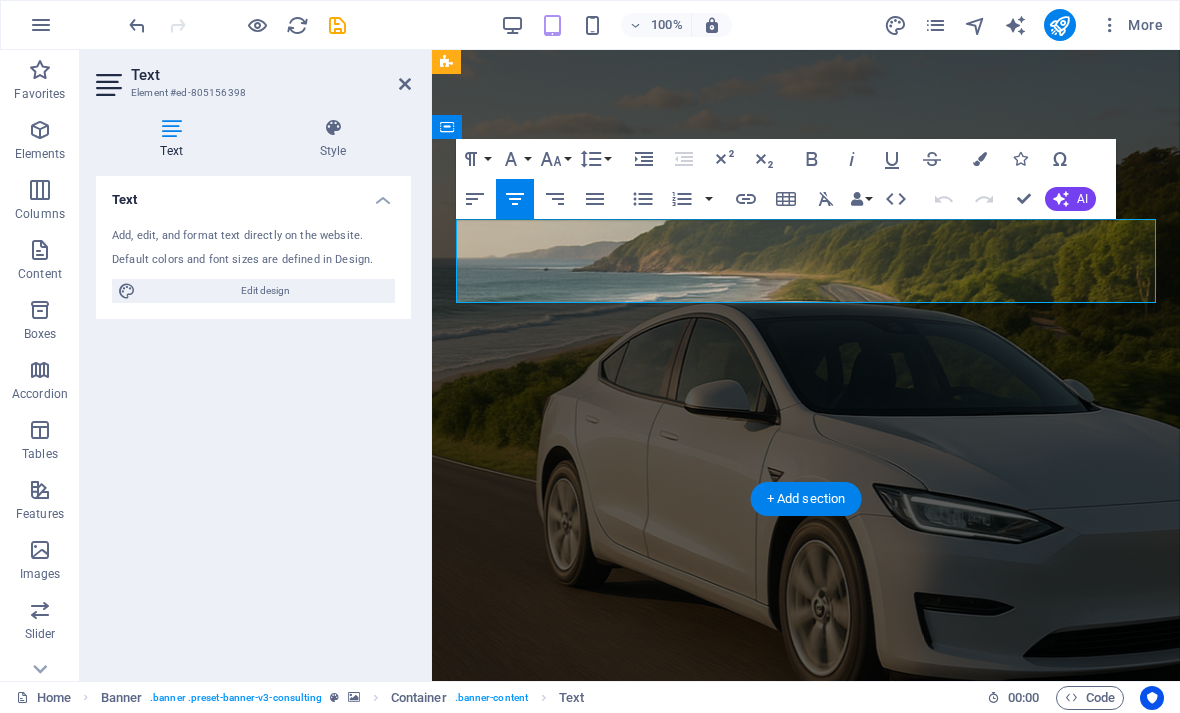 click on "STAY DRIVEN, STAY CHARGED" at bounding box center (806, 1174) 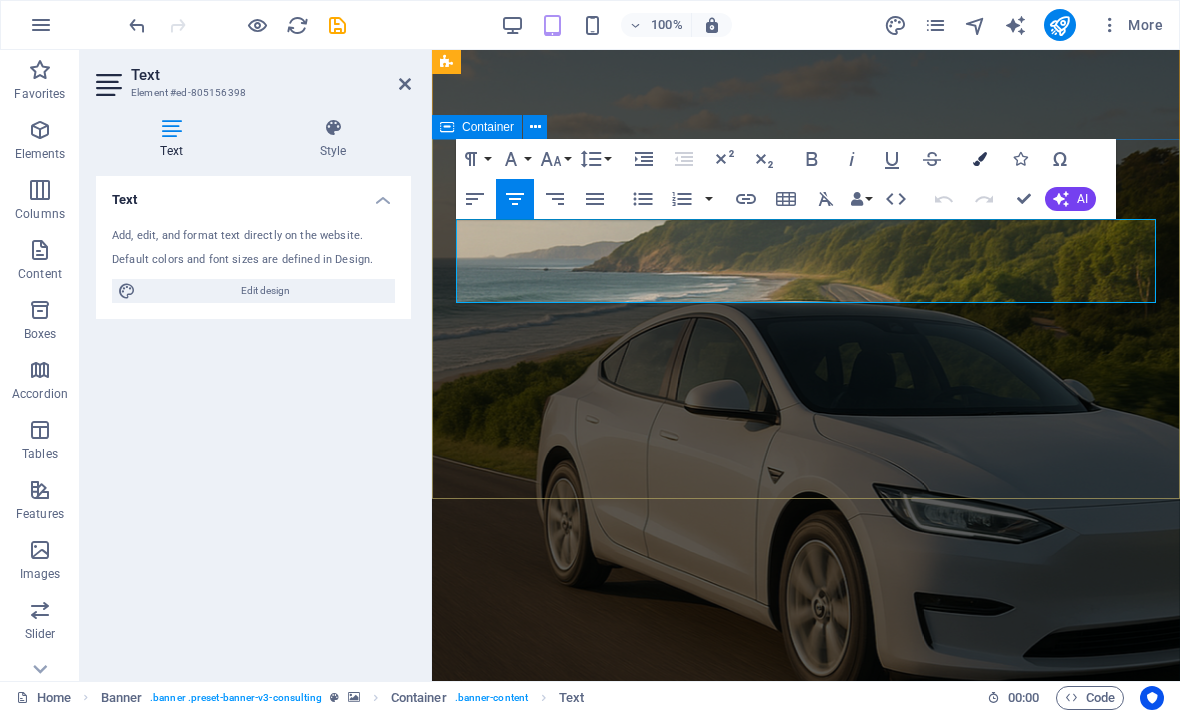 click on "Colors" at bounding box center (980, 159) 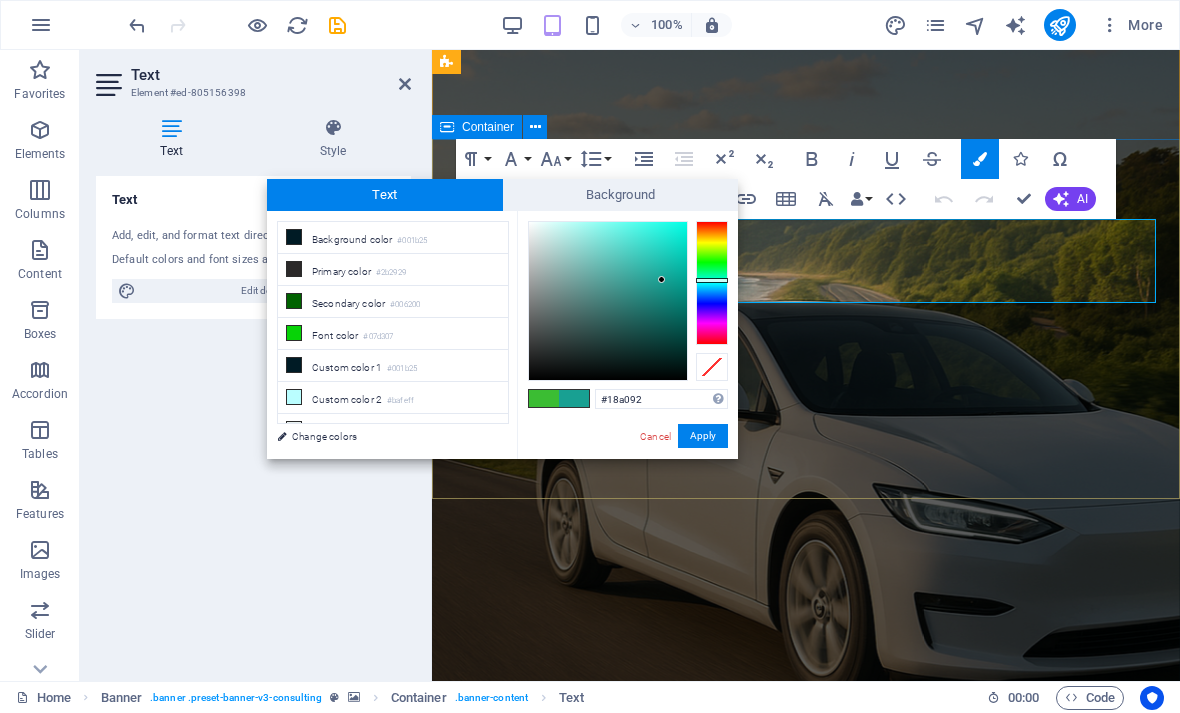 click at bounding box center (661, 279) 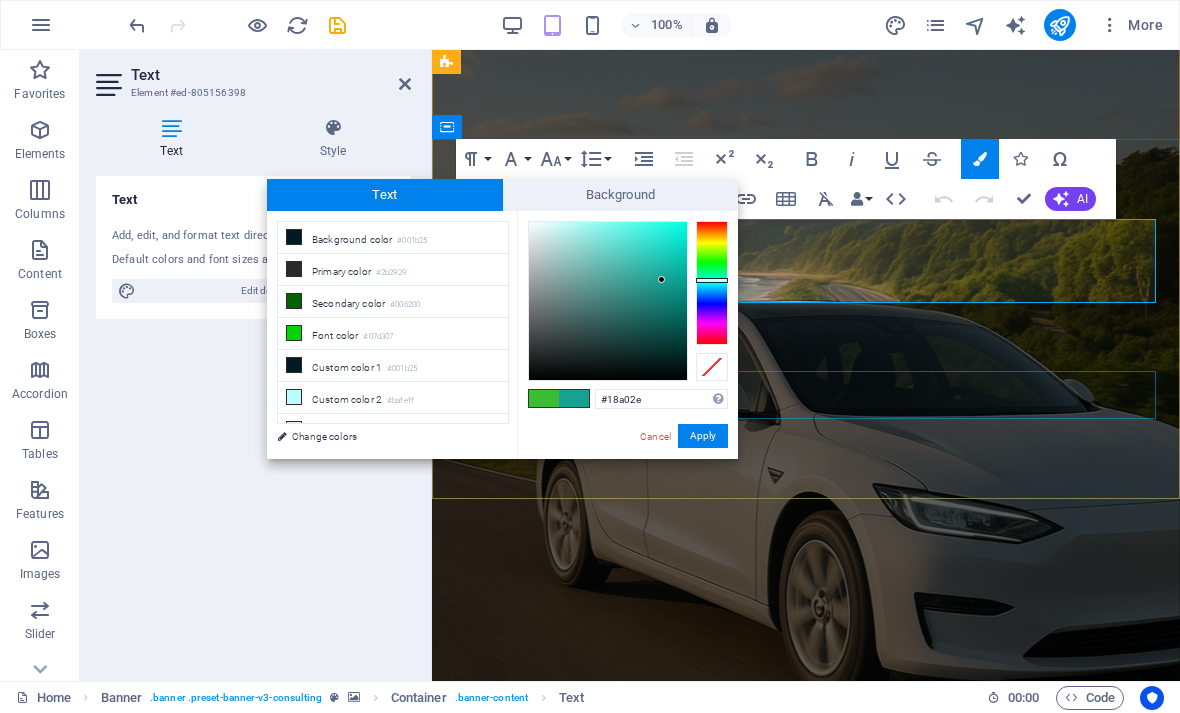 click at bounding box center [712, 283] 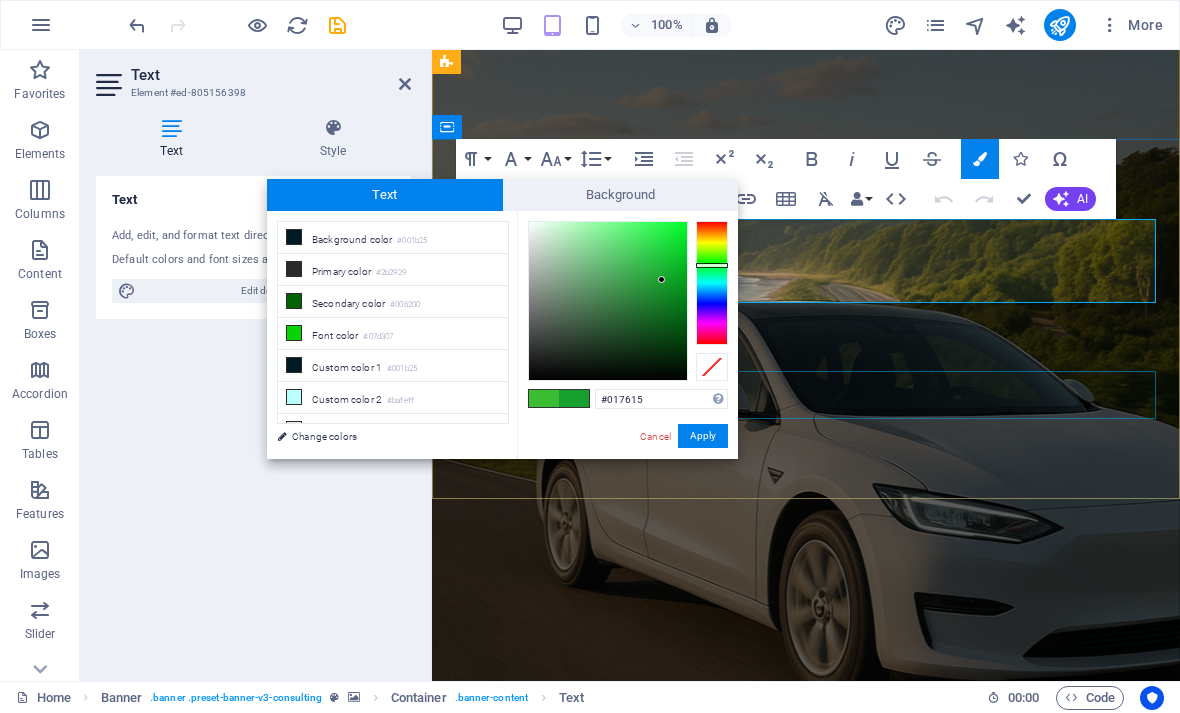 click at bounding box center (608, 301) 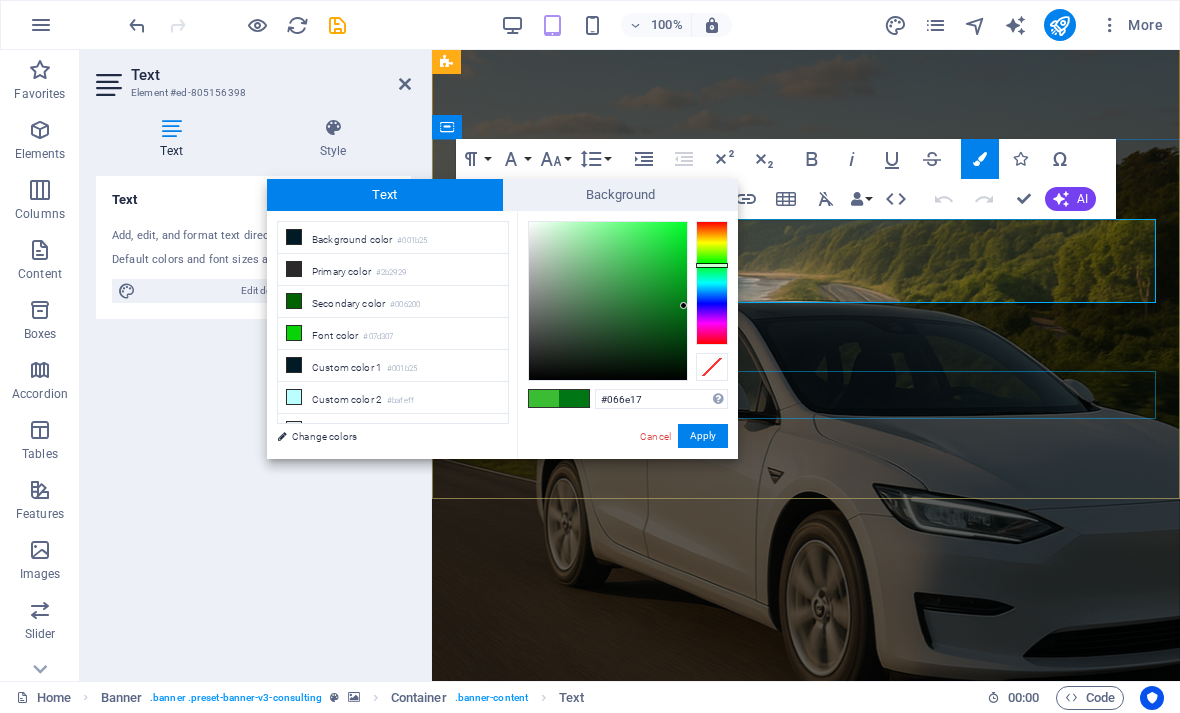 click at bounding box center [608, 301] 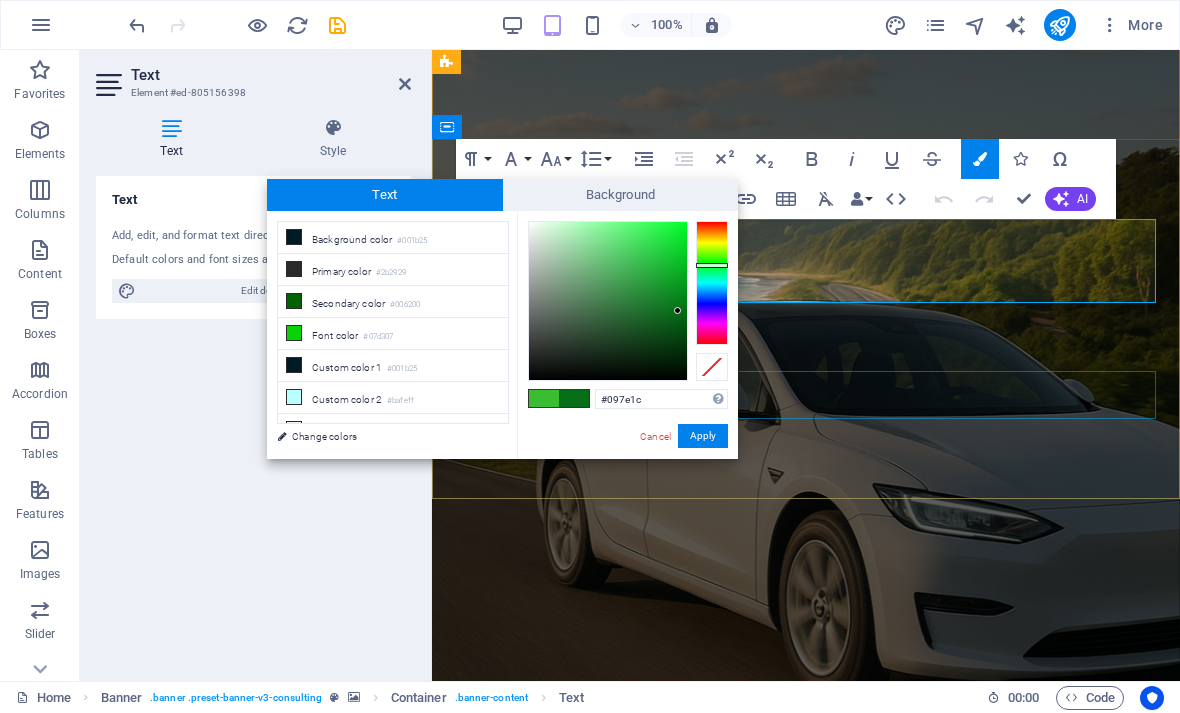 click at bounding box center (608, 301) 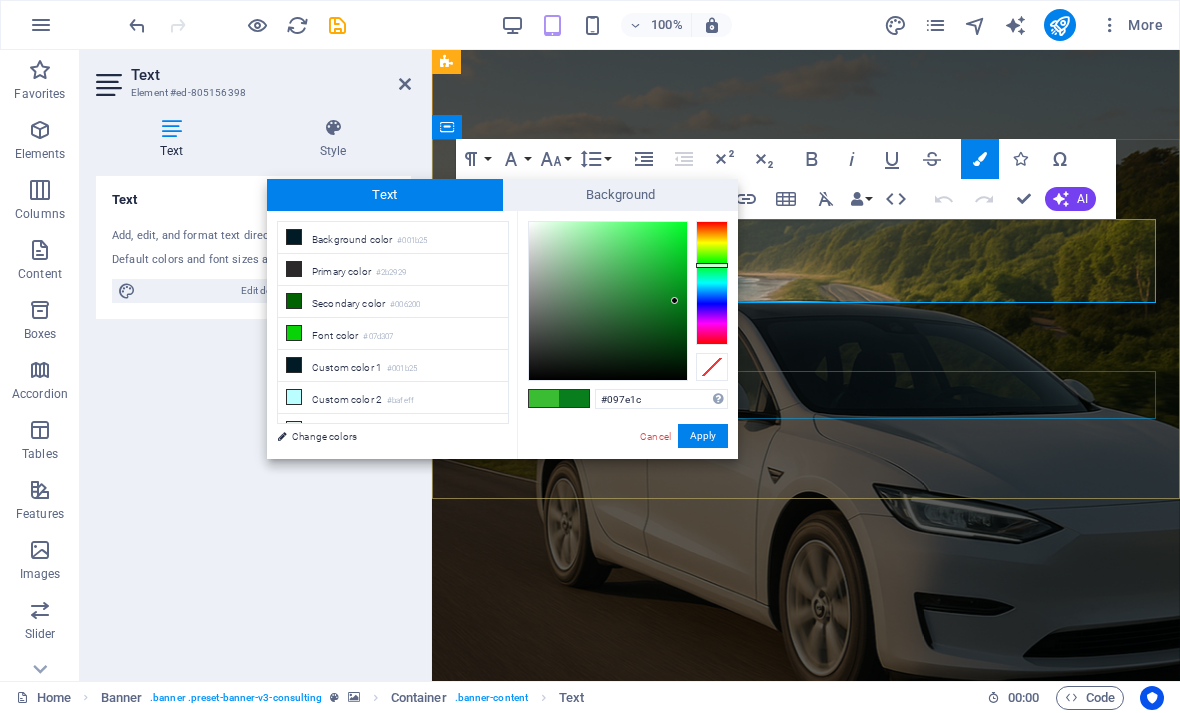 type on "#03911a" 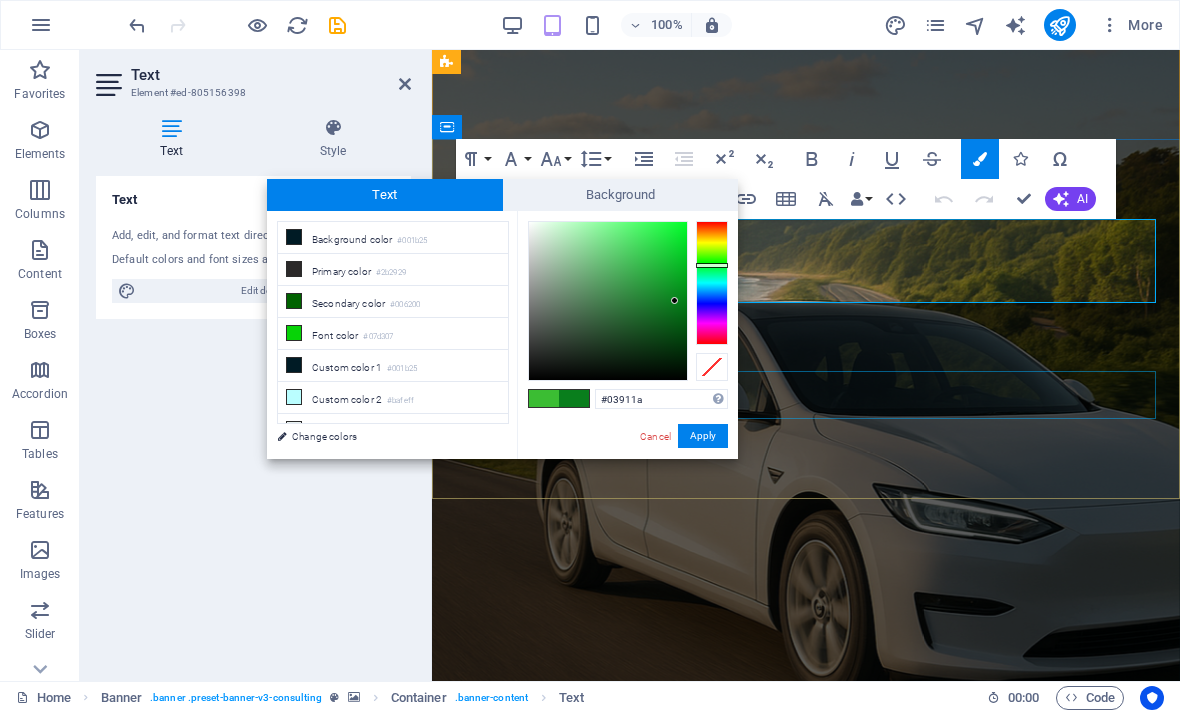 click at bounding box center [608, 301] 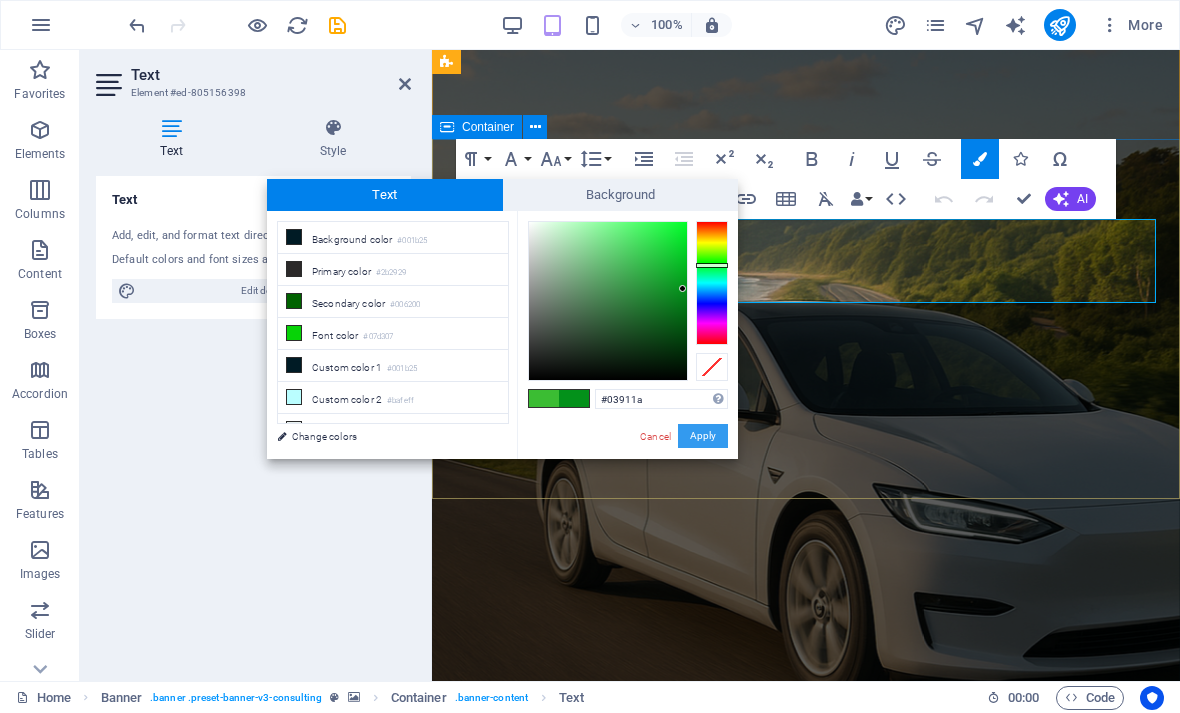 click on "Apply" at bounding box center [703, 436] 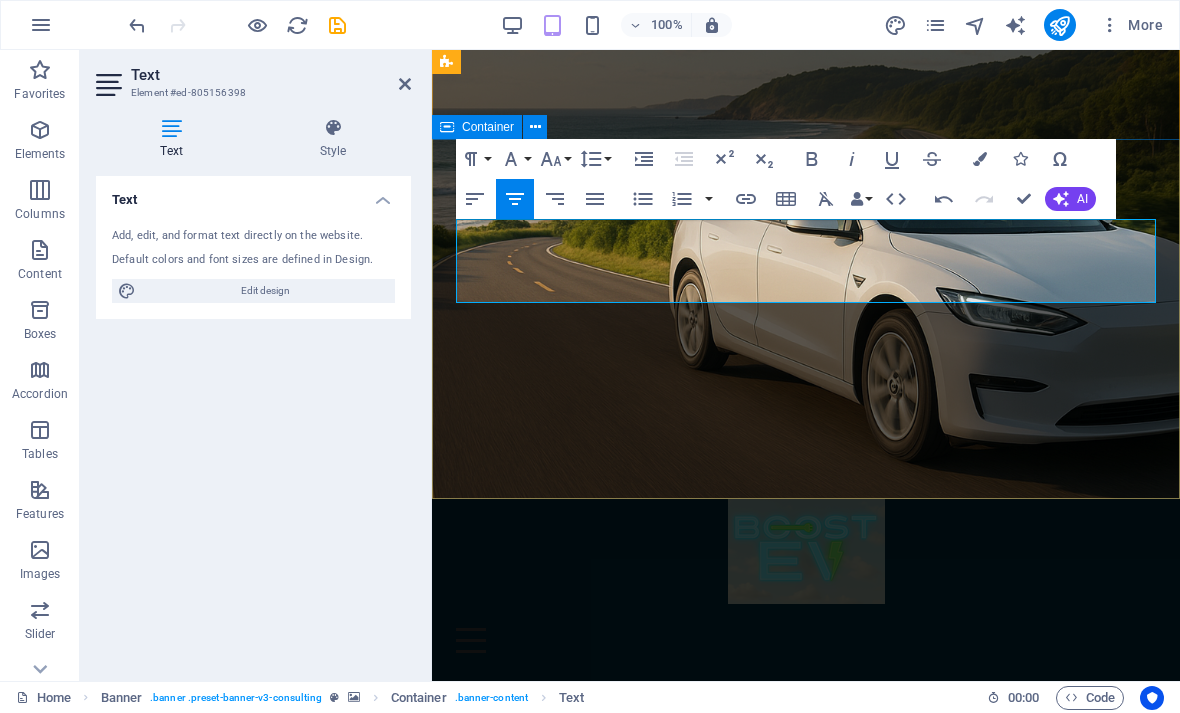 click on "STAY DRIVEN, STAY CHARGED Get Started" at bounding box center (806, 857) 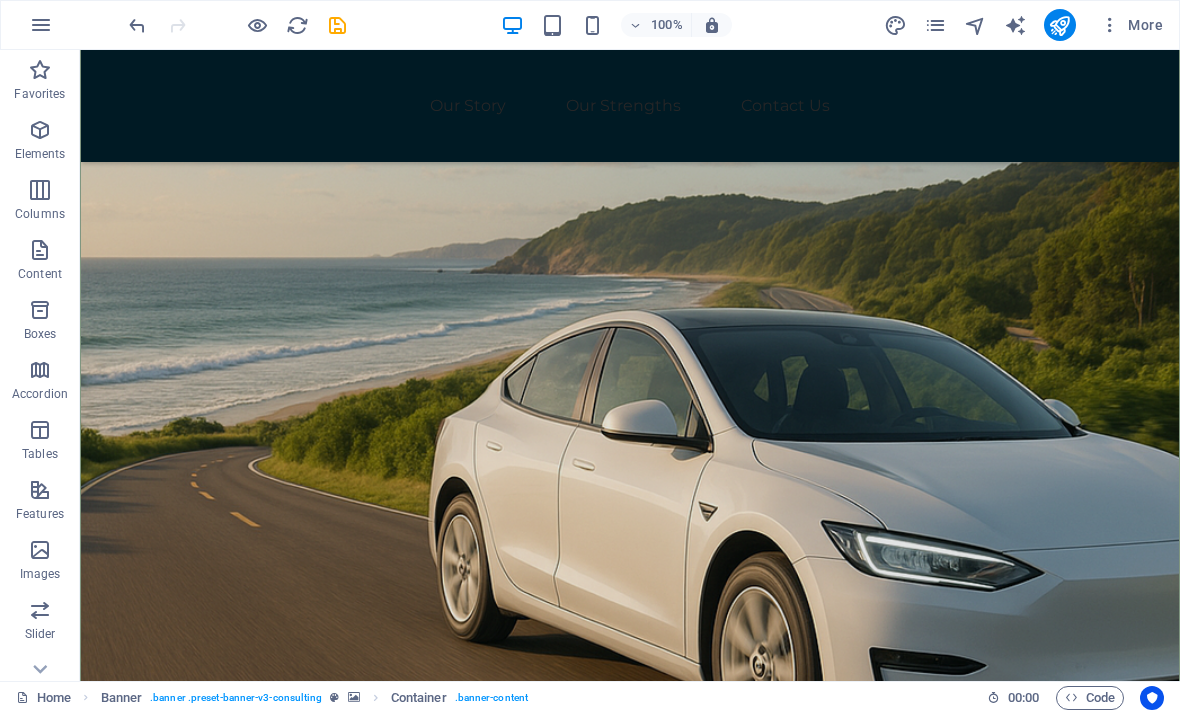 scroll, scrollTop: 341, scrollLeft: 0, axis: vertical 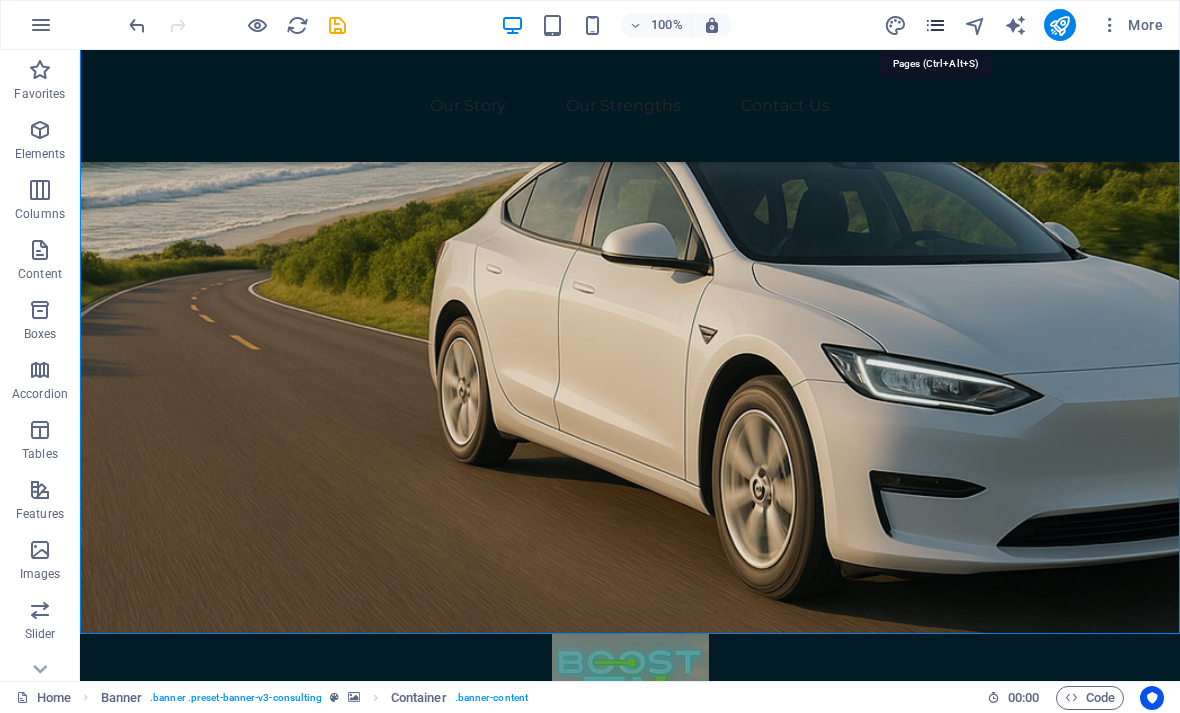 click at bounding box center [935, 25] 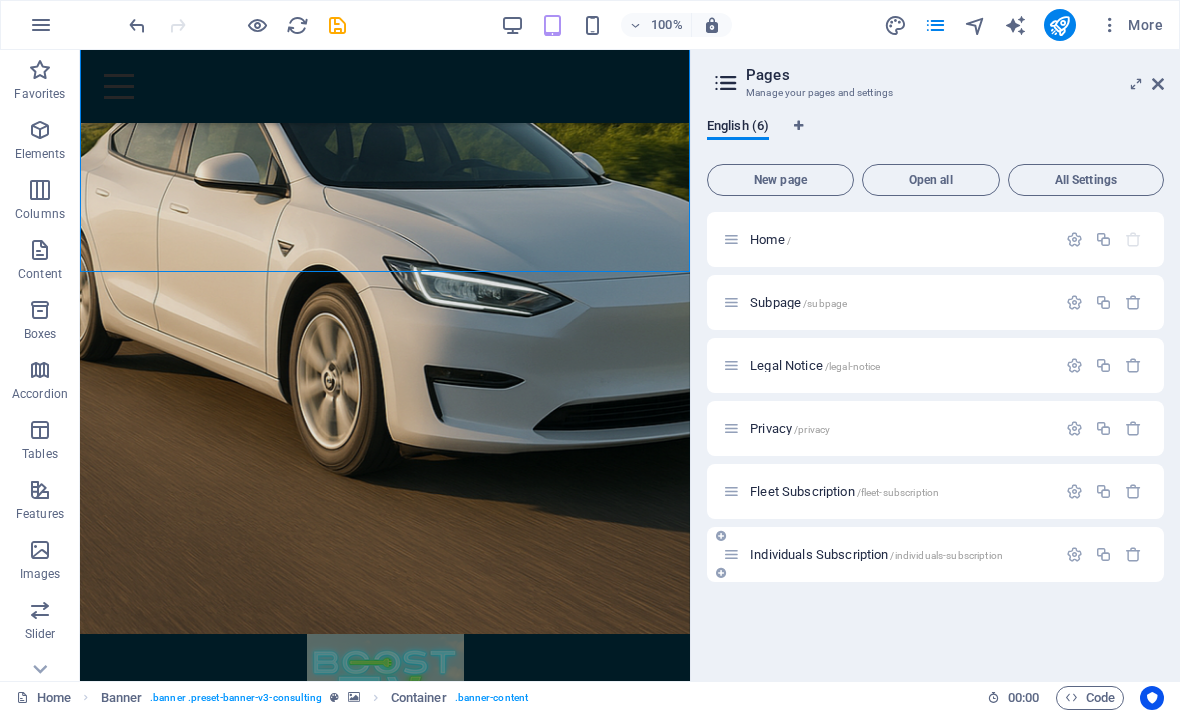 click on "Individuals Subscription /individuals-subscription" at bounding box center (876, 554) 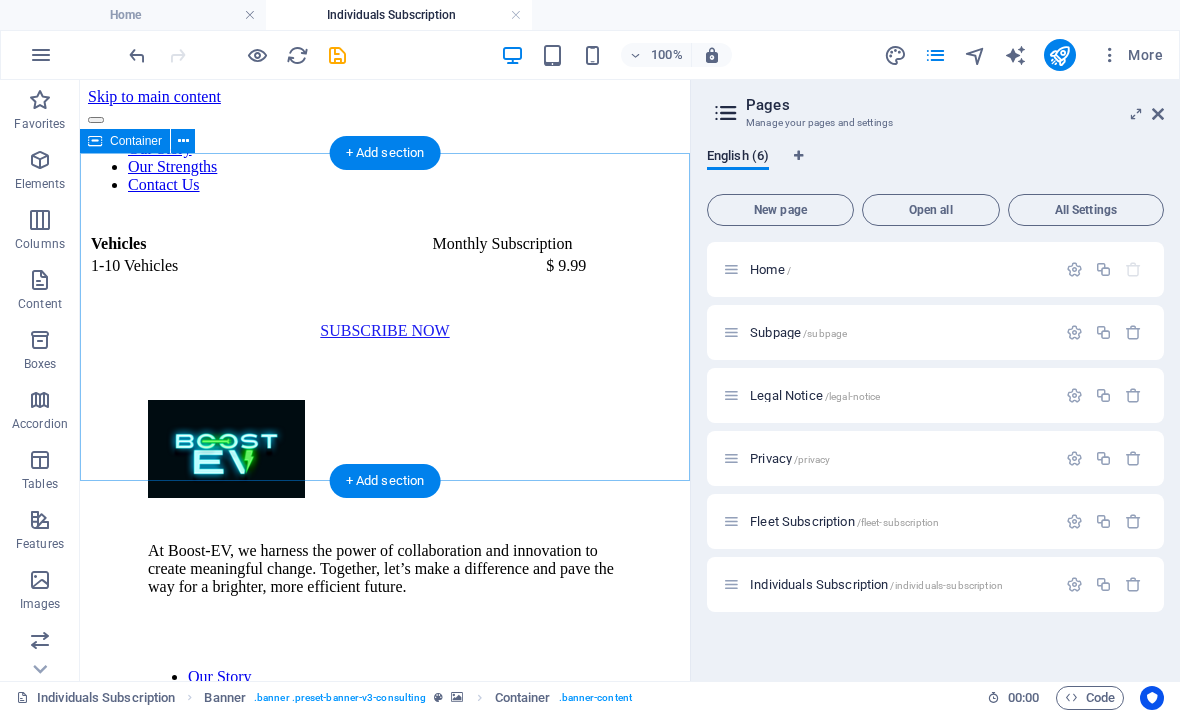 scroll, scrollTop: 0, scrollLeft: 0, axis: both 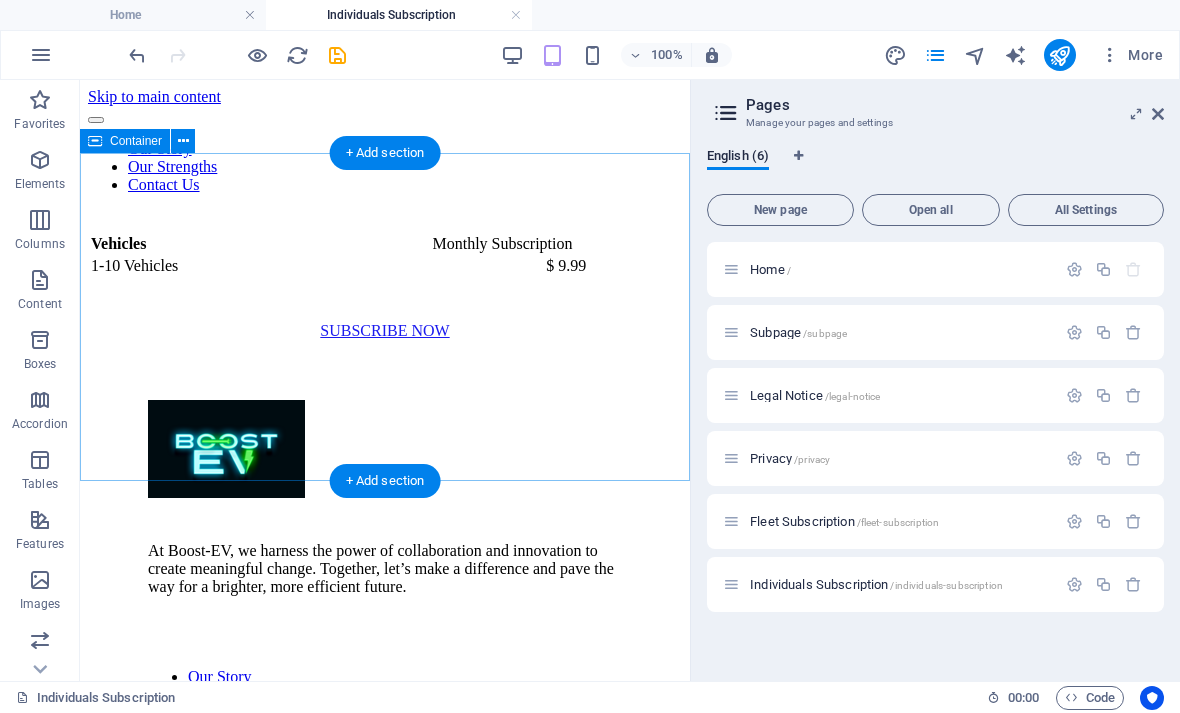 click on "Vehicles  Monthly Subscription 1-10 Vehicles $ 9.99 SUBSCRIBE NOW" at bounding box center (385, 275) 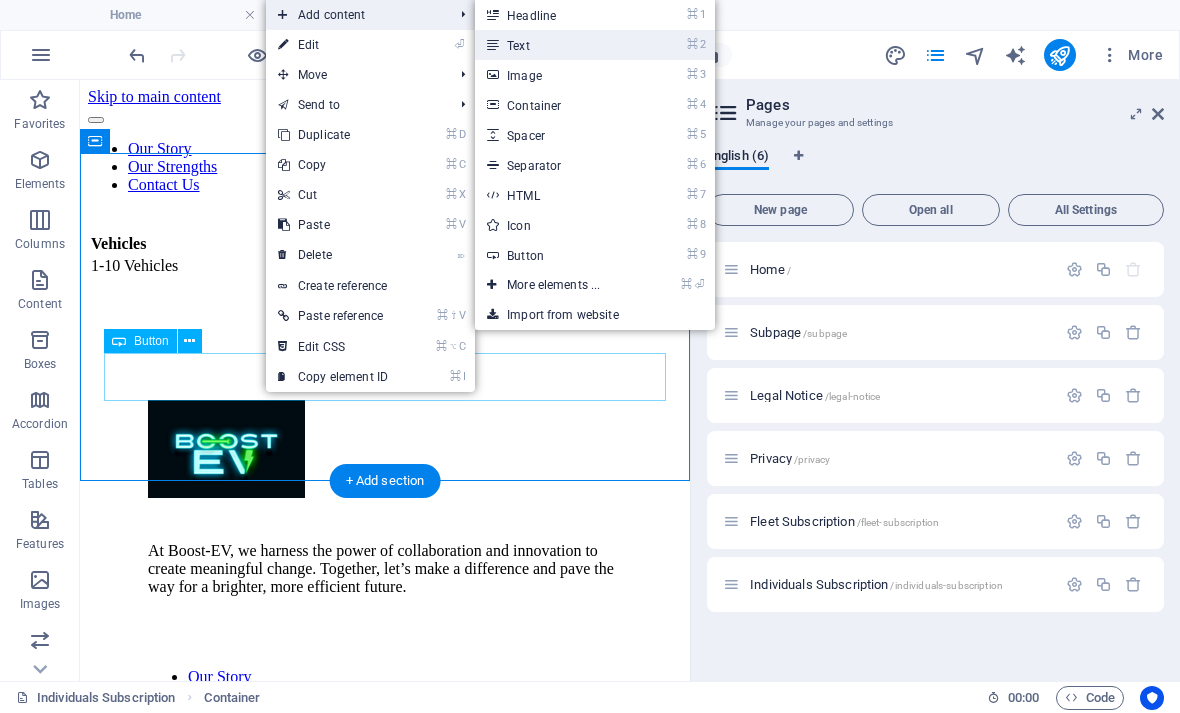click on "⌘ 2  Text" at bounding box center (557, 45) 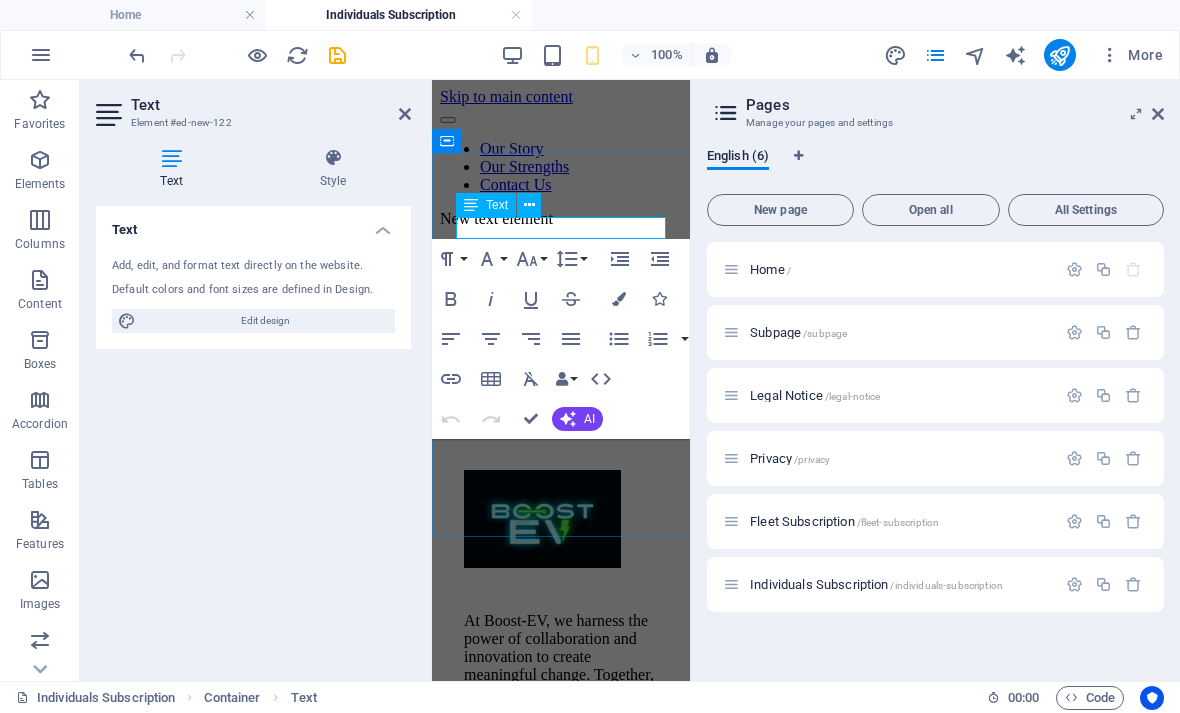 type 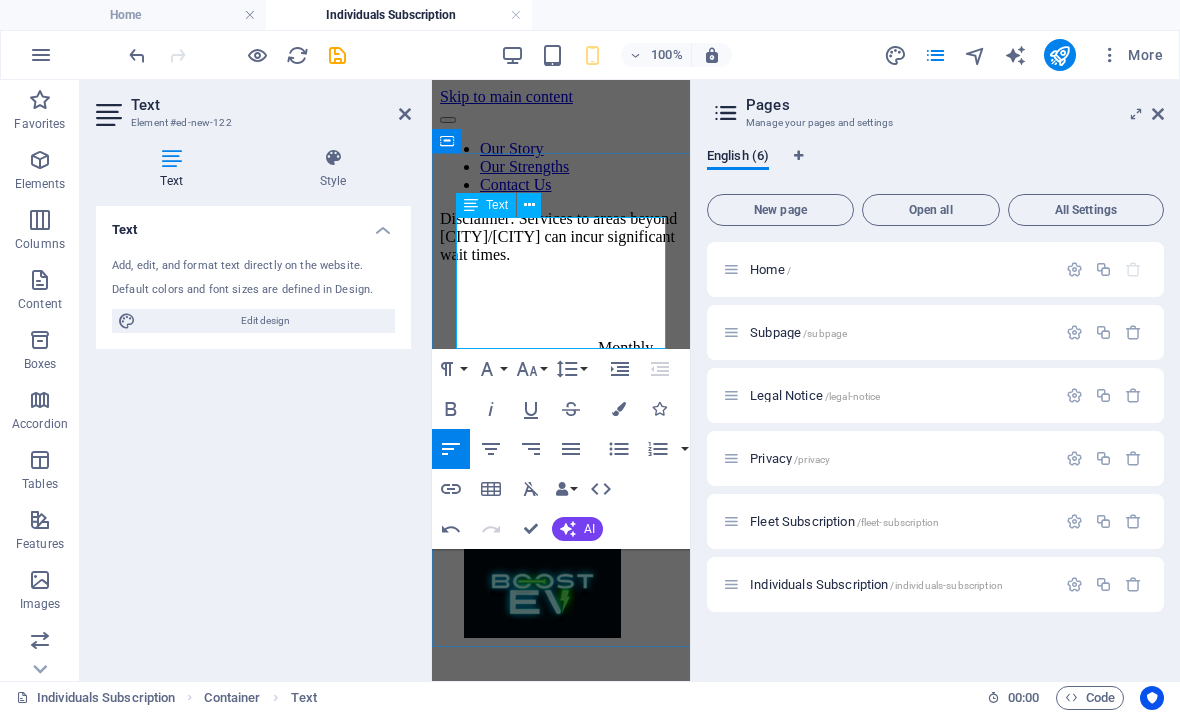 click on "Disclaimer: Services to areas beyond [CITY]/[CITY] can incur significant wait times." at bounding box center (561, 237) 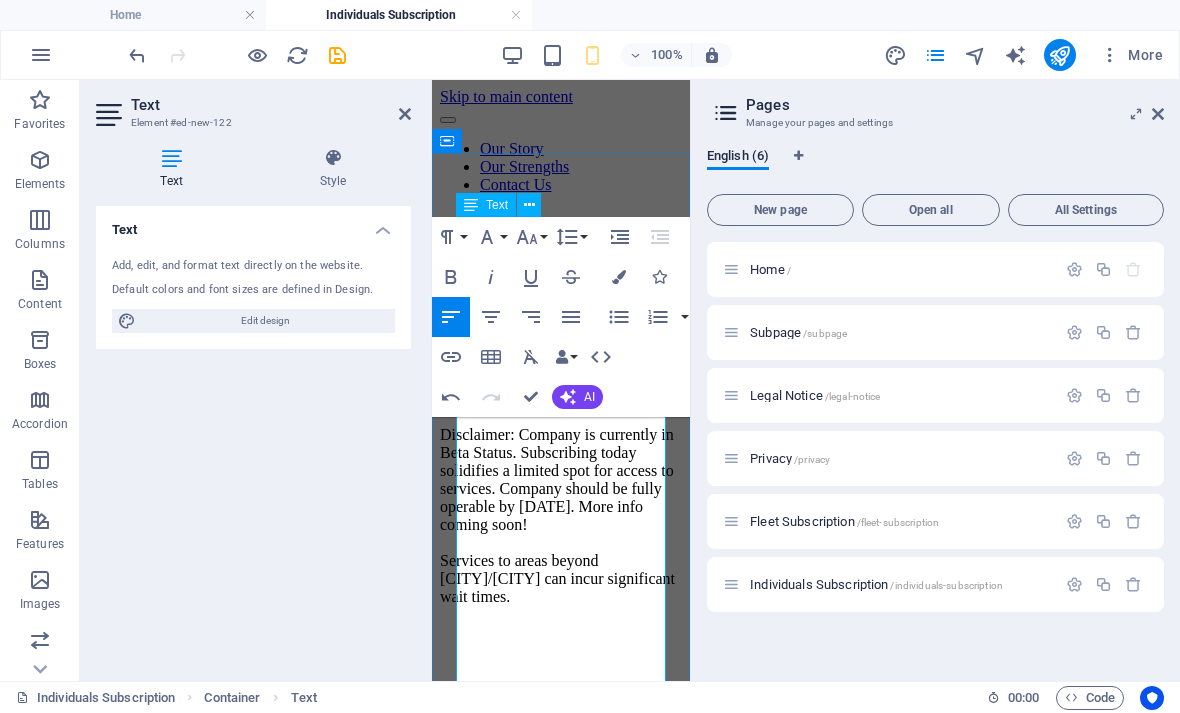 click on "Disclaimer: Company is currently in Beta Status. Subscribing today solidifies a limited spot for access to services. Company should be fully operable by December 2025. More info coming soon!  Services to areas beyond [CITY]/[CITY] can incur significant wait times." at bounding box center (561, 516) 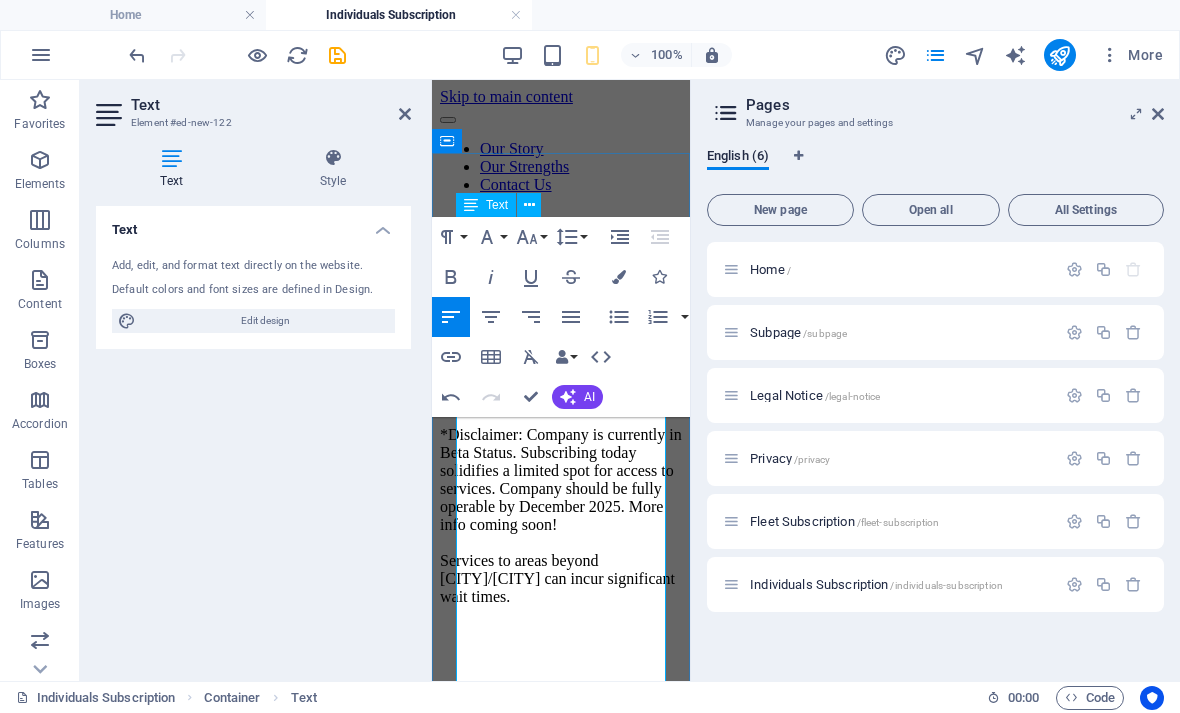 click on "*Disclaimer: Company is currently in Beta Status. Subscribing today solidifies a limited spot for access to services. Company should be fully operable by [DATE]. More info coming soon!  Services to areas beyond [CITY]/[CITY] can incur significant wait times." at bounding box center [561, 516] 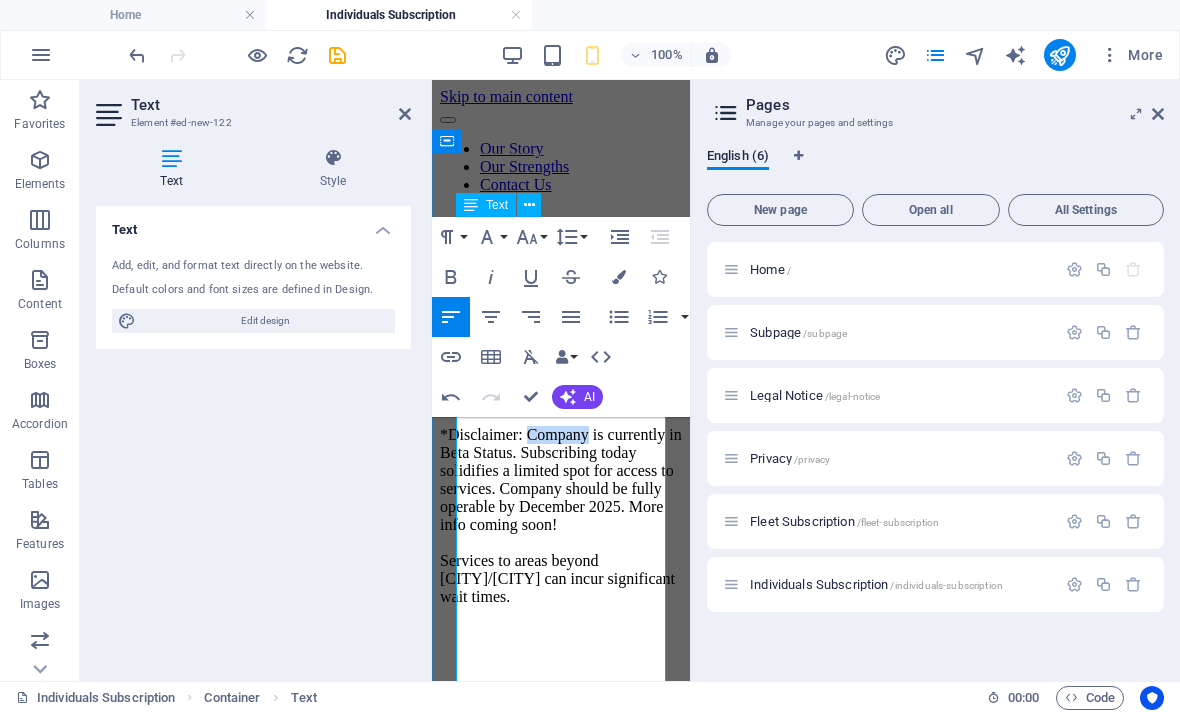 click on "*Disclaimer: Company is currently in Beta Status. Subscribing today solidifies a limited spot for access to services. Company should be fully operable by [DATE]. More info coming soon!  Services to areas beyond [CITY]/[CITY] can incur significant wait times." at bounding box center (561, 516) 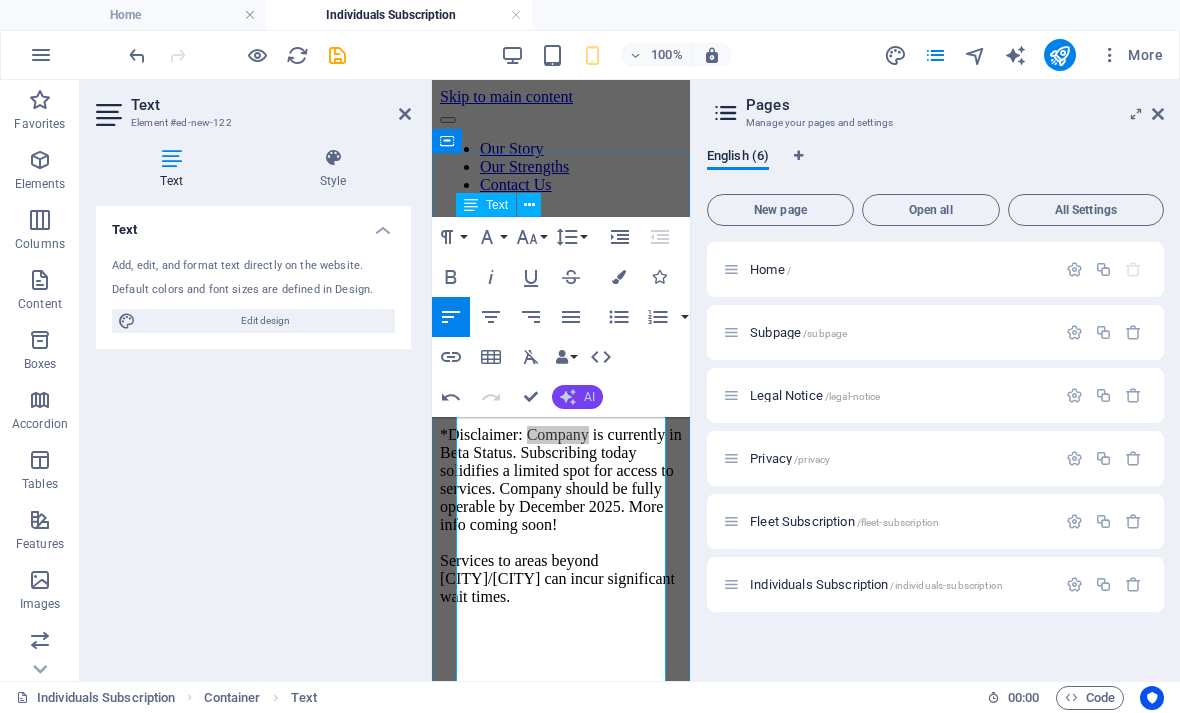 click on "AI" at bounding box center (577, 397) 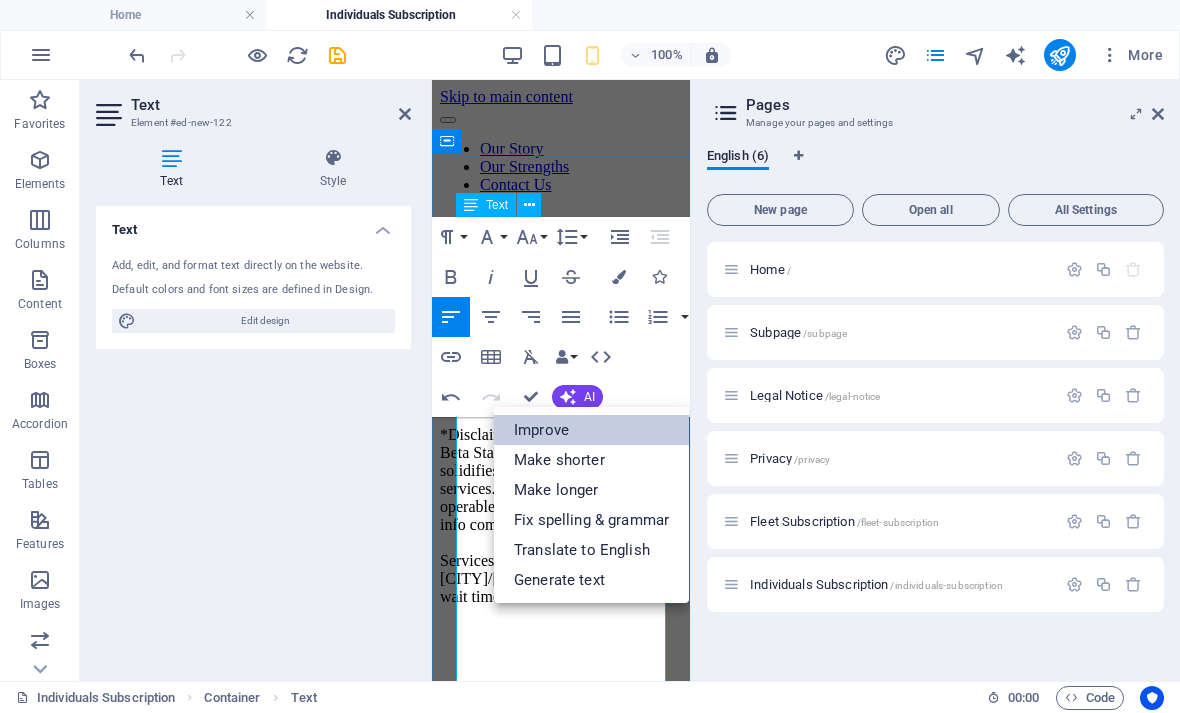 click on "Improve" at bounding box center [591, 430] 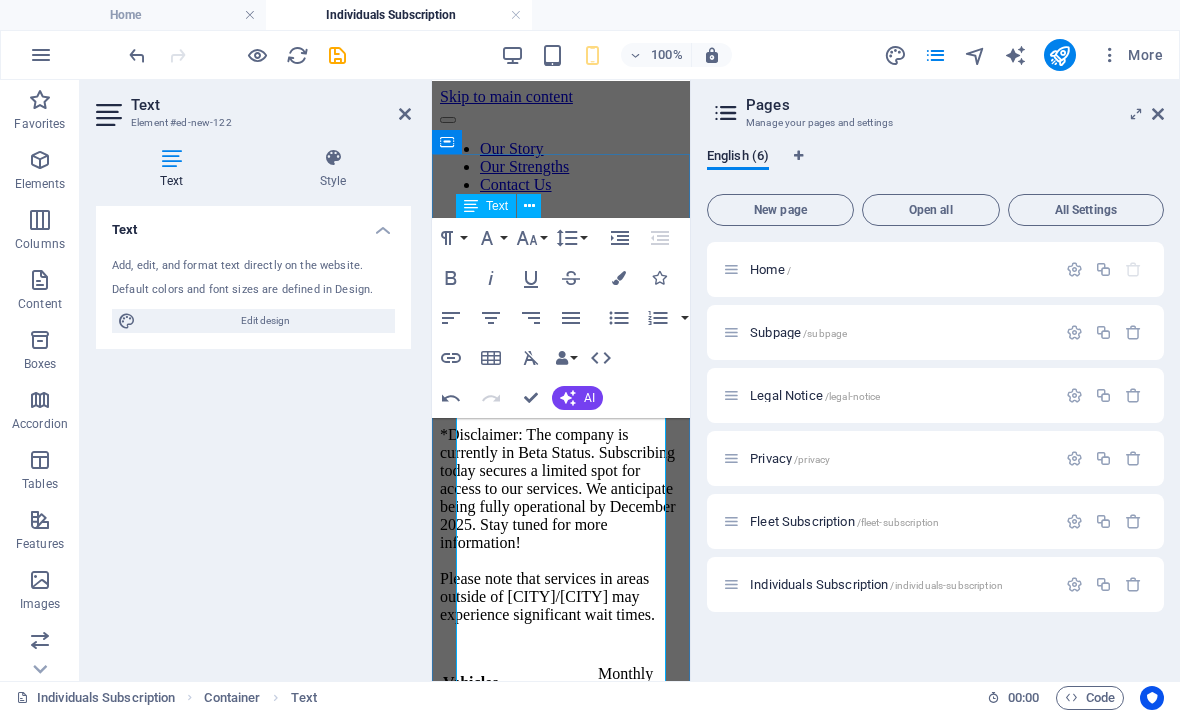 scroll, scrollTop: 0, scrollLeft: 0, axis: both 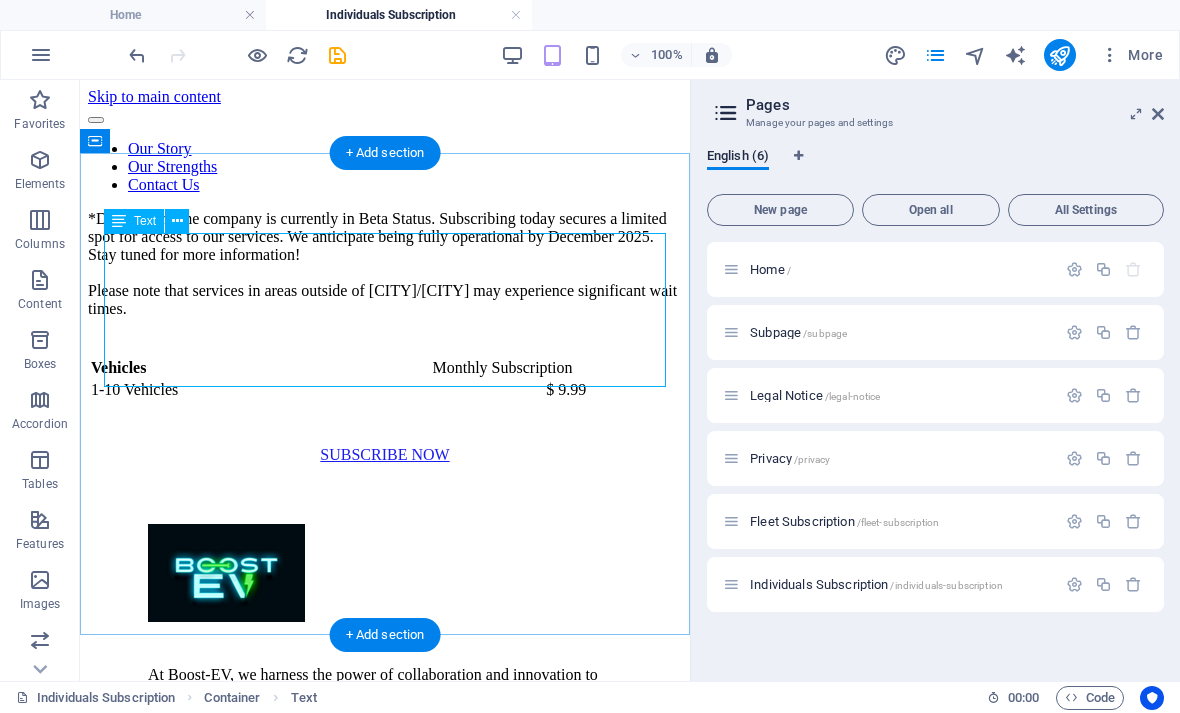 click on "*Disclaimer: The company is currently in Beta Status. Subscribing today secures a limited spot for access to our services. We anticipate being fully operational by December 2025. Stay tuned for more information! Please note that services in areas outside of [CITY]/[CITY] may experience significant wait times." at bounding box center (385, 264) 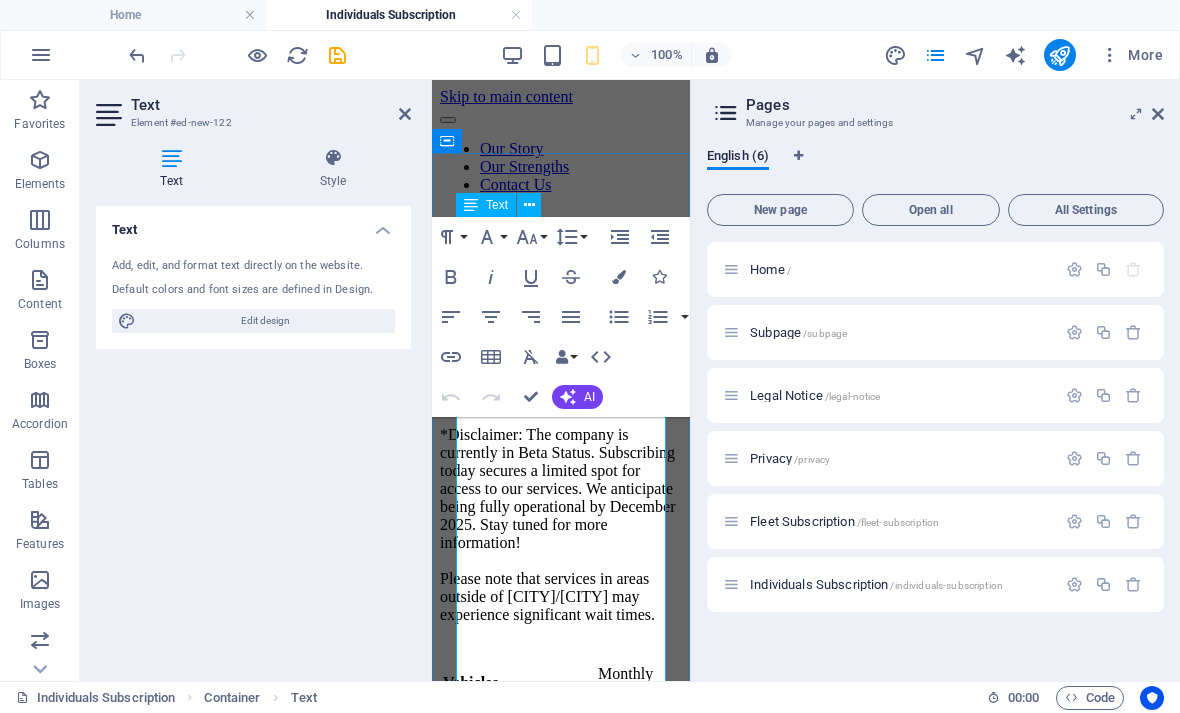 click on "*Disclaimer: The company is currently in Beta Status. Subscribing today secures a limited spot for access to our services. We anticipate being fully operational by December 2025. Stay tuned for more information! Please note that services in areas outside of [CITY]/[CITY] may experience significant wait times." at bounding box center [561, 525] 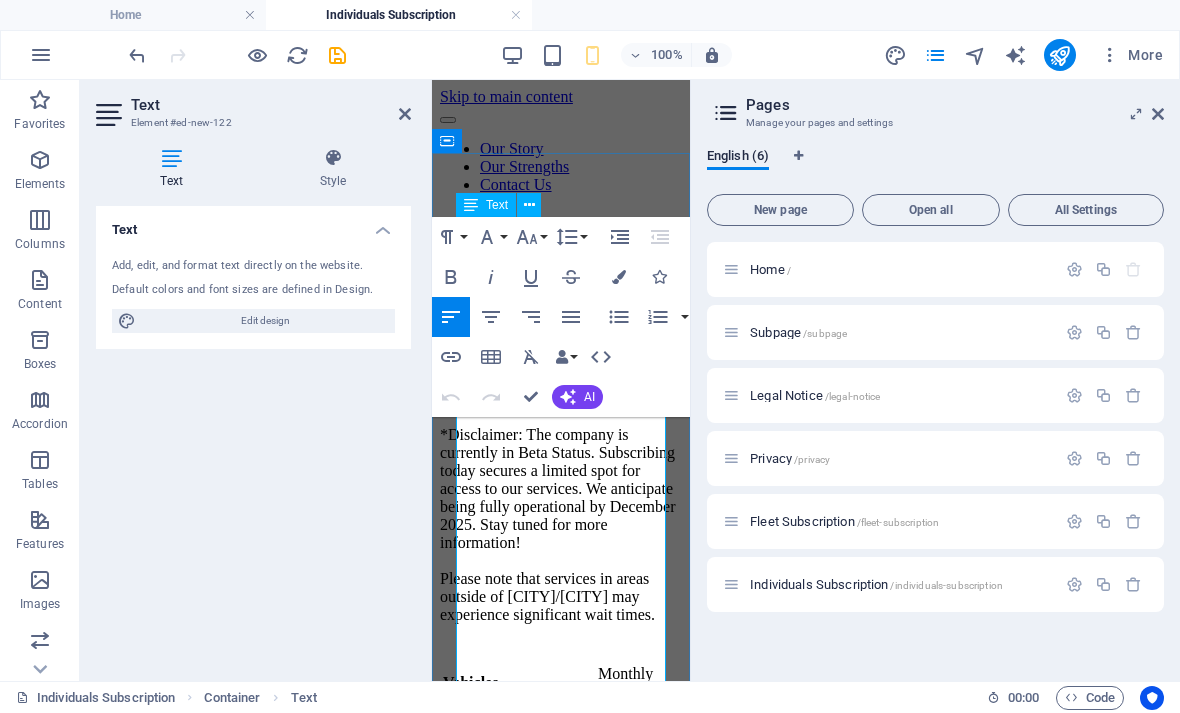 click on "*Disclaimer: The company is currently in Beta Status. Subscribing today secures a limited spot for access to our services. We anticipate being fully operational by December 2025. Stay tuned for more information! Please note that services in areas outside of [CITY]/[CITY] may experience significant wait times." at bounding box center (561, 525) 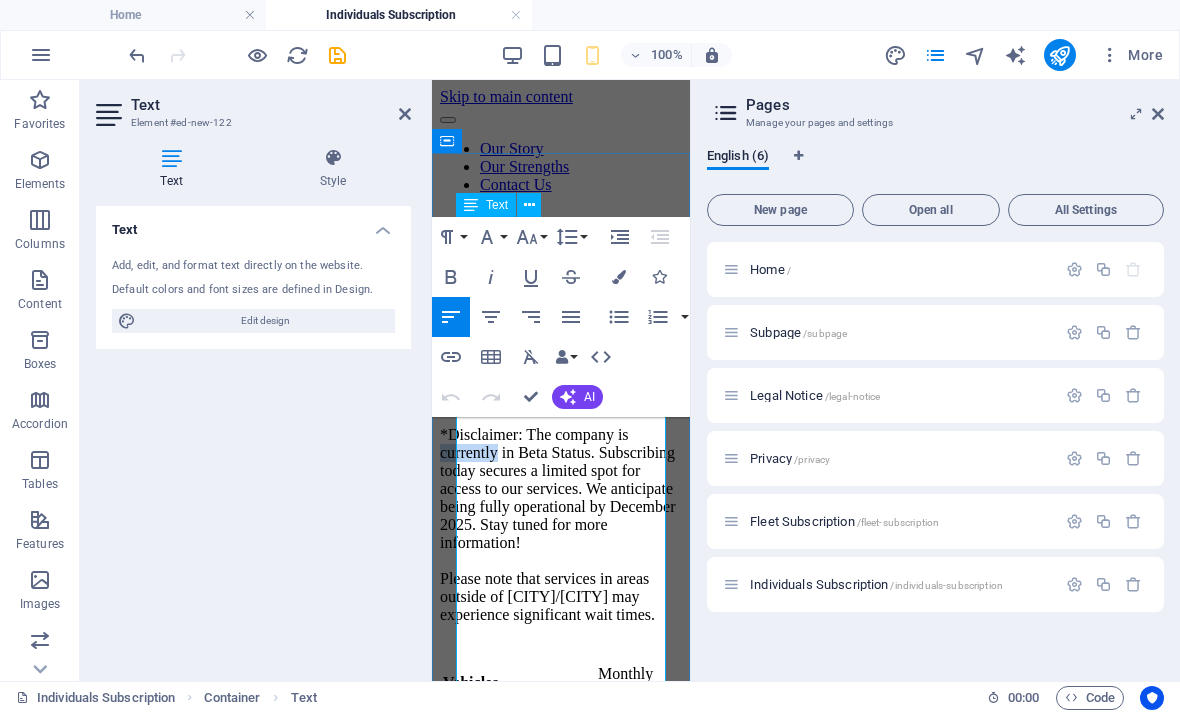 click on "*Disclaimer: The company is currently in Beta Status. Subscribing today secures a limited spot for access to our services. We anticipate being fully operational by December 2025. Stay tuned for more information! Please note that services in areas outside of [CITY]/[CITY] may experience significant wait times." at bounding box center (561, 525) 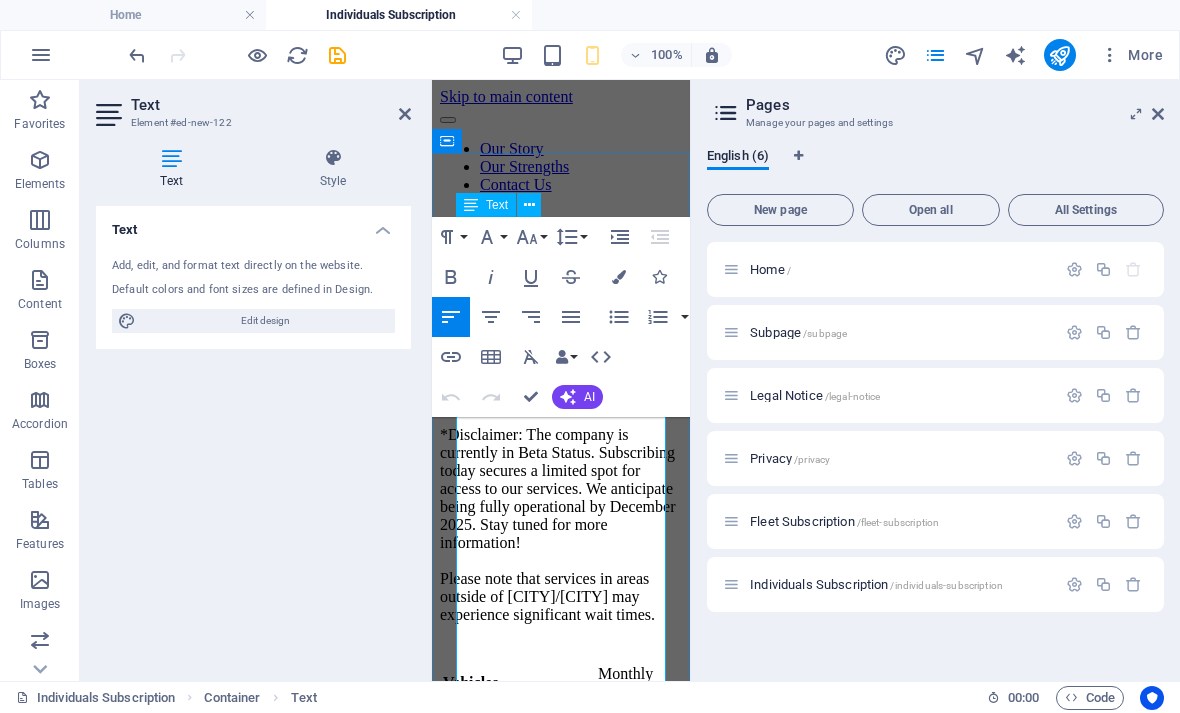 click on "*Disclaimer: The company is currently in Beta Status. Subscribing today secures a limited spot for access to our services. We anticipate being fully operational by December 2025. Stay tuned for more information! Please note that services in areas outside of [CITY]/[CITY] may experience significant wait times." at bounding box center [561, 525] 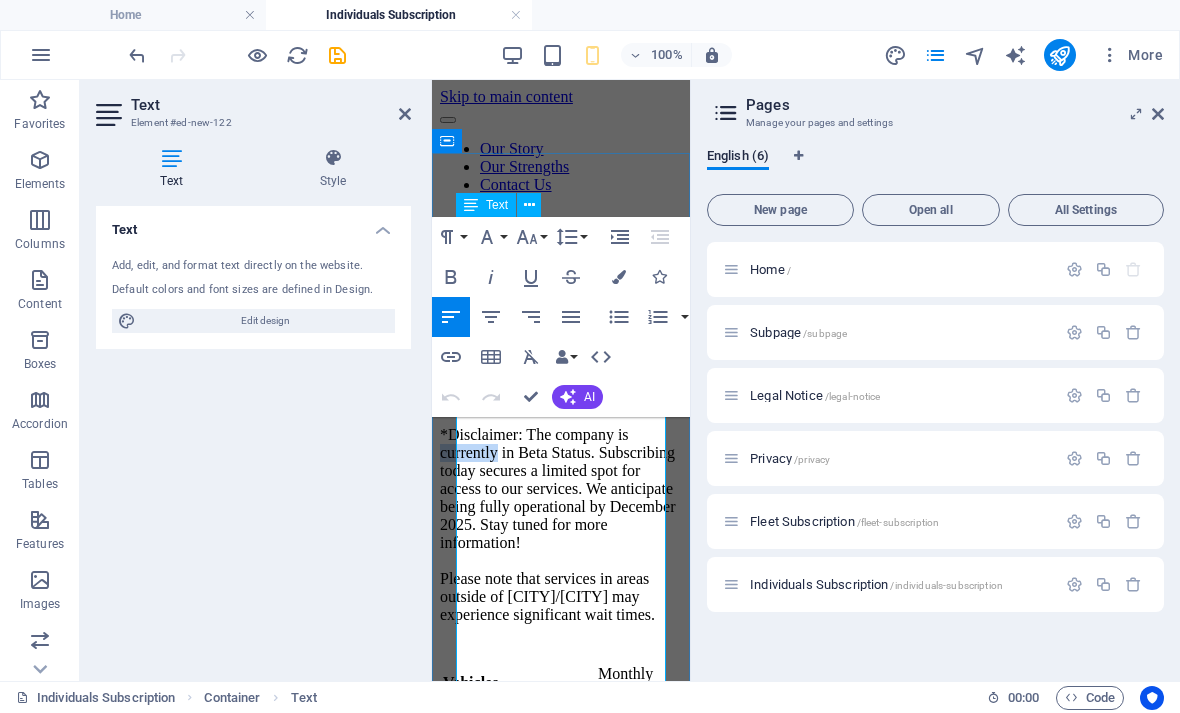 click on "*Disclaimer: The company is currently in Beta Status. Subscribing today secures a limited spot for access to our services. We anticipate being fully operational by December 2025. Stay tuned for more information! Please note that services in areas outside of [CITY]/[CITY] may experience significant wait times." at bounding box center [561, 525] 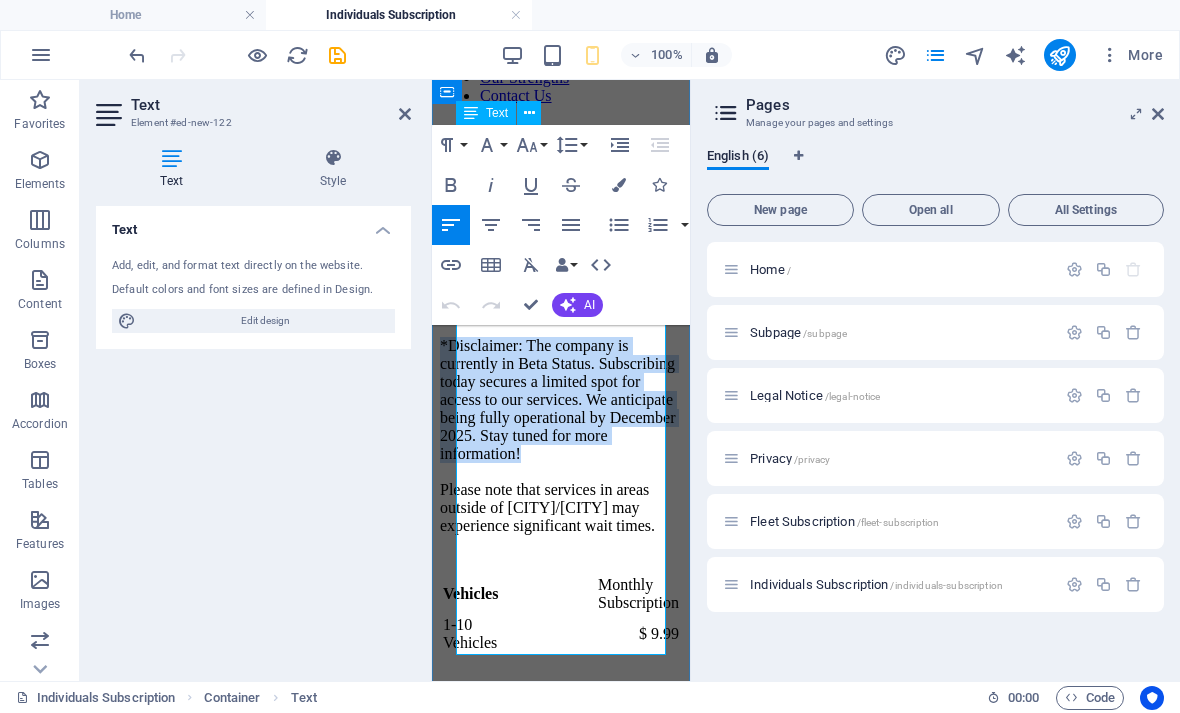 scroll, scrollTop: 92, scrollLeft: 0, axis: vertical 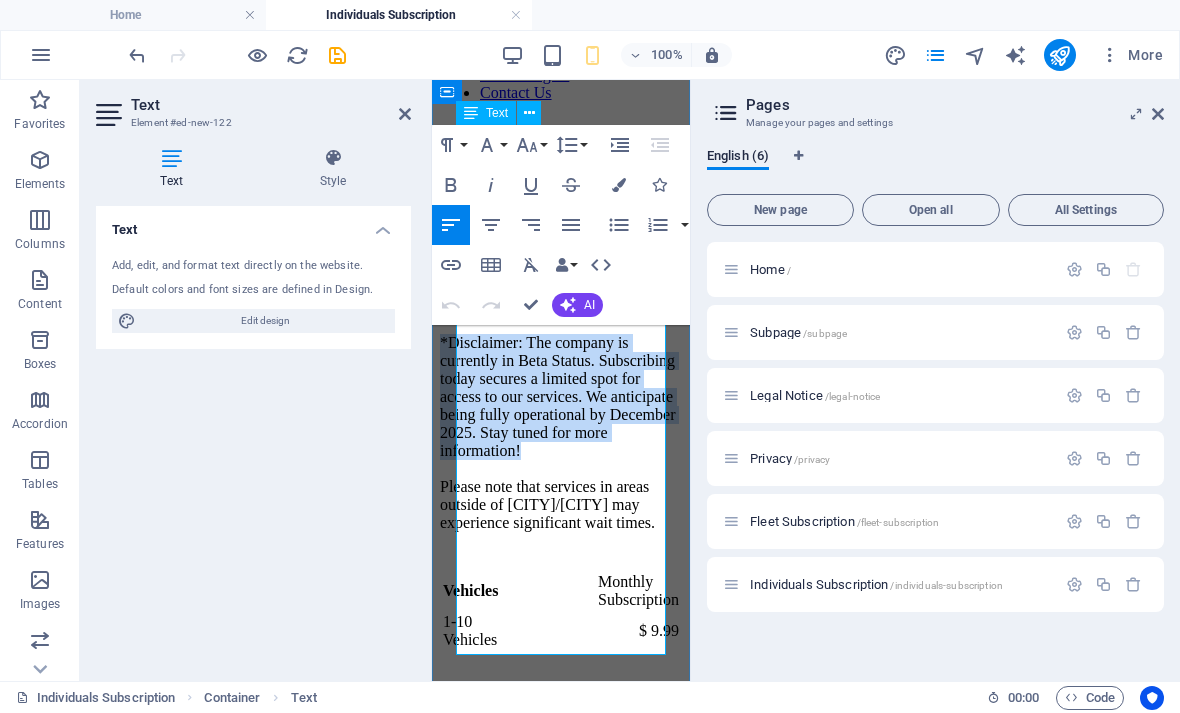 click on "*Disclaimer: The company is currently in Beta Status. Subscribing today secures a limited spot for access to our services. We anticipate being fully operational by December 2025. Stay tuned for more information! Please note that services in areas outside of [CITY]/[CITY] may experience significant wait times." at bounding box center (561, 433) 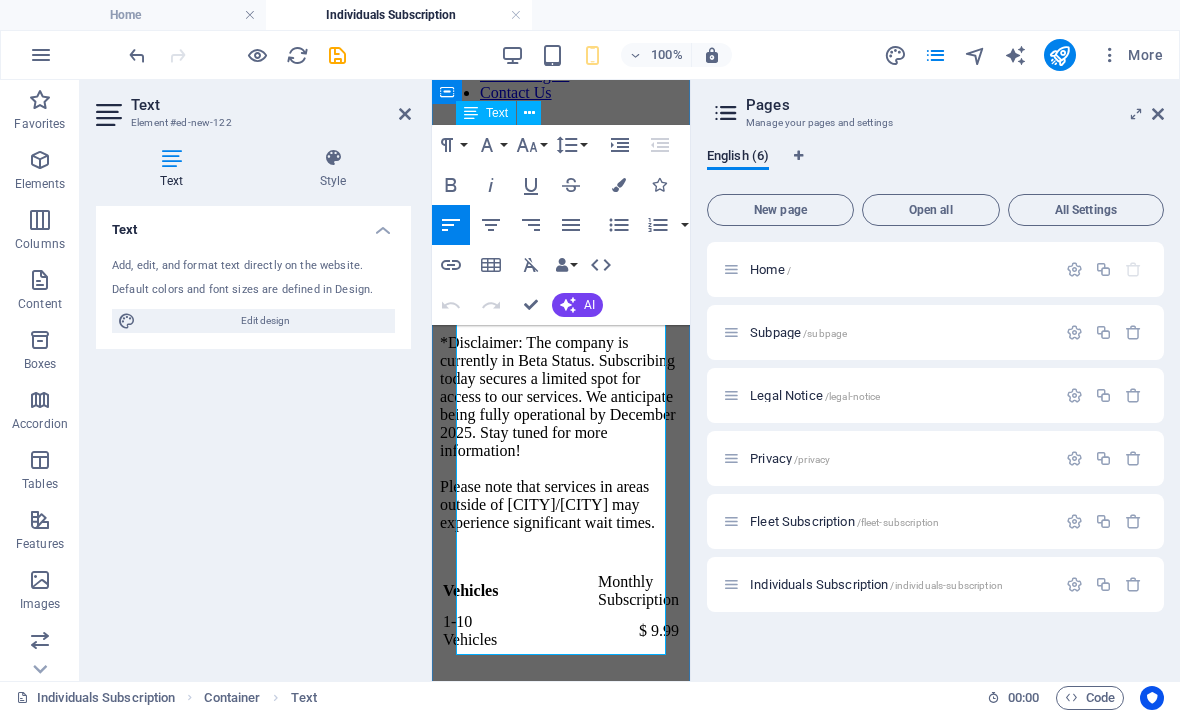 click on "*Disclaimer: The company is currently in Beta Status. Subscribing today secures a limited spot for access to our services. We anticipate being fully operational by December 2025. Stay tuned for more information! Please note that services in areas outside of [CITY]/[CITY] may experience significant wait times." at bounding box center (561, 433) 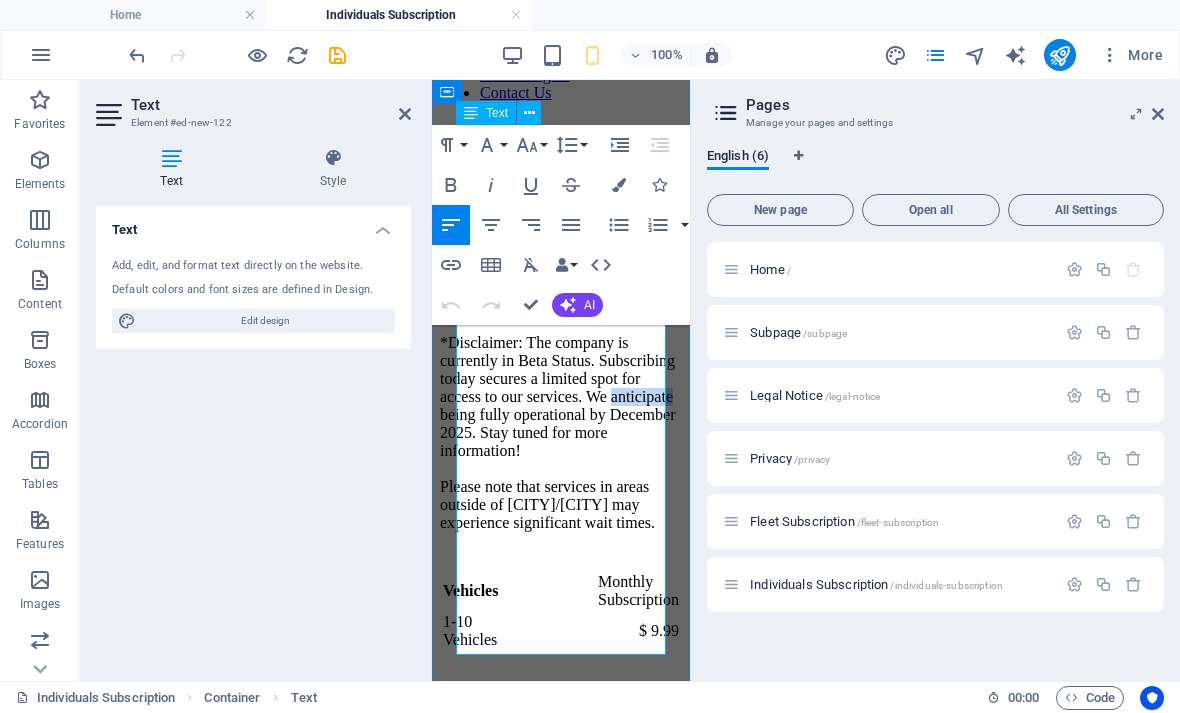 click on "*Disclaimer: The company is currently in Beta Status. Subscribing today secures a limited spot for access to our services. We anticipate being fully operational by December 2025. Stay tuned for more information! Please note that services in areas outside of [CITY]/[CITY] may experience significant wait times." at bounding box center [561, 433] 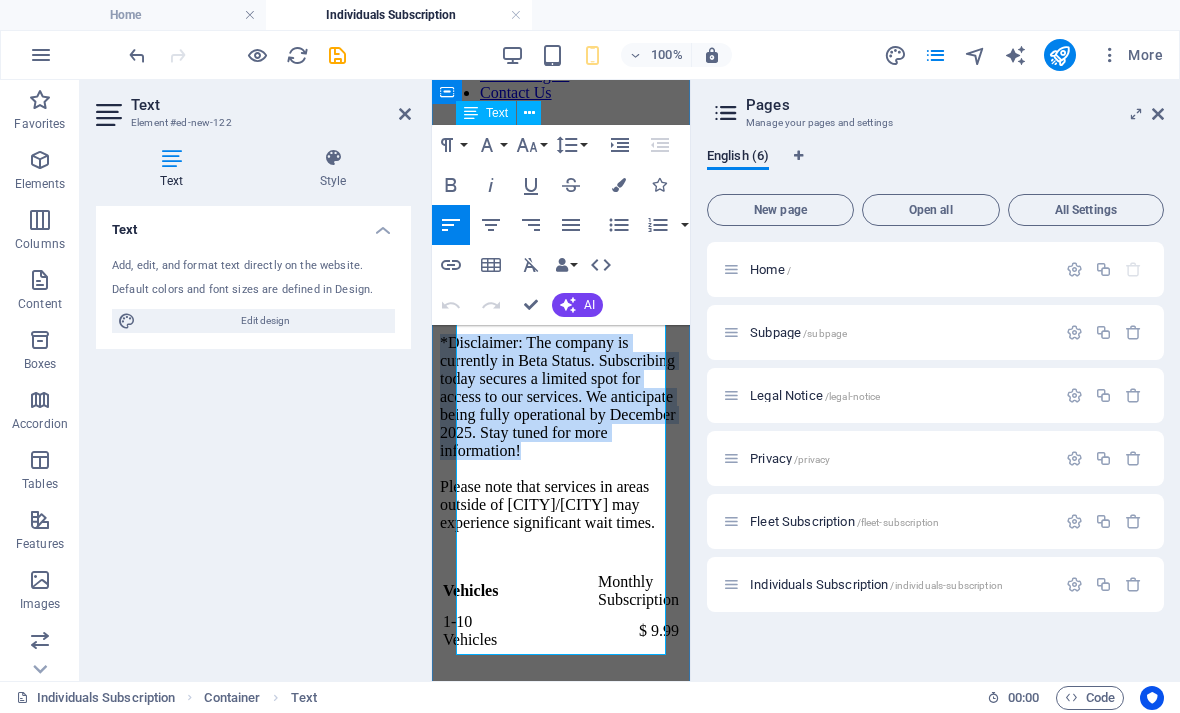 click on "*Disclaimer: The company is currently in Beta Status. Subscribing today secures a limited spot for access to our services. We anticipate being fully operational by December 2025. Stay tuned for more information! Please note that services in areas outside of [CITY]/[CITY] may experience significant wait times." at bounding box center (561, 433) 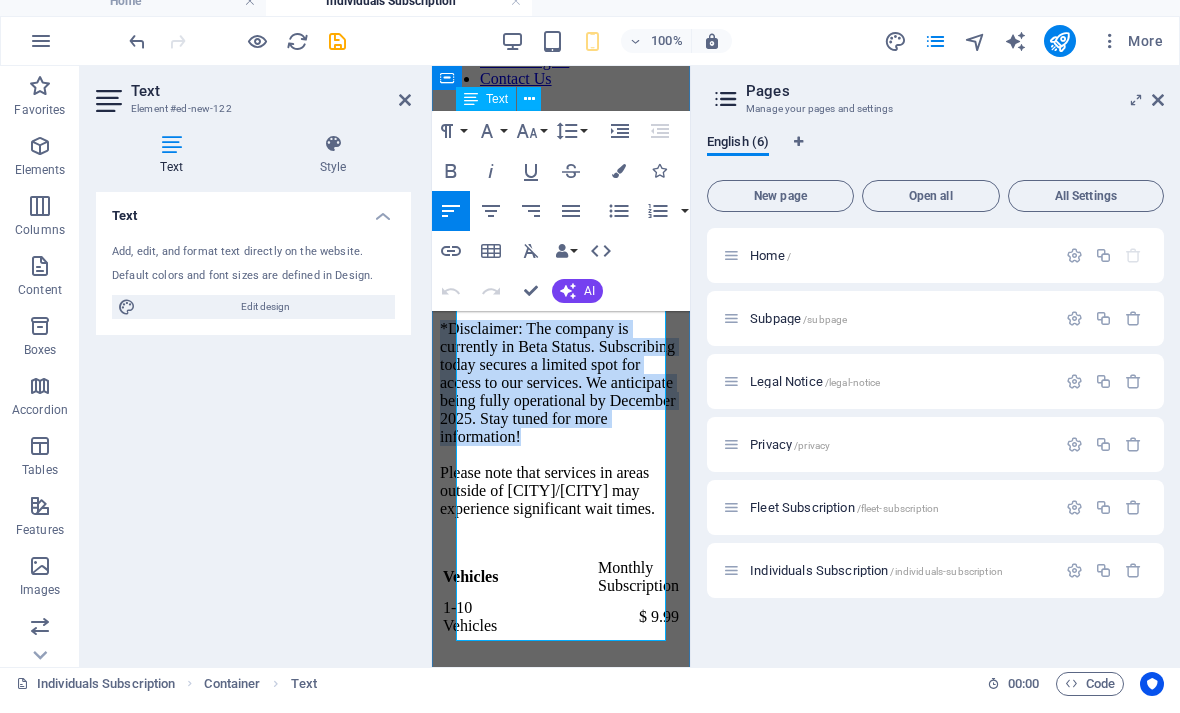 drag, startPoint x: 544, startPoint y: 497, endPoint x: 635, endPoint y: 639, distance: 168.65645 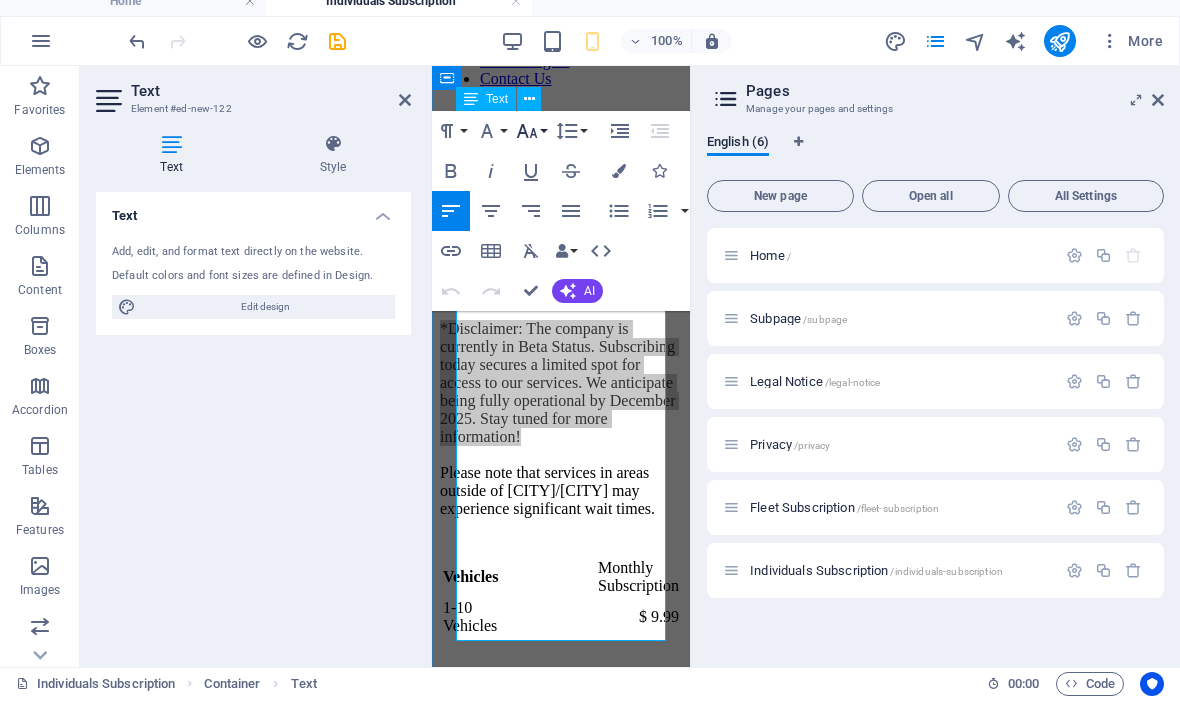 click 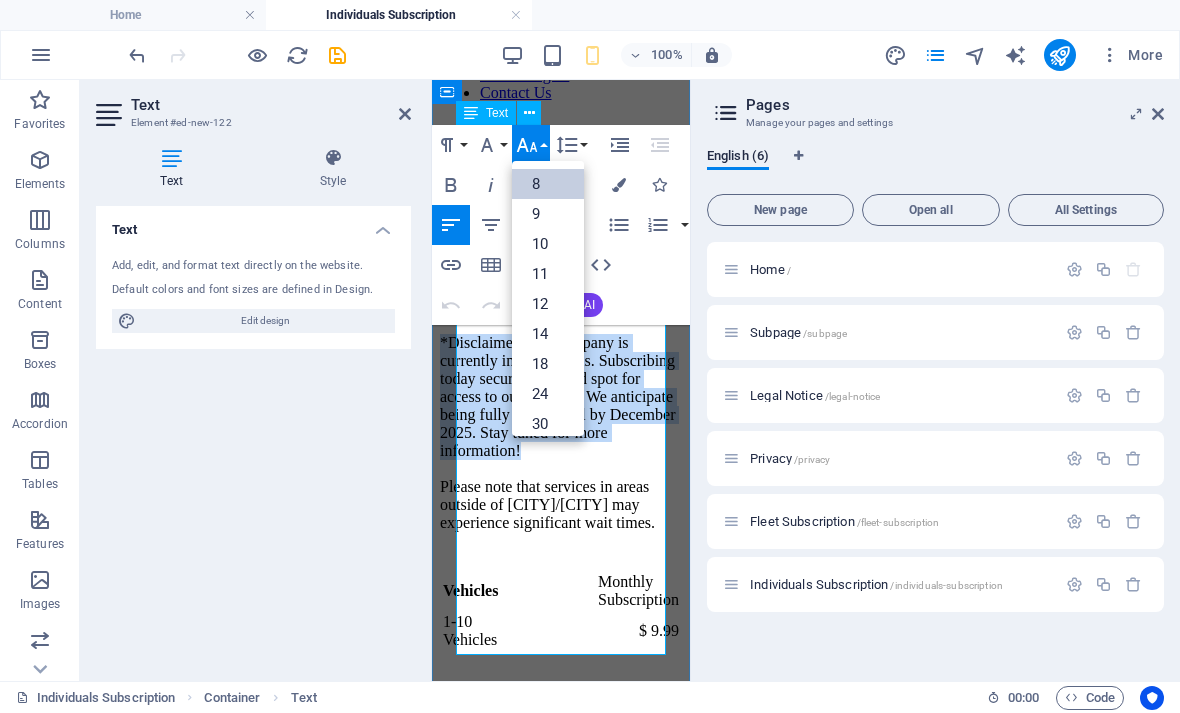 click on "8" at bounding box center [548, 184] 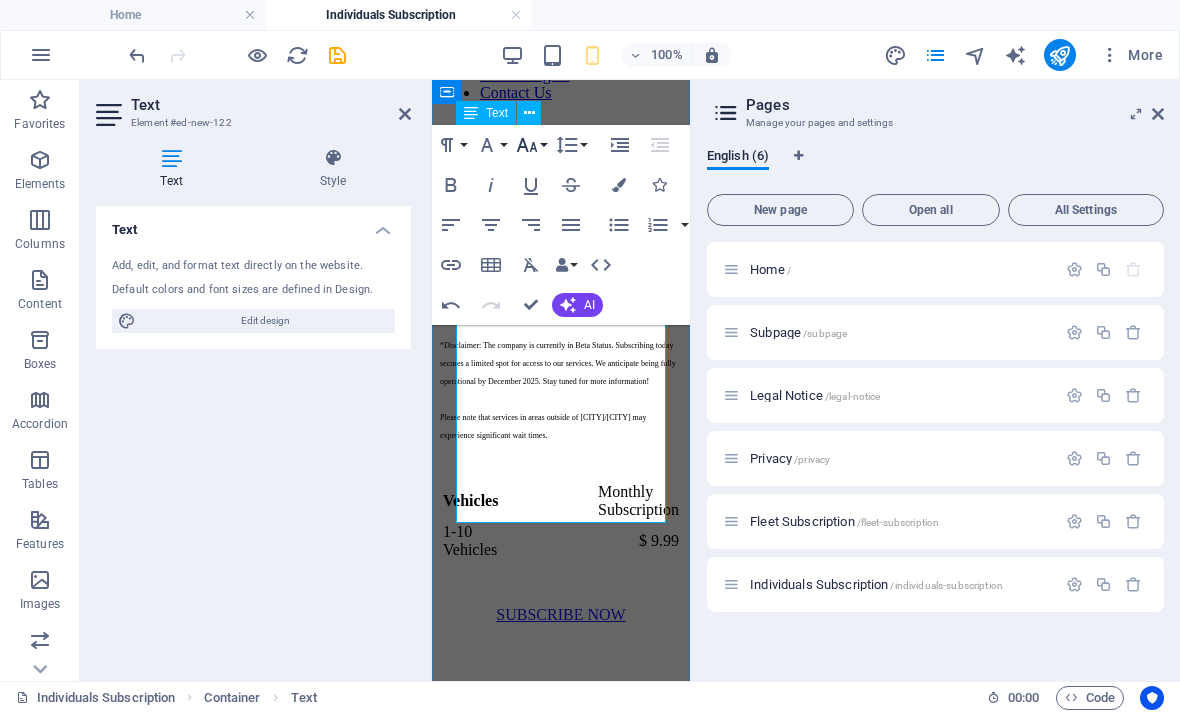 click 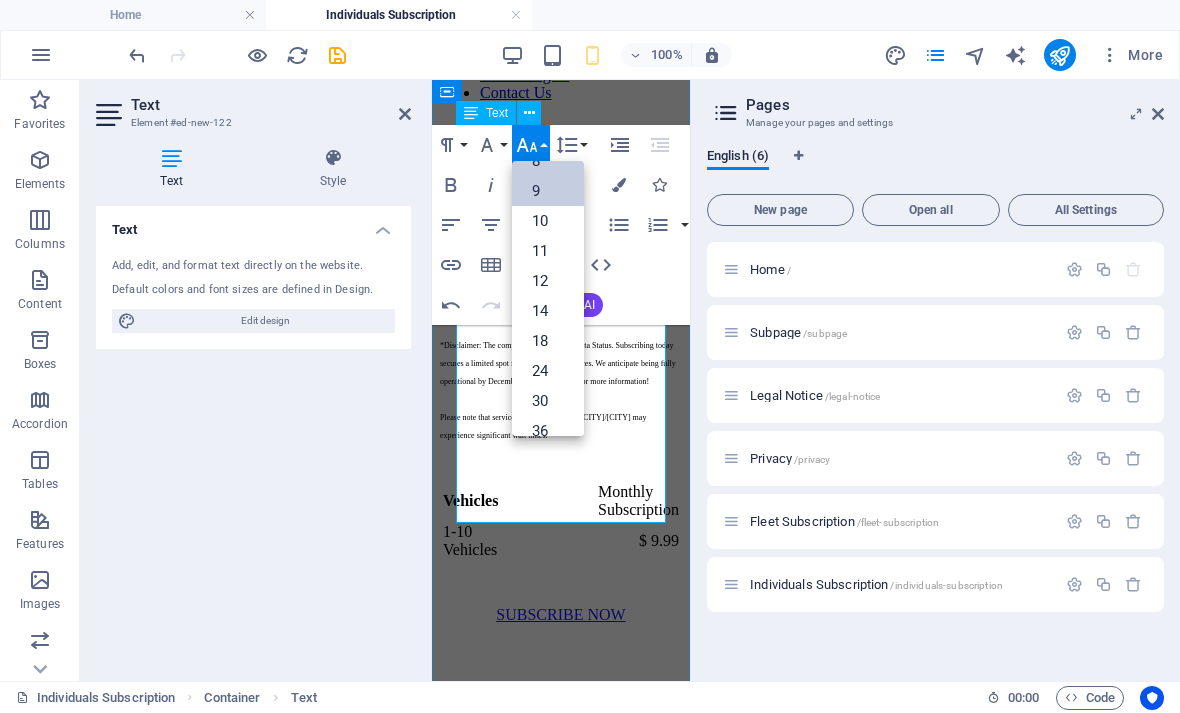 click on "9" at bounding box center (548, 191) 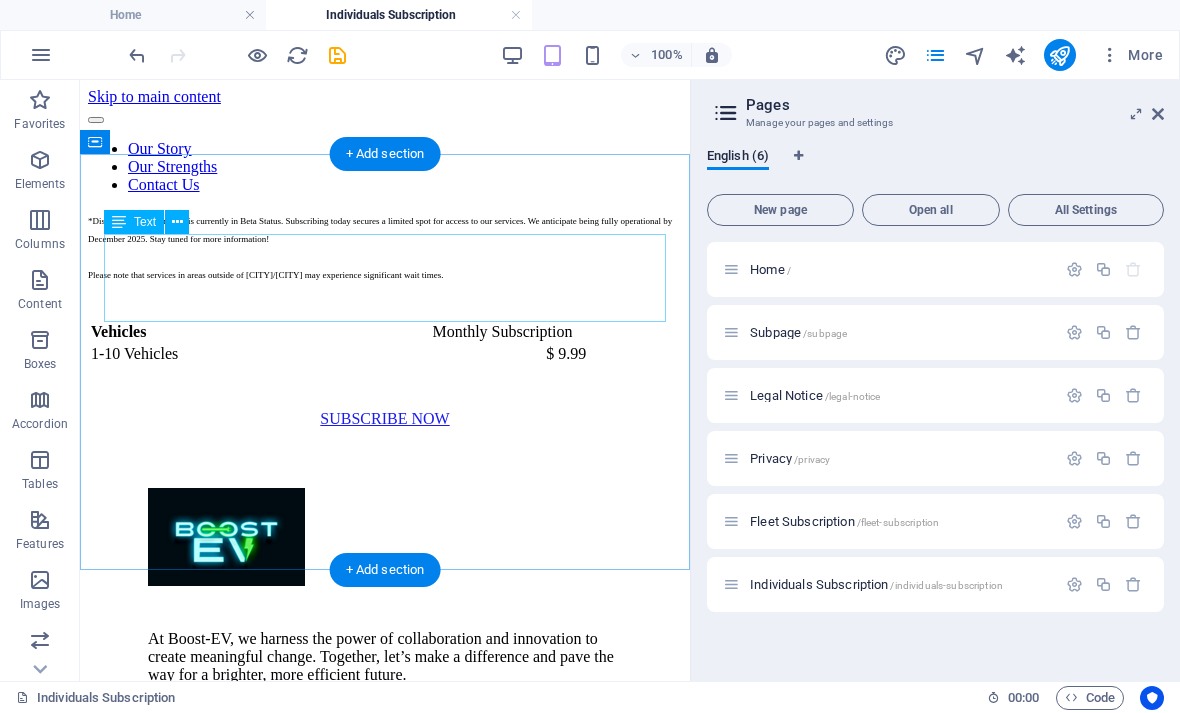 scroll, scrollTop: 0, scrollLeft: 0, axis: both 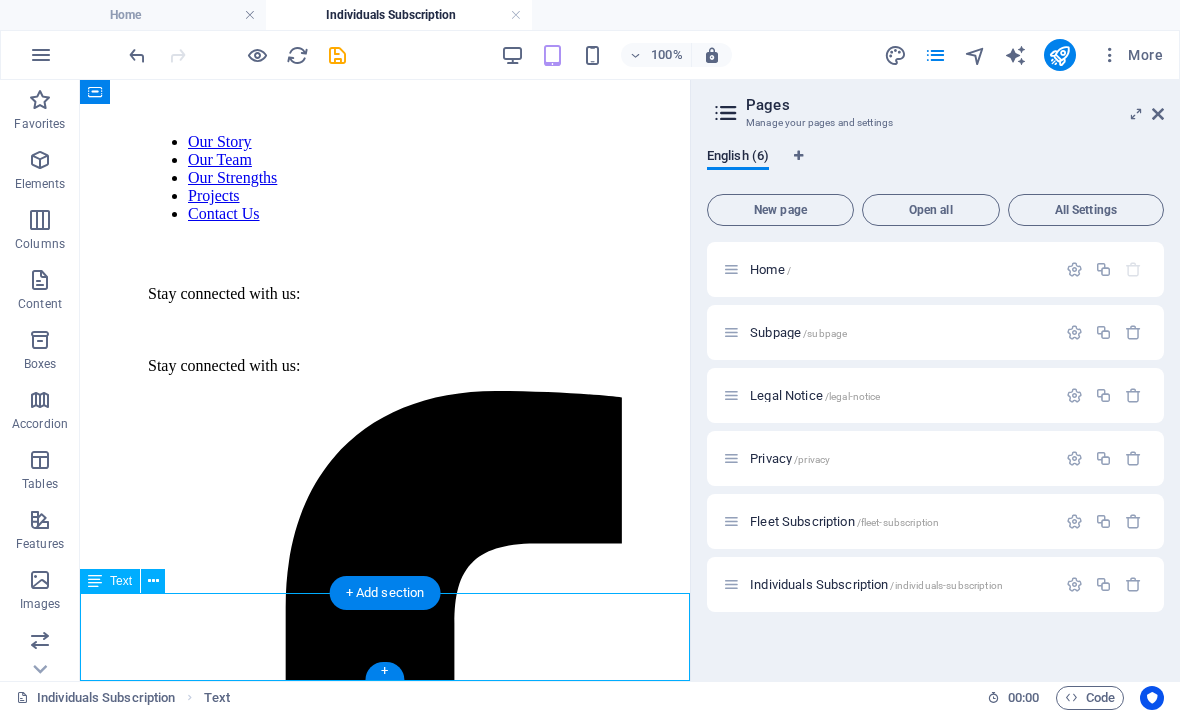 click on "*Disclaimer: The company is currently in Beta Status. Subscribing today secures a limited spot for access to our services. We anticipate being fully operational by December 2025. Stay tuned for more information! Please note that services in areas outside of [CITY]/[CITY] may experience significant wait times." at bounding box center [385, 3214] 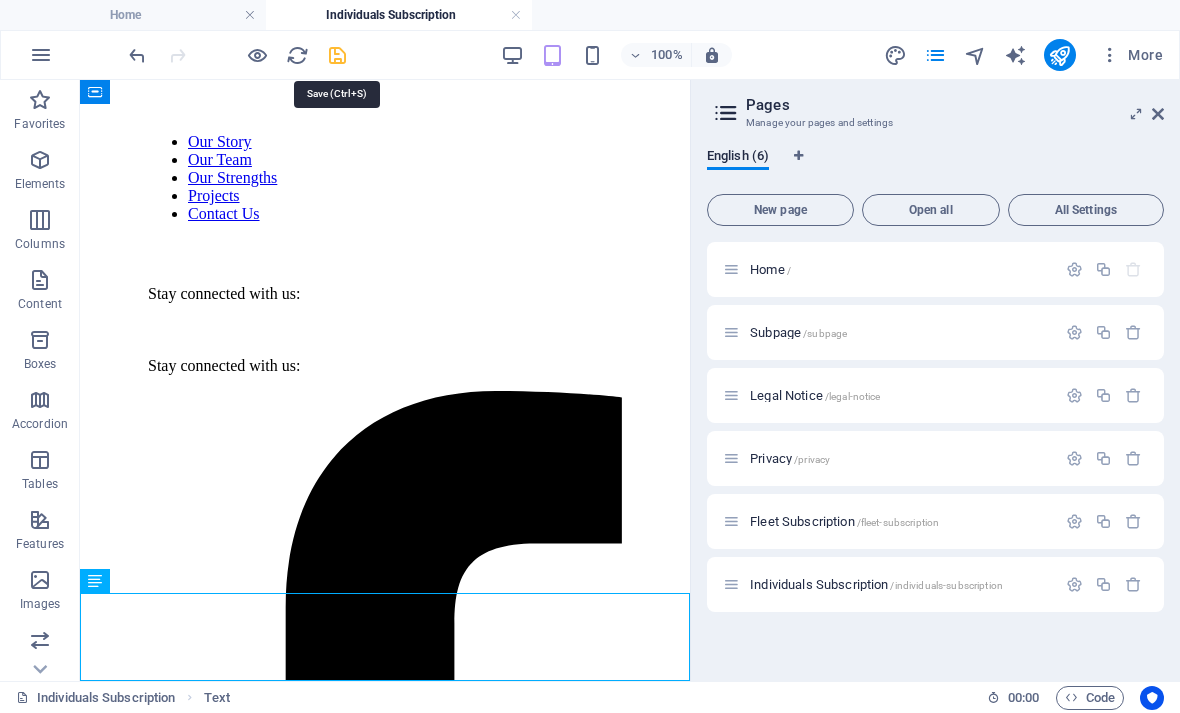 click at bounding box center (337, 55) 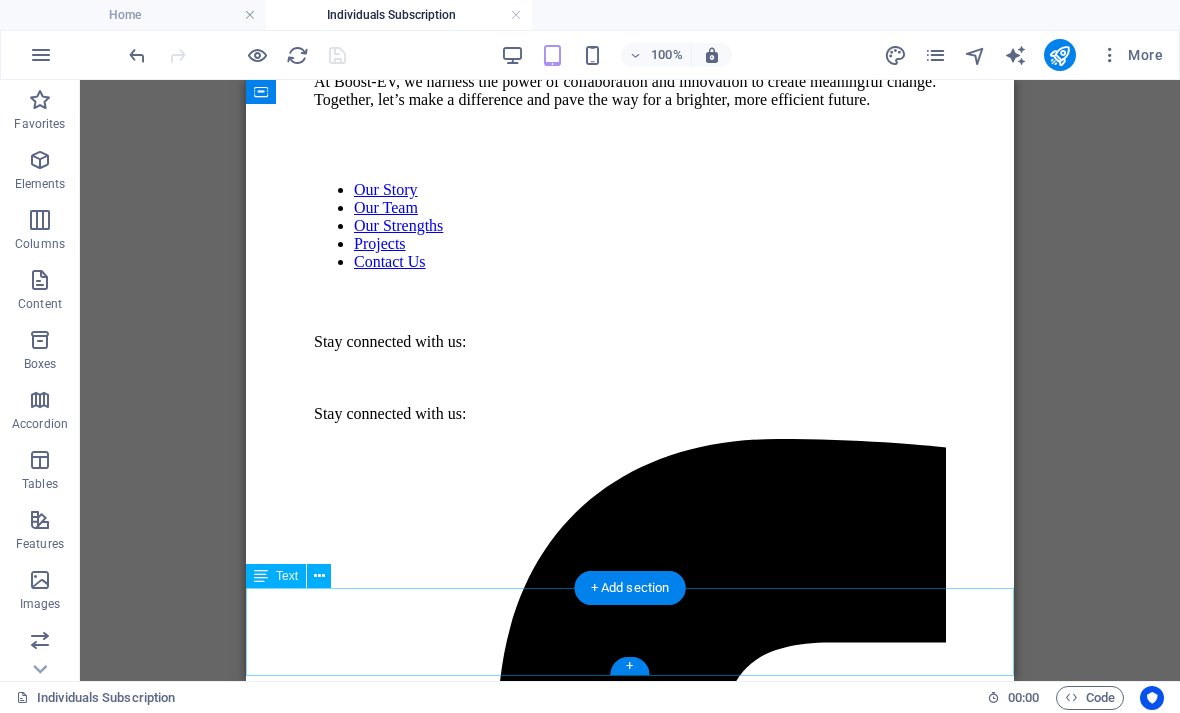 scroll, scrollTop: 465, scrollLeft: 0, axis: vertical 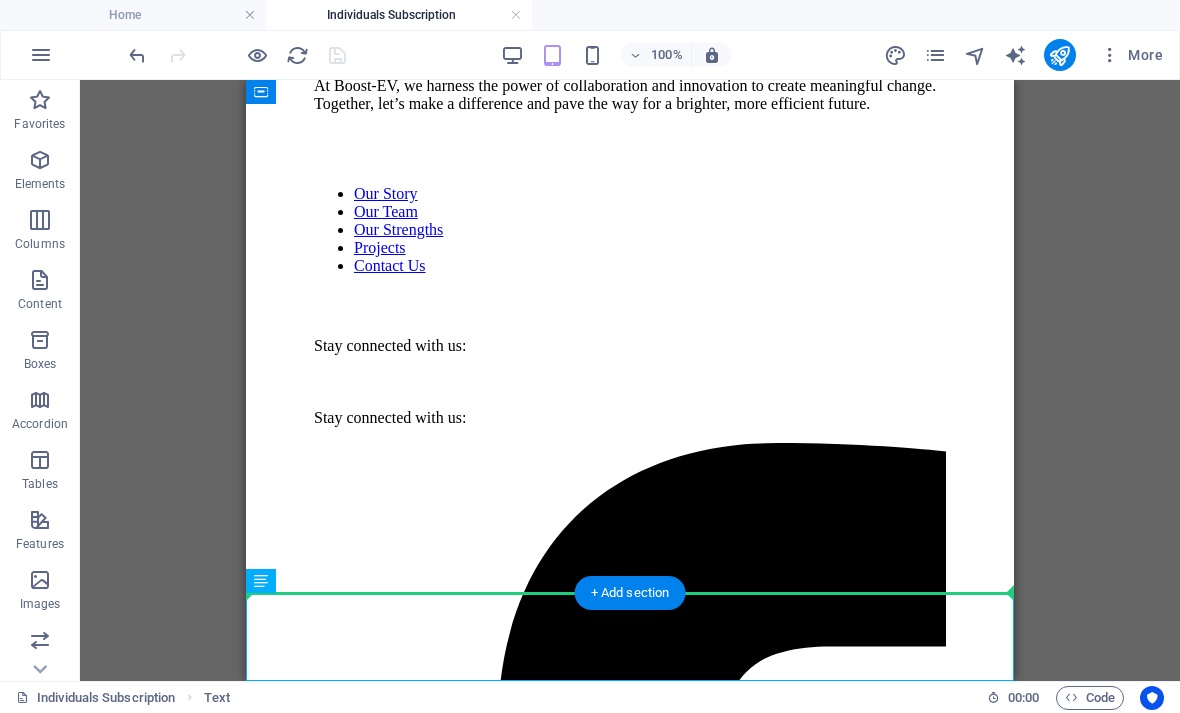 drag, startPoint x: 704, startPoint y: 667, endPoint x: 337, endPoint y: 584, distance: 376.26852 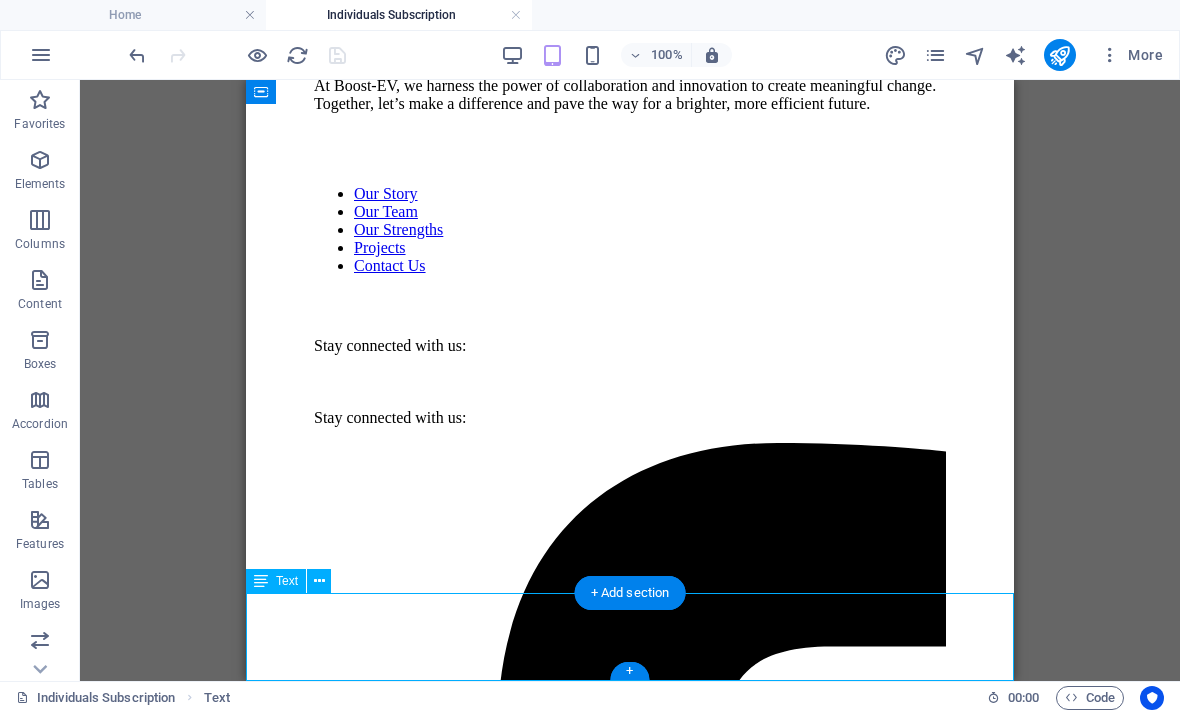 click on "*Disclaimer: The company is currently in Beta Status. Subscribing today secures a limited spot for access to our services. We anticipate being fully operational by December 2025. Stay tuned for more information! Please note that services in areas outside of [CITY]/[CITY] may experience significant wait times." at bounding box center [630, 4074] 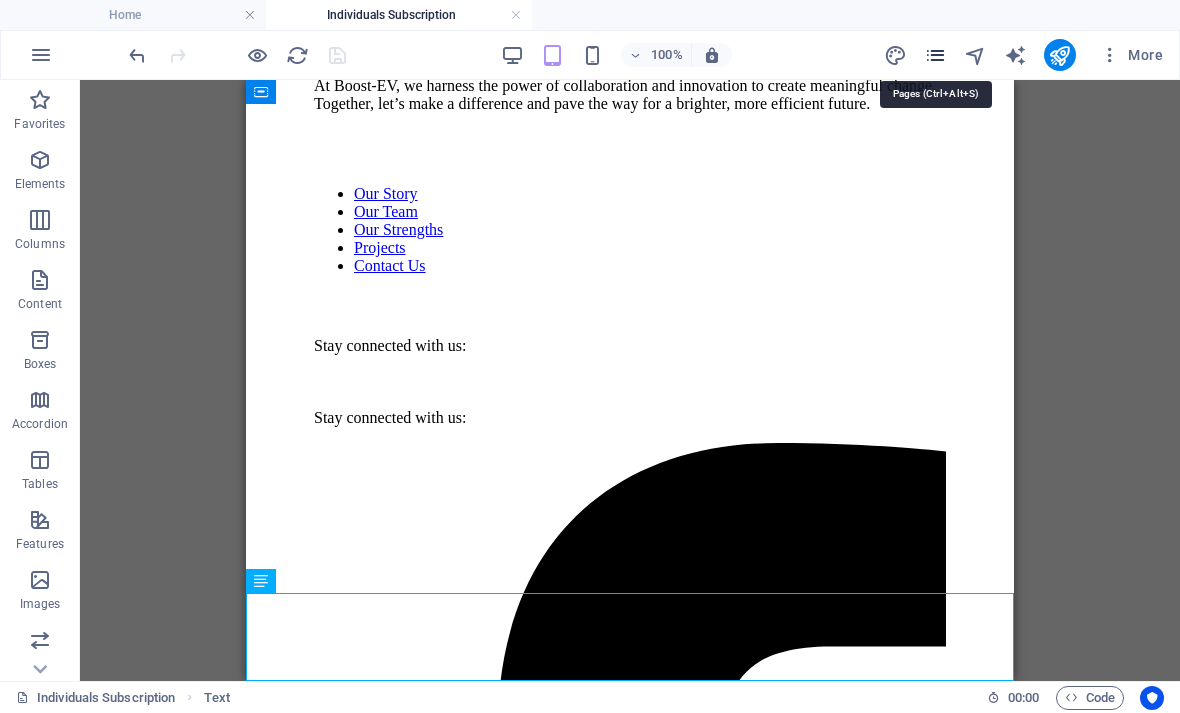 click at bounding box center [935, 55] 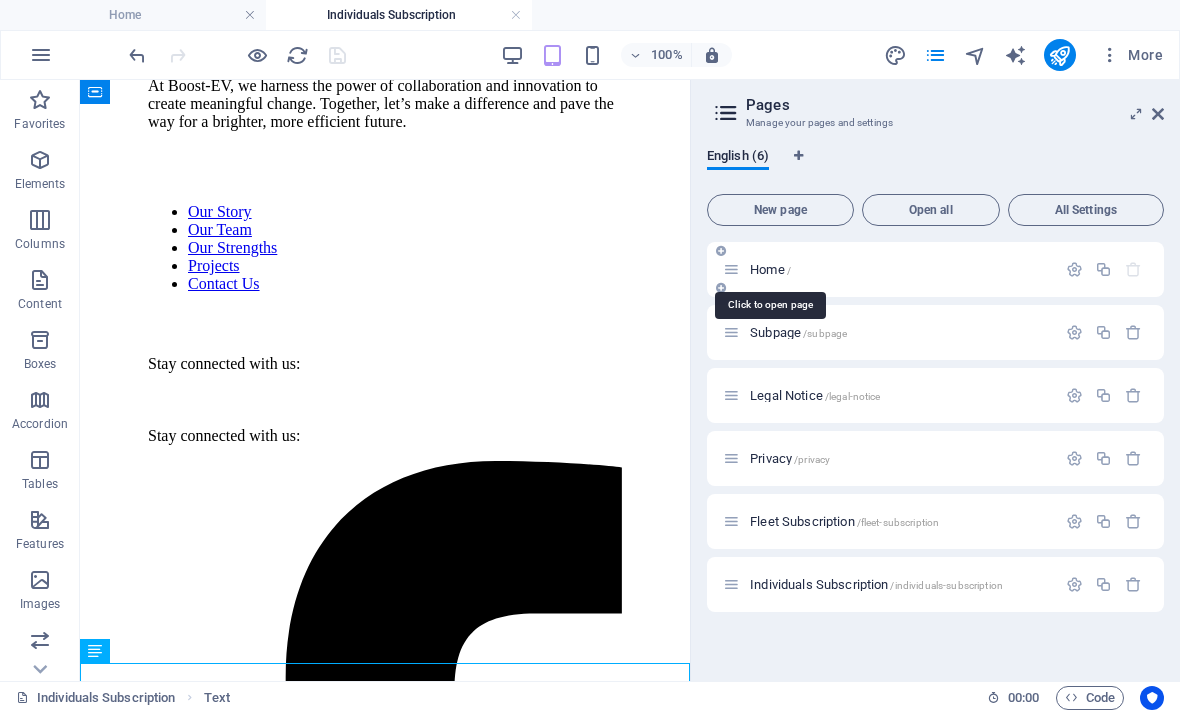 click on "Home /" at bounding box center [770, 269] 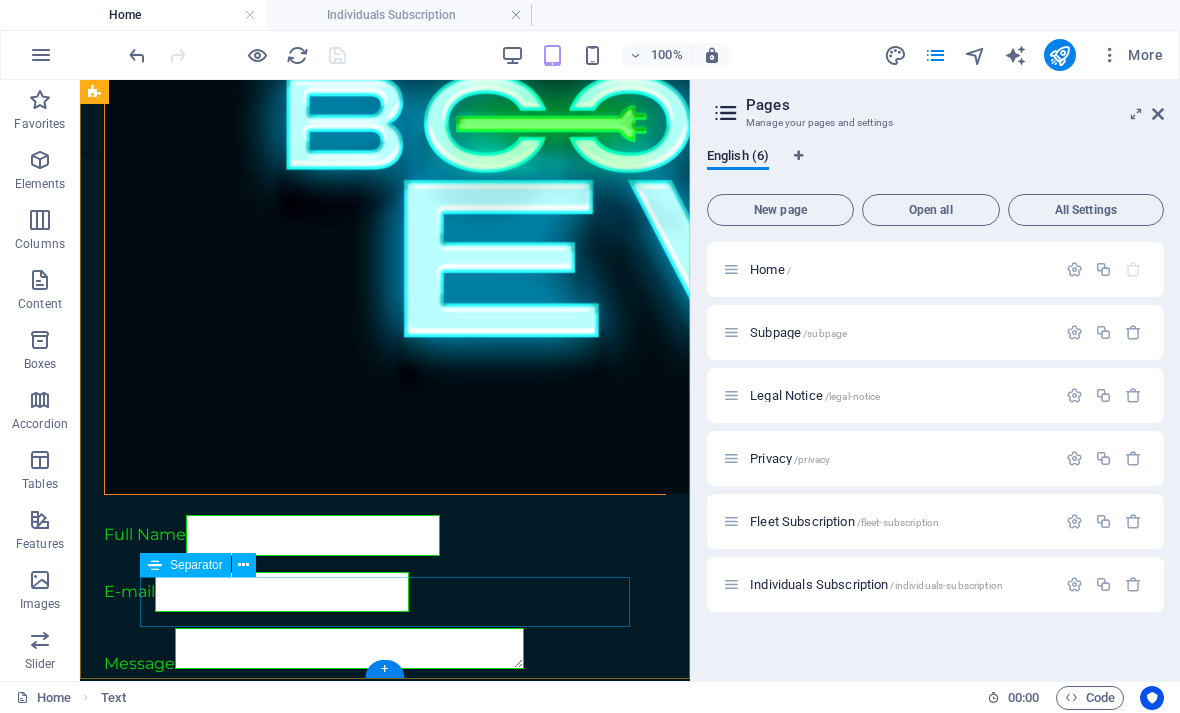 scroll, scrollTop: 3382, scrollLeft: 0, axis: vertical 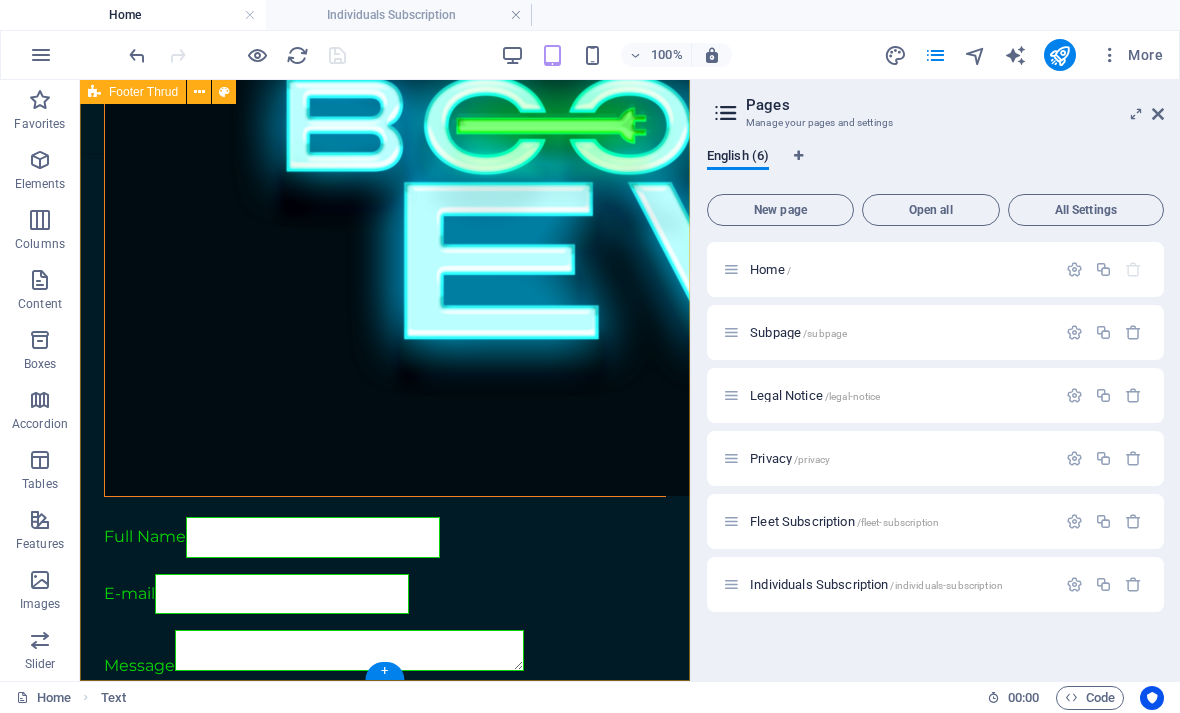 click on "At Boost-EV, we harness the power of collaboration and innovation to create meaningful change. Together, let’s make a difference and pave the way for a brighter, more efficient future. Our Story Our Team Our Strengths Projects Contact Us Stay connected with us: Stay connected with us: [EMAIL]
Privacy Policy Terms of Service    Boost-EV" at bounding box center (385, 1359) 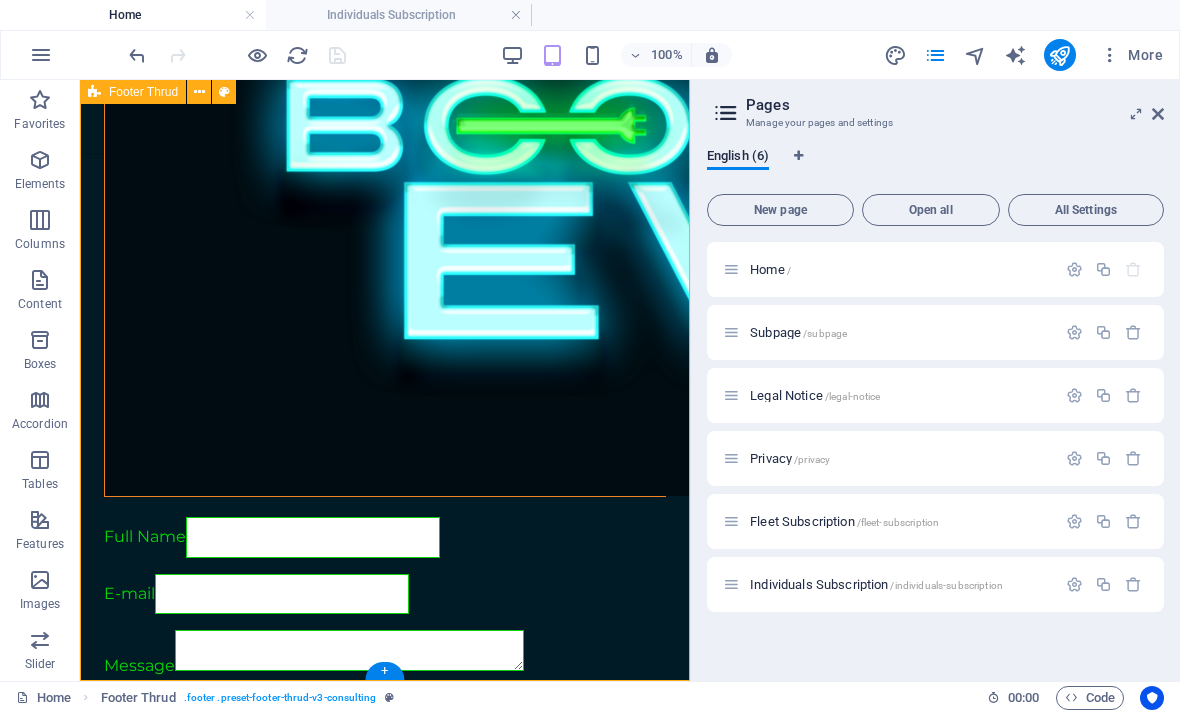 click on "At Boost-EV, we harness the power of collaboration and innovation to create meaningful change. Together, let’s make a difference and pave the way for a brighter, more efficient future. Our Story Our Team Our Strengths Projects Contact Us Stay connected with us: Stay connected with us: [EMAIL]
Privacy Policy Terms of Service    Boost-EV" at bounding box center (385, 1359) 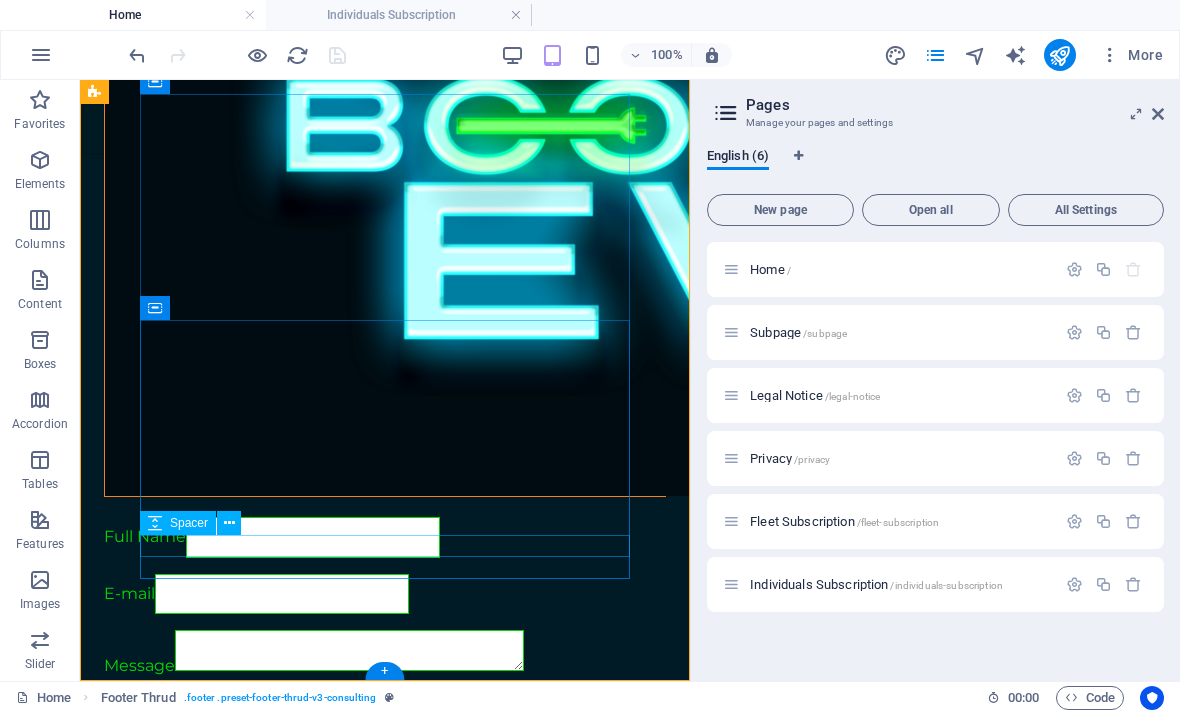 click on "Spacer" at bounding box center (178, 523) 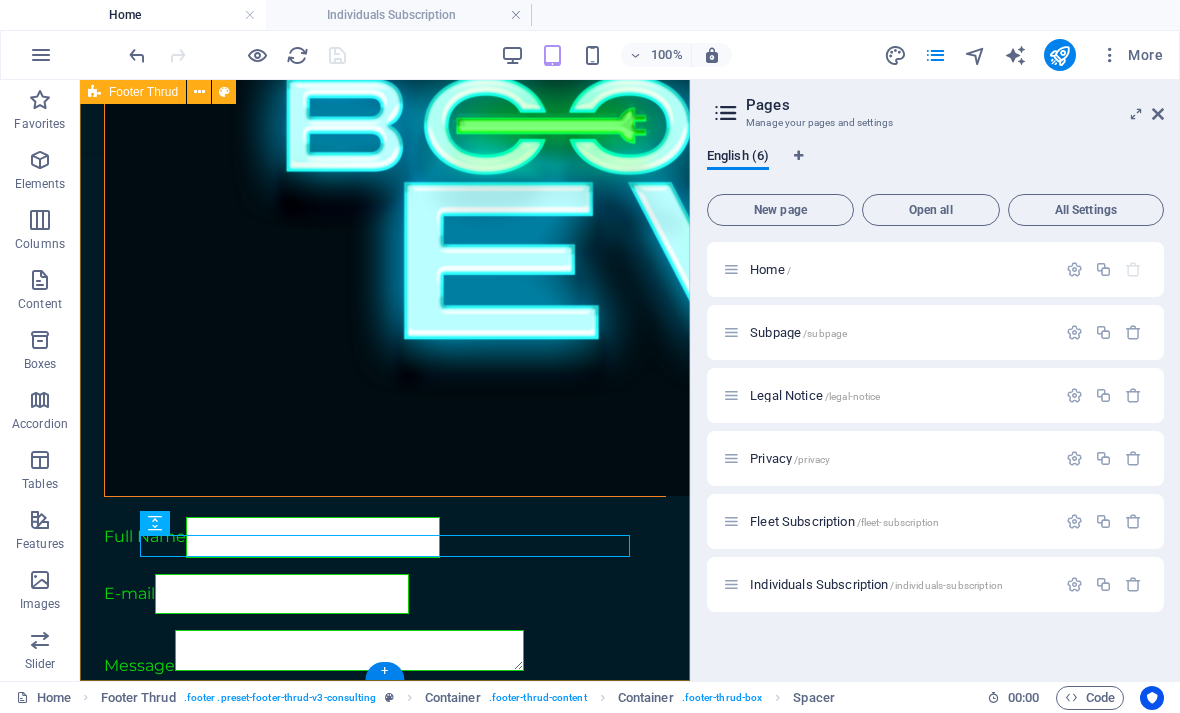 click on "At Boost-EV, we harness the power of collaboration and innovation to create meaningful change. Together, let’s make a difference and pave the way for a brighter, more efficient future. Our Story Our Team Our Strengths Projects Contact Us Stay connected with us: Stay connected with us: [EMAIL]
Privacy Policy Terms of Service    Boost-EV" at bounding box center [385, 1359] 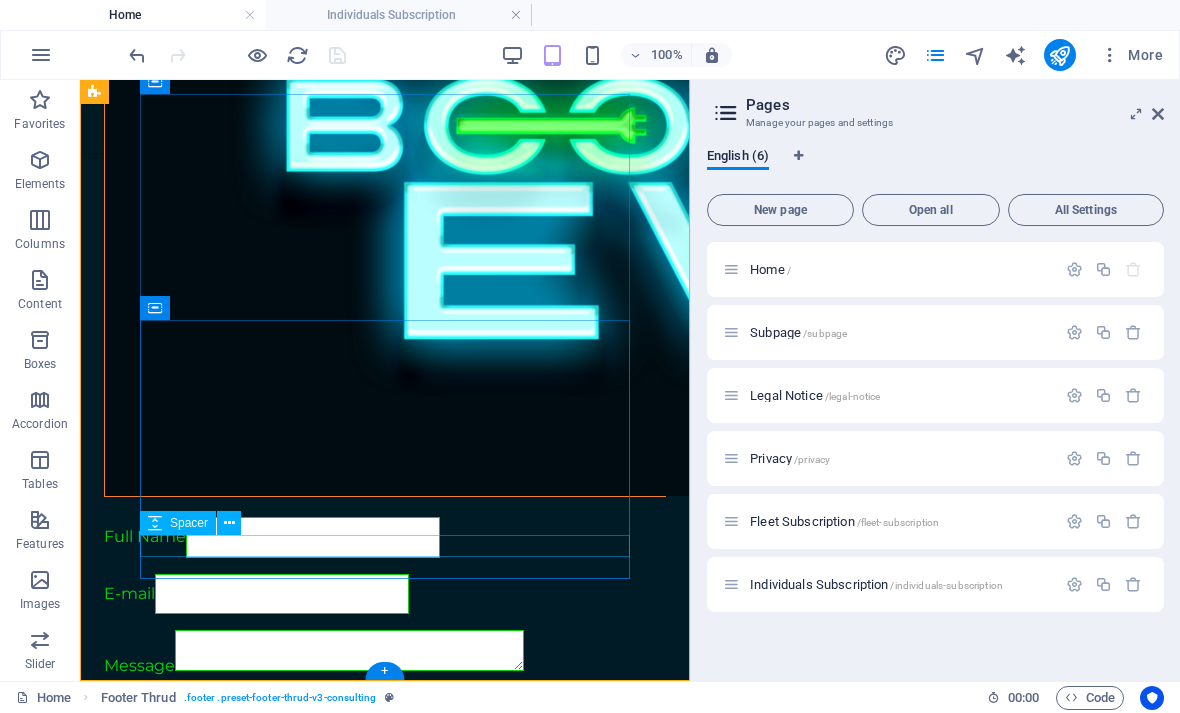 click at bounding box center [385, 1615] 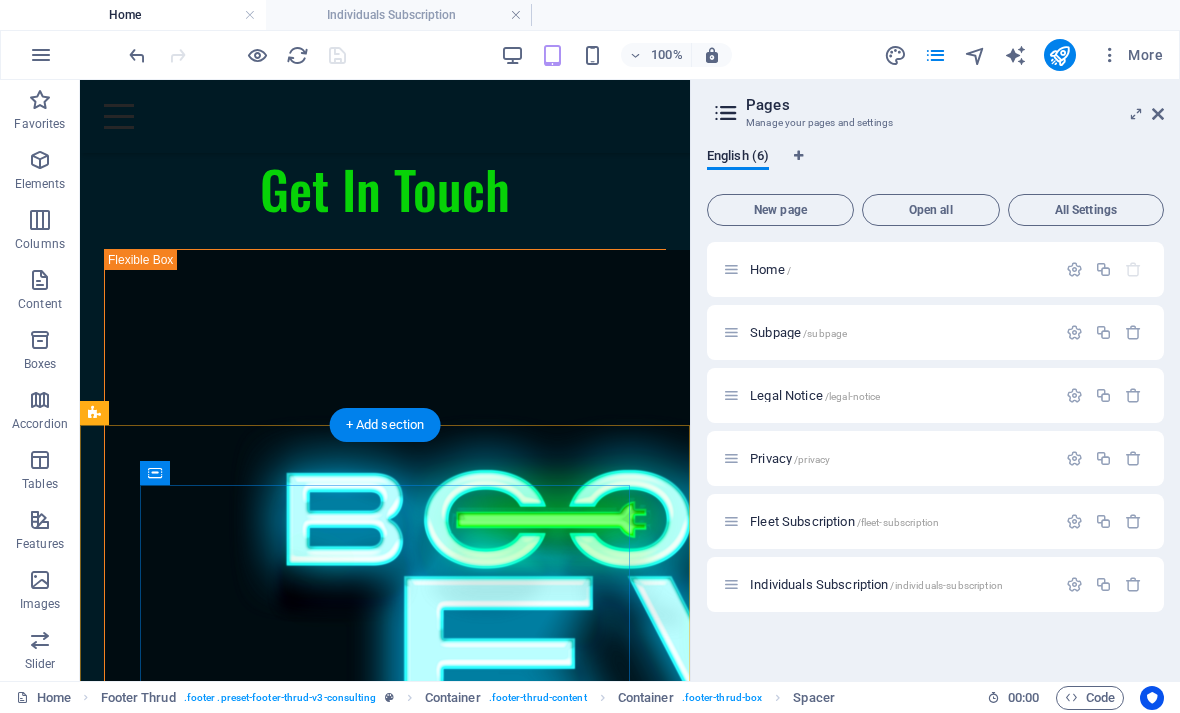 scroll, scrollTop: 2991, scrollLeft: 0, axis: vertical 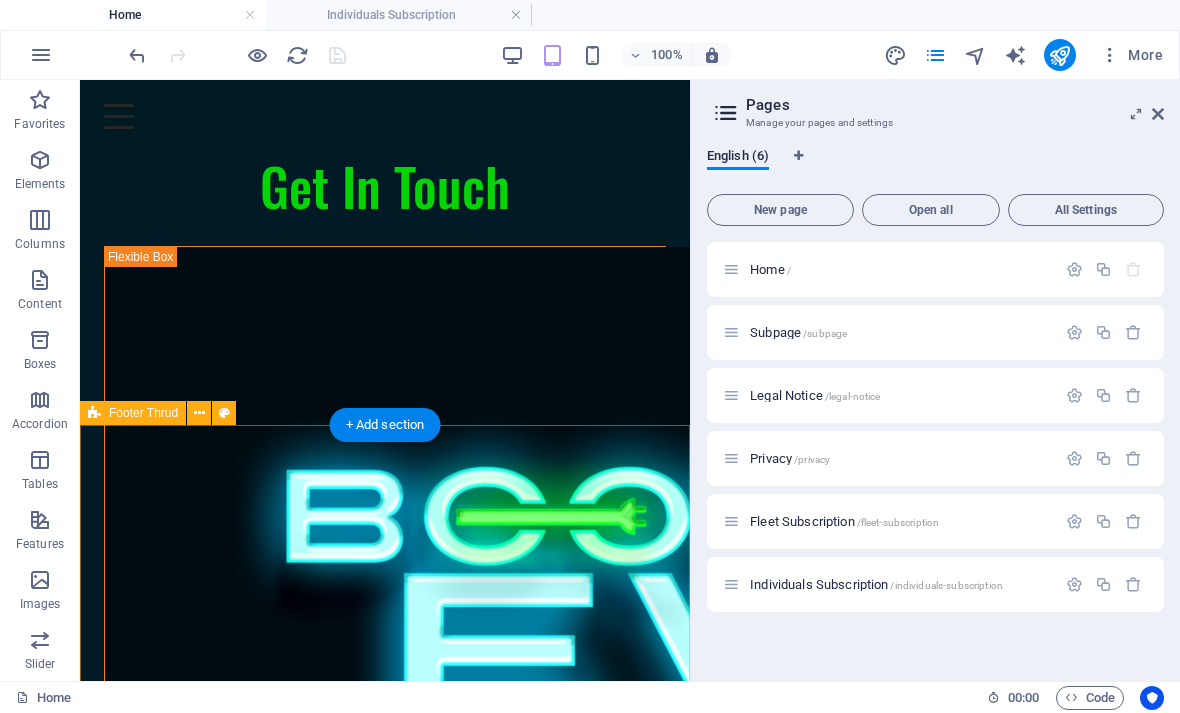 click on "At Boost-EV, we harness the power of collaboration and innovation to create meaningful change. Together, let’s make a difference and pave the way for a brighter, more efficient future. Our Story Our Team Our Strengths Projects Contact Us Stay connected with us: Stay connected with us: [EMAIL]
Privacy Policy Terms of Service    Boost-EV" at bounding box center (385, 1750) 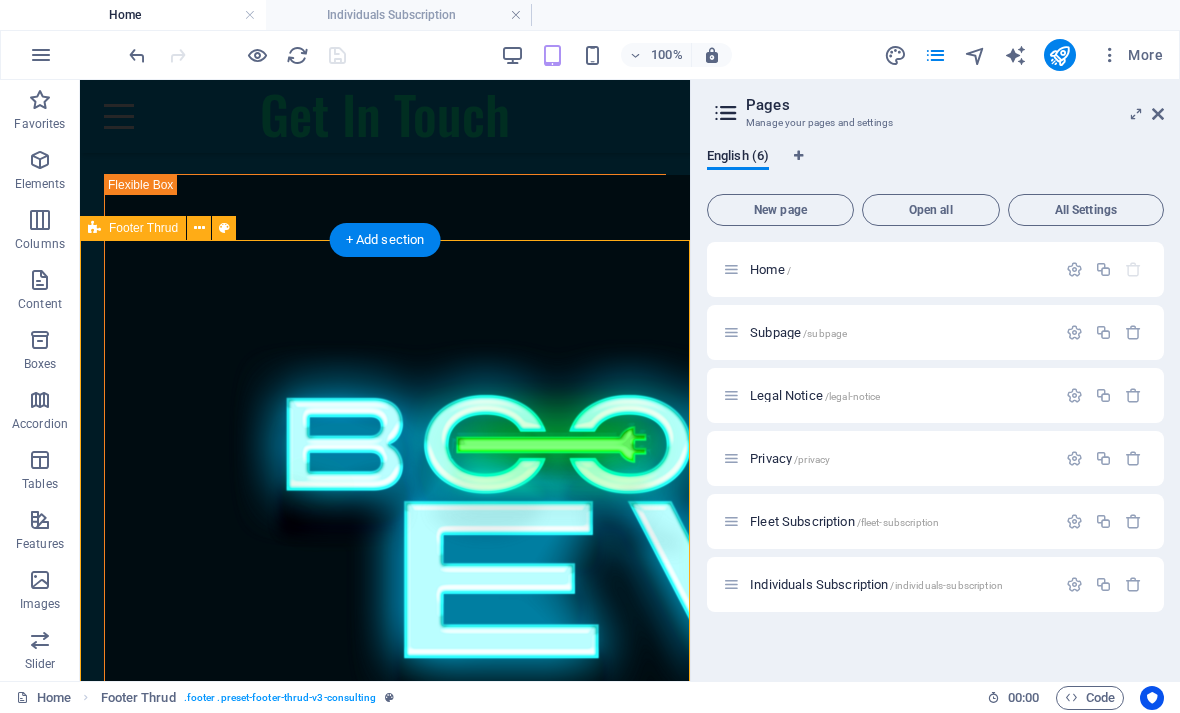 scroll, scrollTop: 2987, scrollLeft: 0, axis: vertical 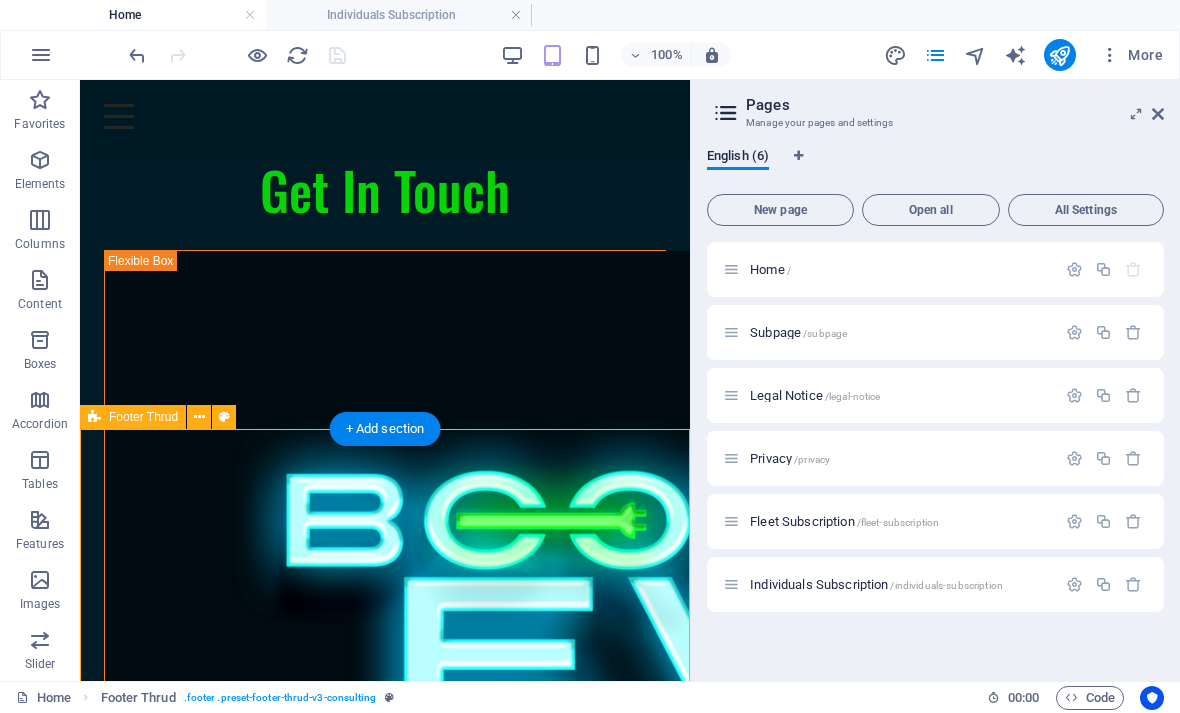 click on "At Boost-EV, we harness the power of collaboration and innovation to create meaningful change. Together, let’s make a difference and pave the way for a brighter, more efficient future. Our Story Our Team Our Strengths Projects Contact Us Stay connected with us: Stay connected with us: [EMAIL]
Privacy Policy Terms of Service    Boost-EV" at bounding box center [385, 1754] 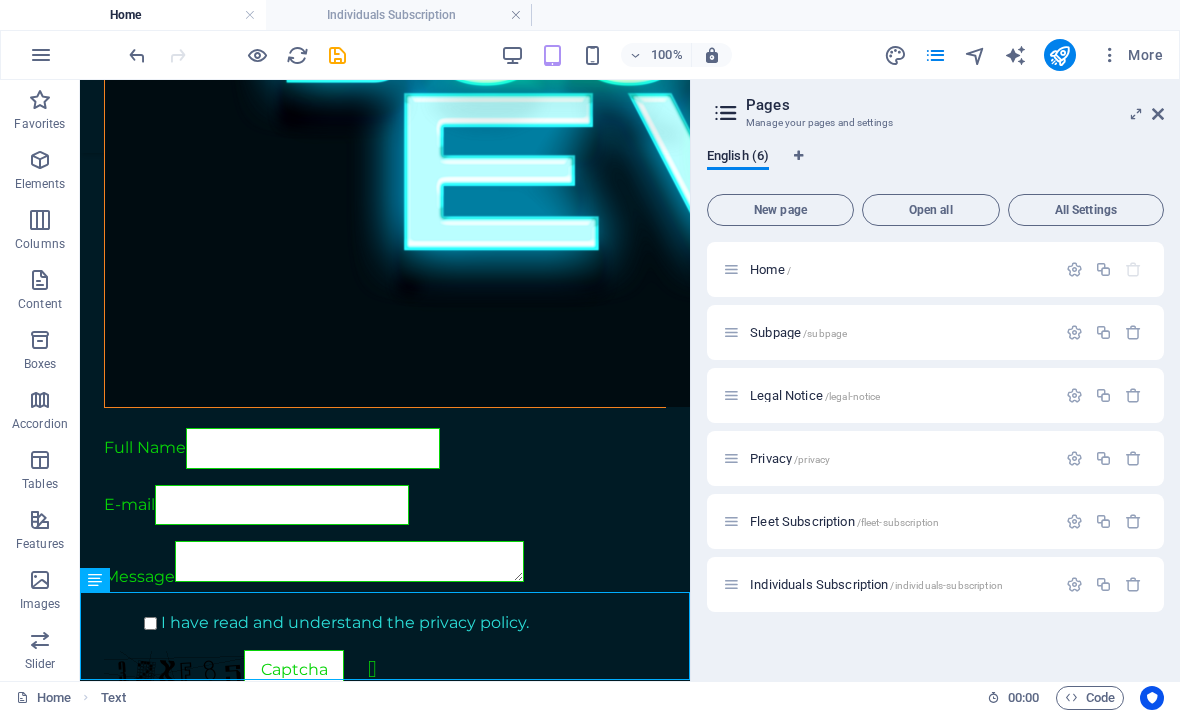 scroll, scrollTop: 3470, scrollLeft: 0, axis: vertical 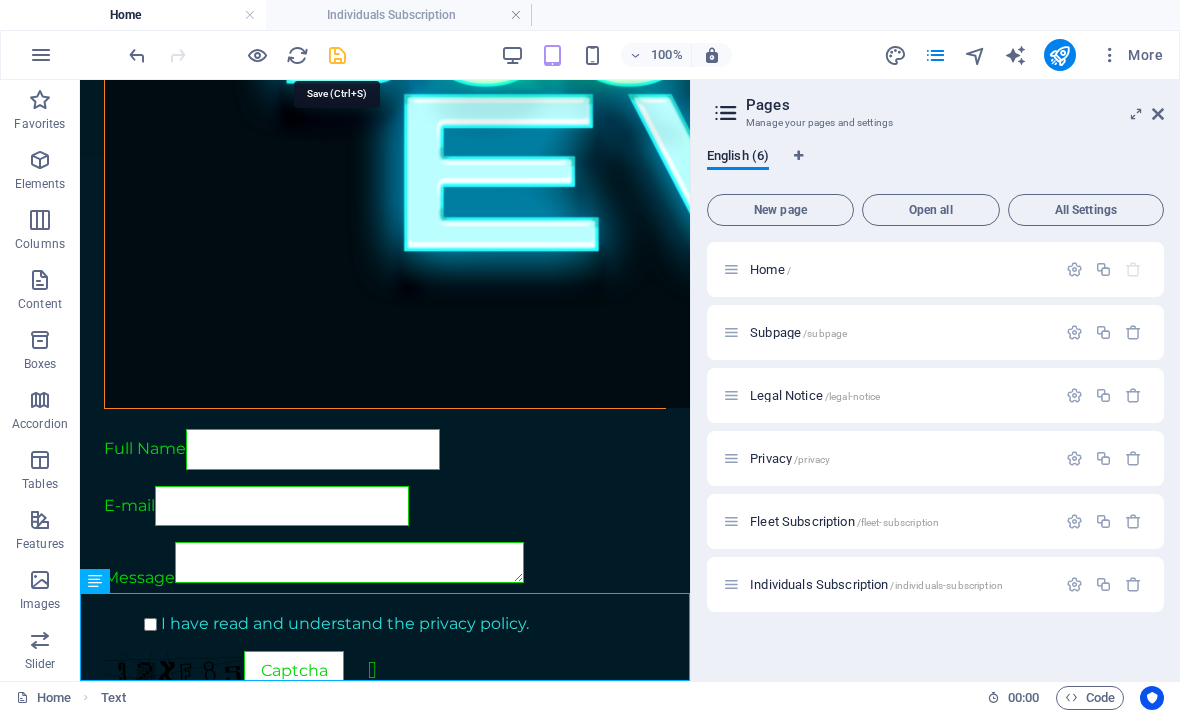 click at bounding box center [337, 55] 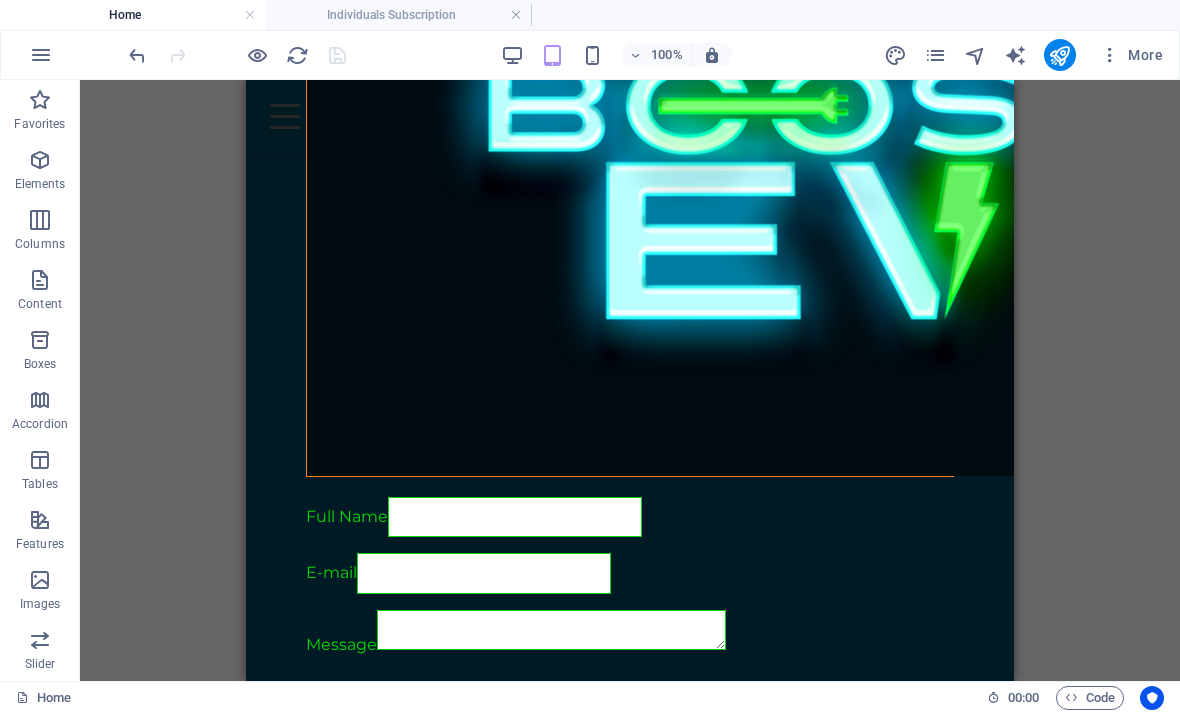 scroll, scrollTop: 3291, scrollLeft: 0, axis: vertical 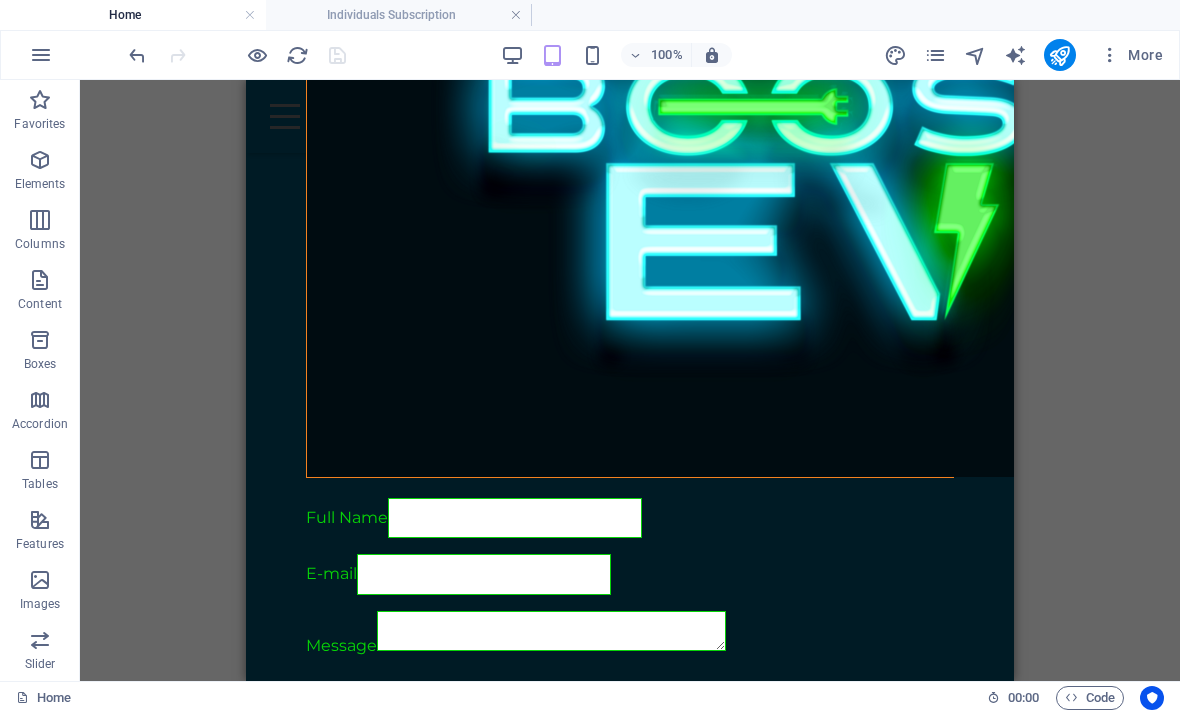 click on "H2   Container   Text   Banner   Container   Button   Spacer   Menu   Menu Bar   Text   Spacer   Text   Container   Text   Footer Thrud   Container   Container   Container   Container   Container   Container   Separator   Container   Container   Container   Container   Text   Container   Spacer   Container   Spacer   Spacer   Menu   Container   Container   Logo   Container   Container   Text   Container   Text   Container   Container   Spacer   Text   Spacer   Spacer   Container   Text" at bounding box center [630, 380] 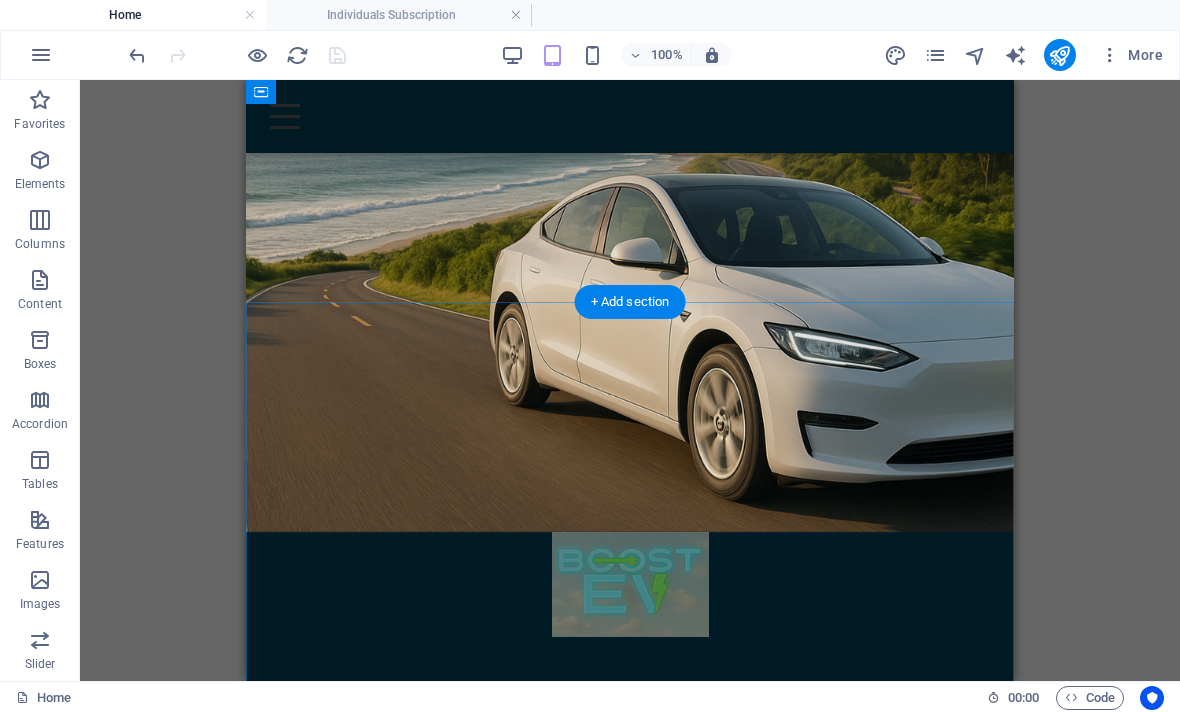 scroll, scrollTop: 0, scrollLeft: 0, axis: both 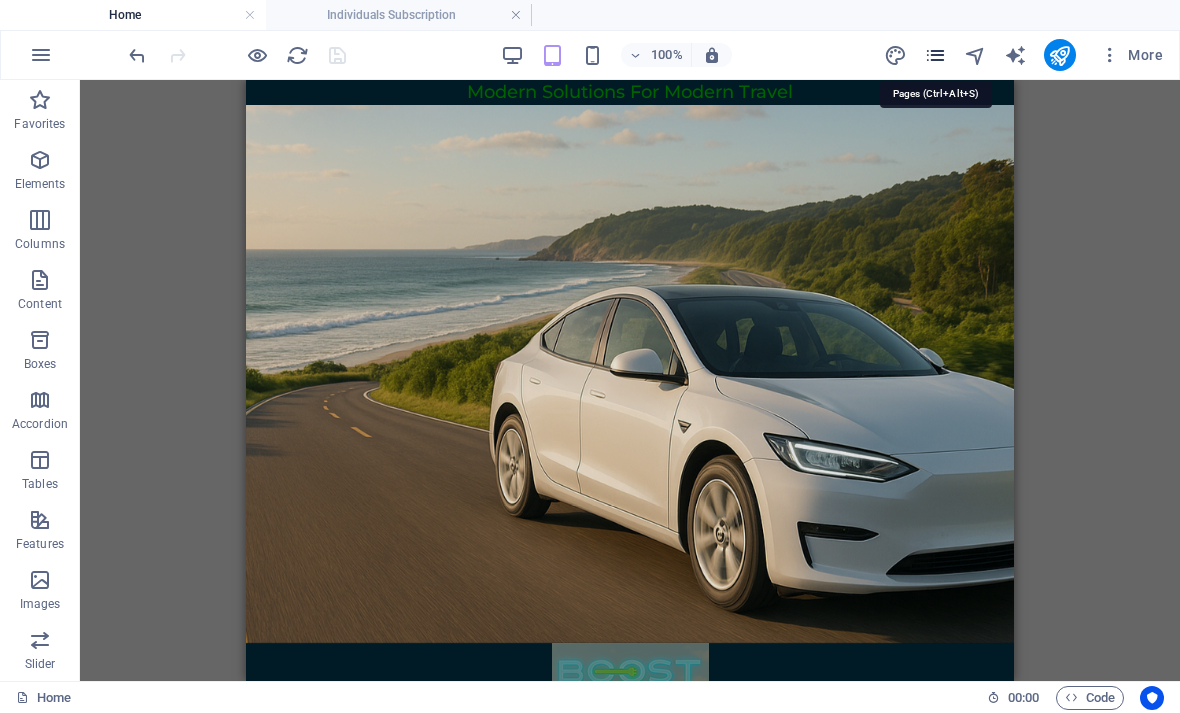 click at bounding box center (935, 55) 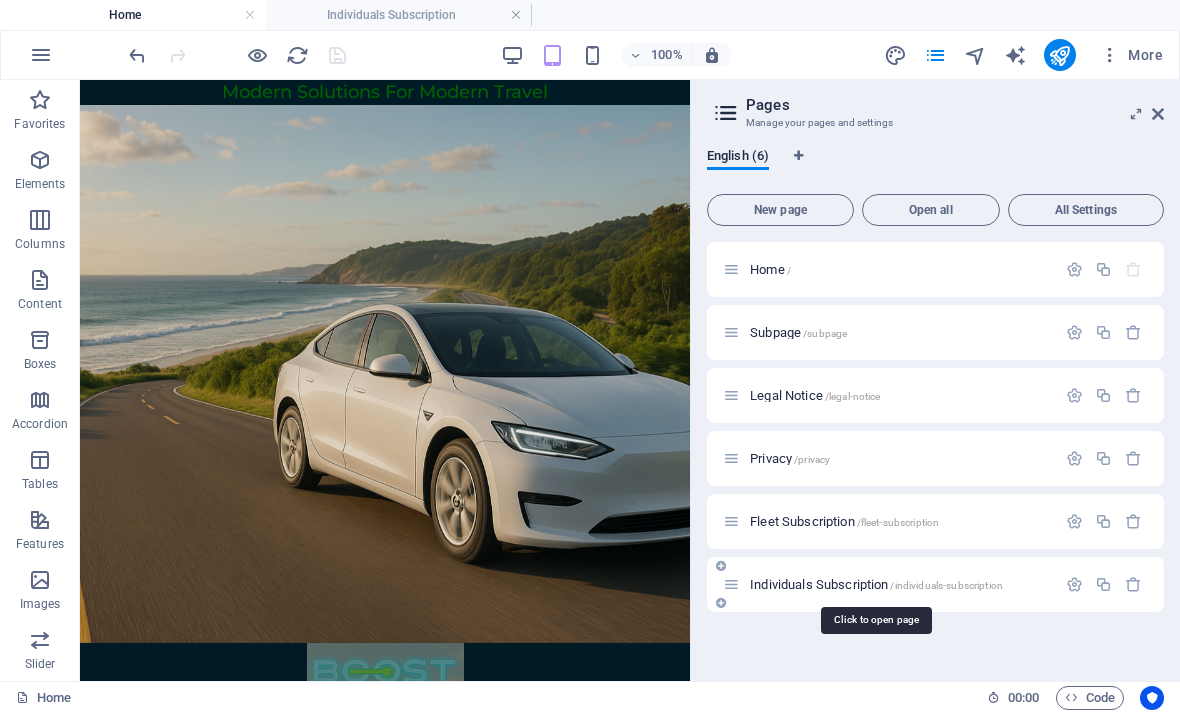 click on "Individuals Subscription /individuals-subscription" at bounding box center (876, 584) 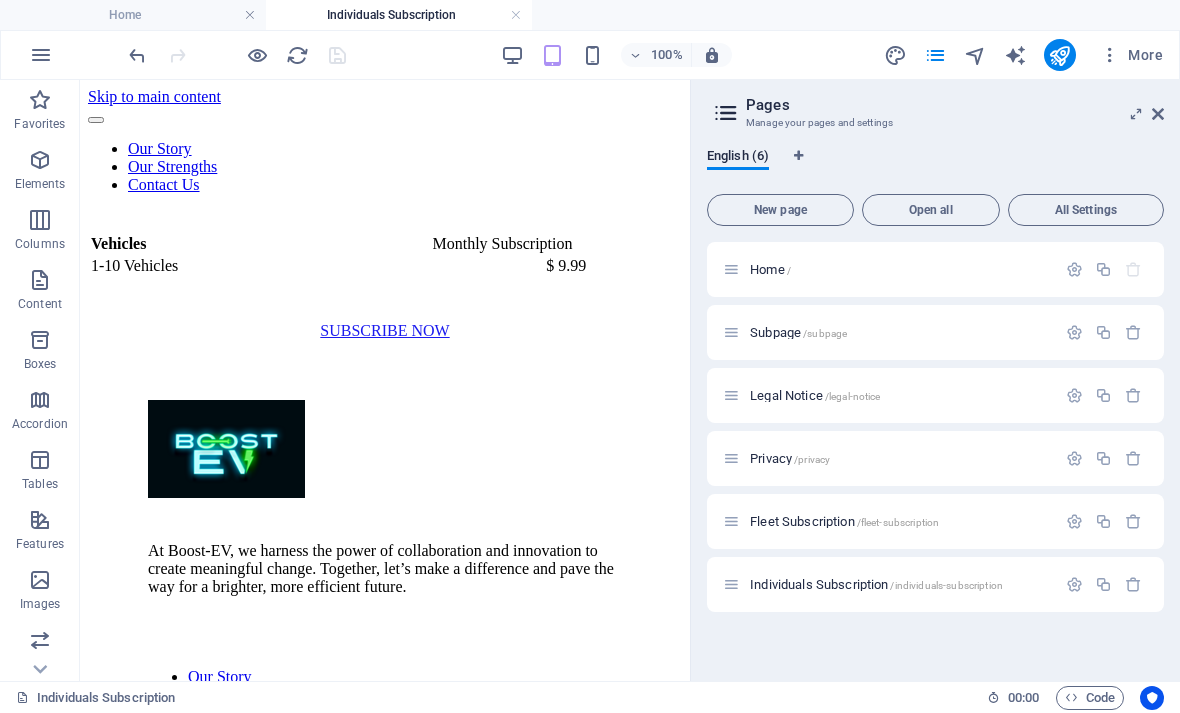 scroll, scrollTop: 0, scrollLeft: 0, axis: both 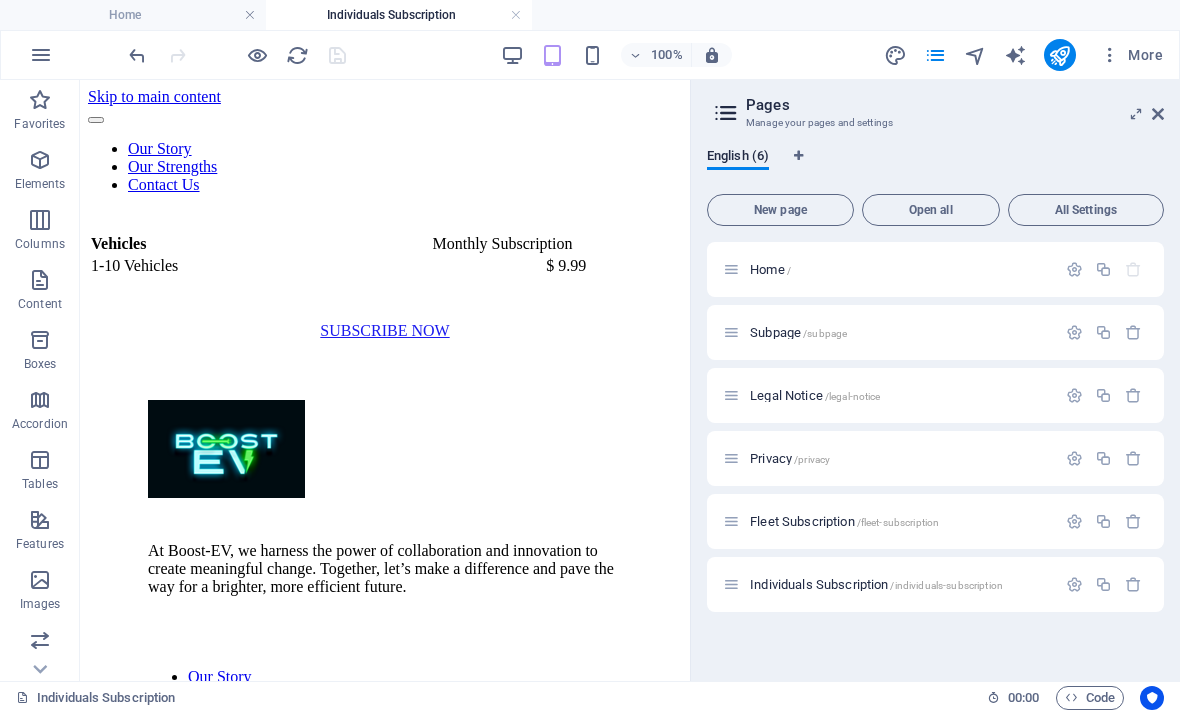 click on "Pages Manage your pages and settings English (6) New page Open all All Settings Home / Subpage /subpage Legal Notice /legal-notice Privacy /privacy Fleet Subscription /fleet-subscription Individuals Subscription /individuals-subscription" at bounding box center [935, 380] 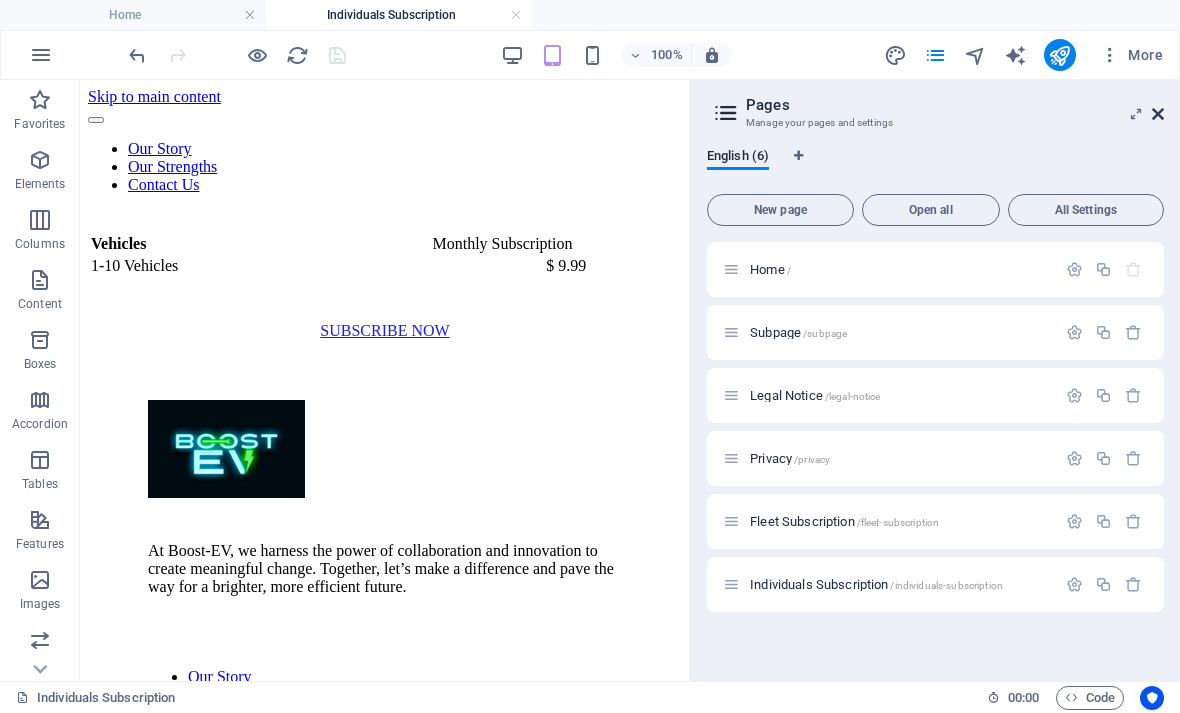 click at bounding box center [1158, 114] 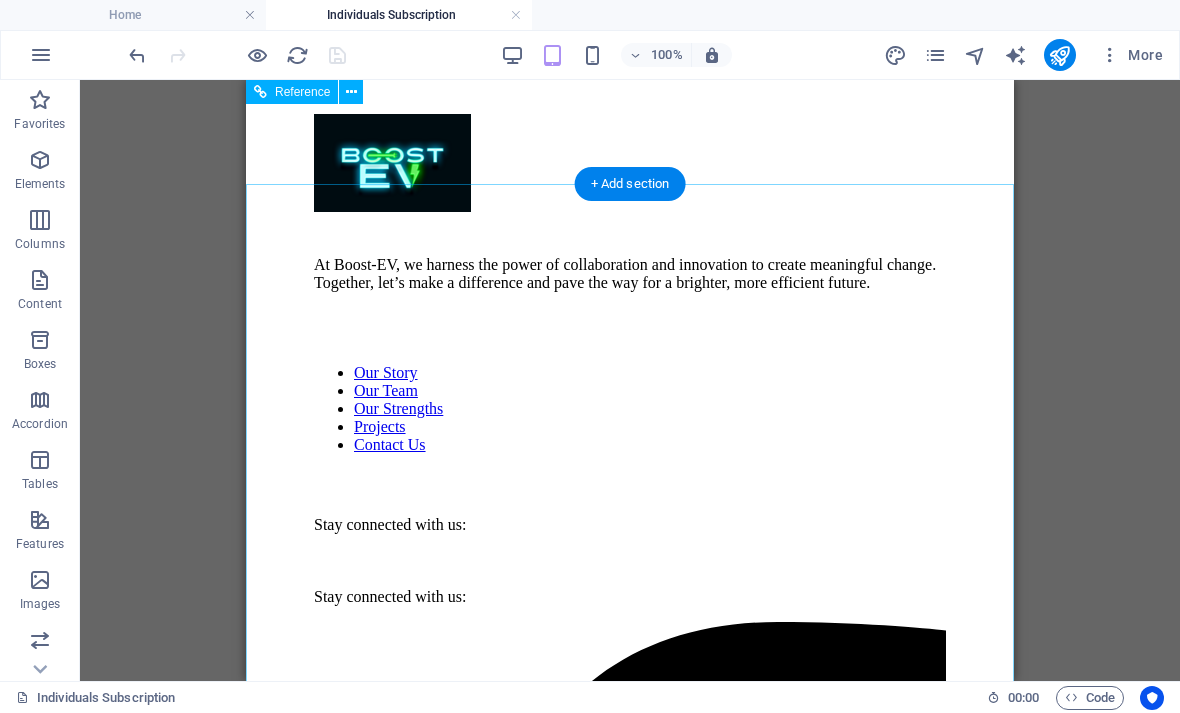 scroll, scrollTop: 270, scrollLeft: 0, axis: vertical 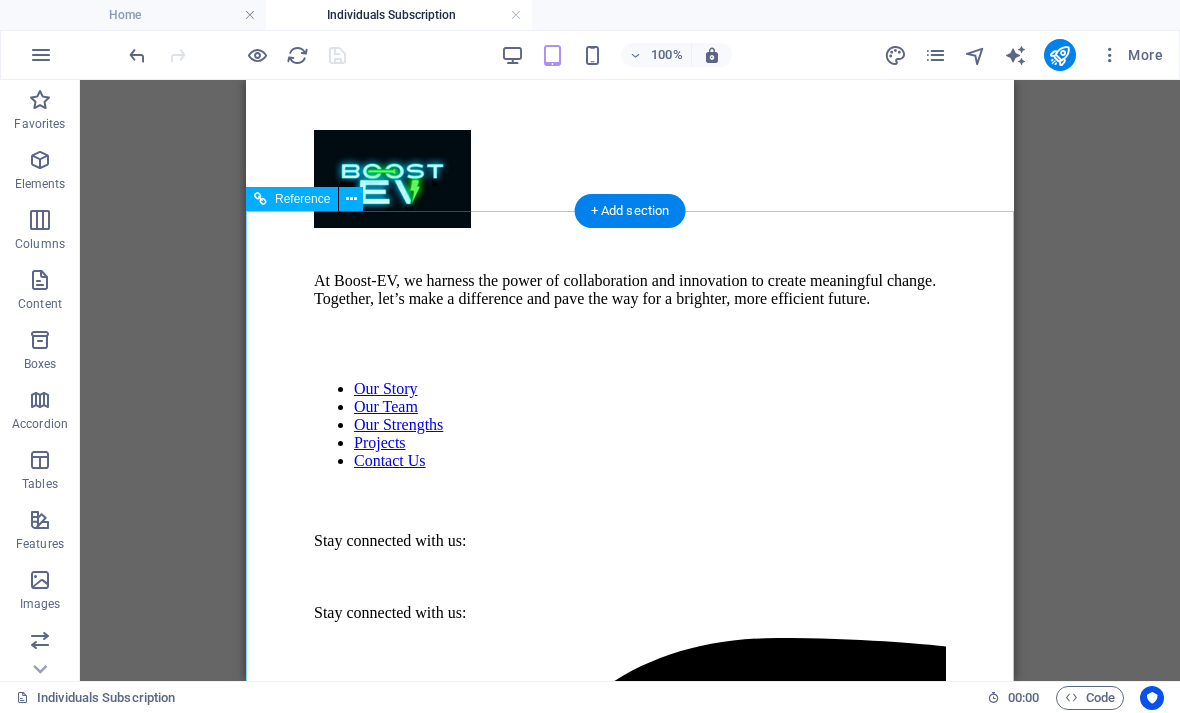 click on "Our Story Our Team Our Strengths Projects Contact Us" at bounding box center (630, 425) 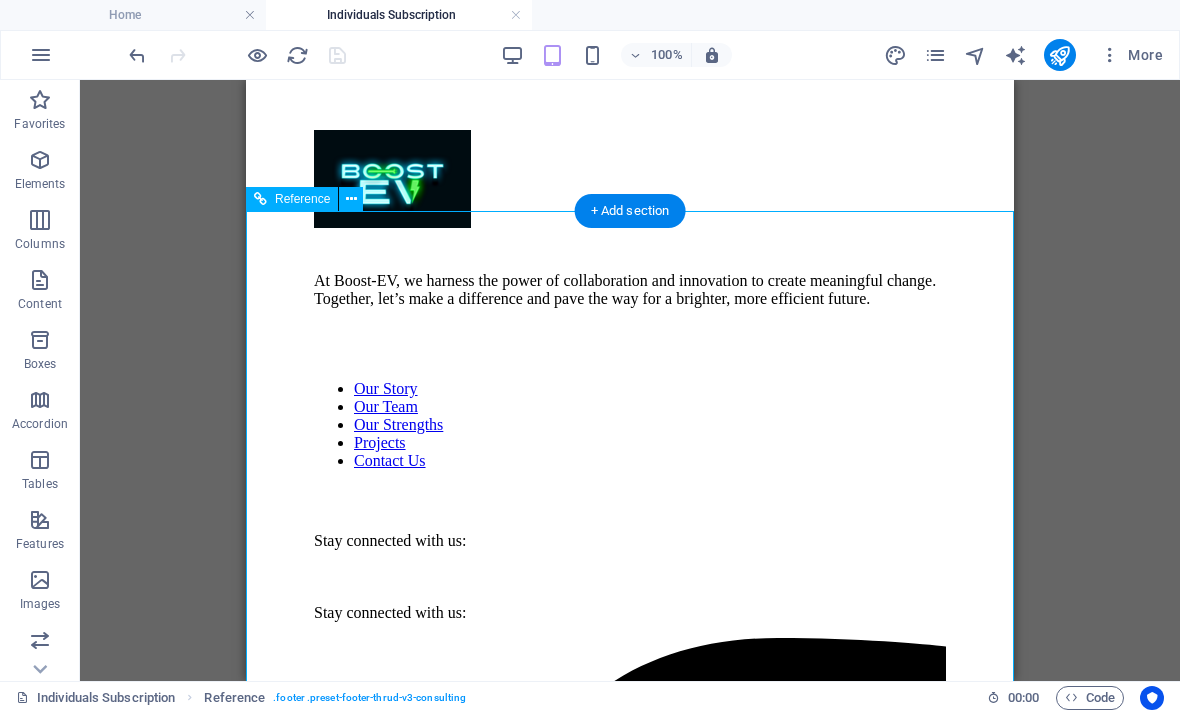 click on "Our Story Our Team Our Strengths Projects Contact Us" at bounding box center [630, 425] 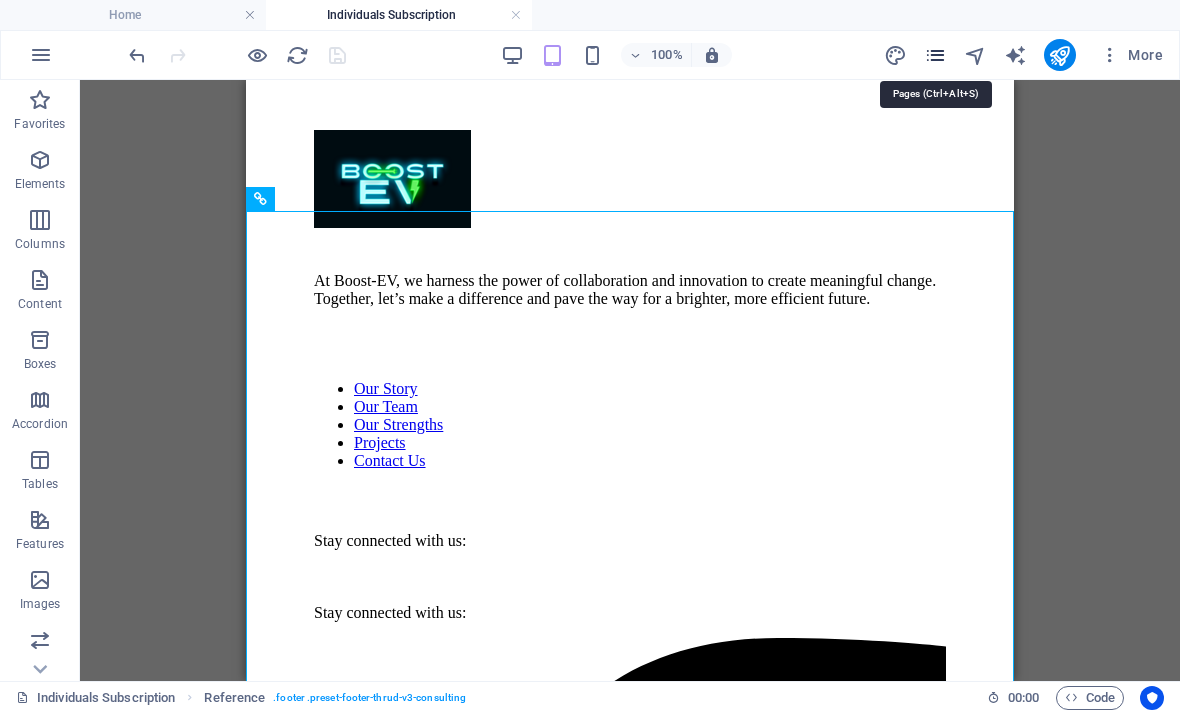 click at bounding box center (935, 55) 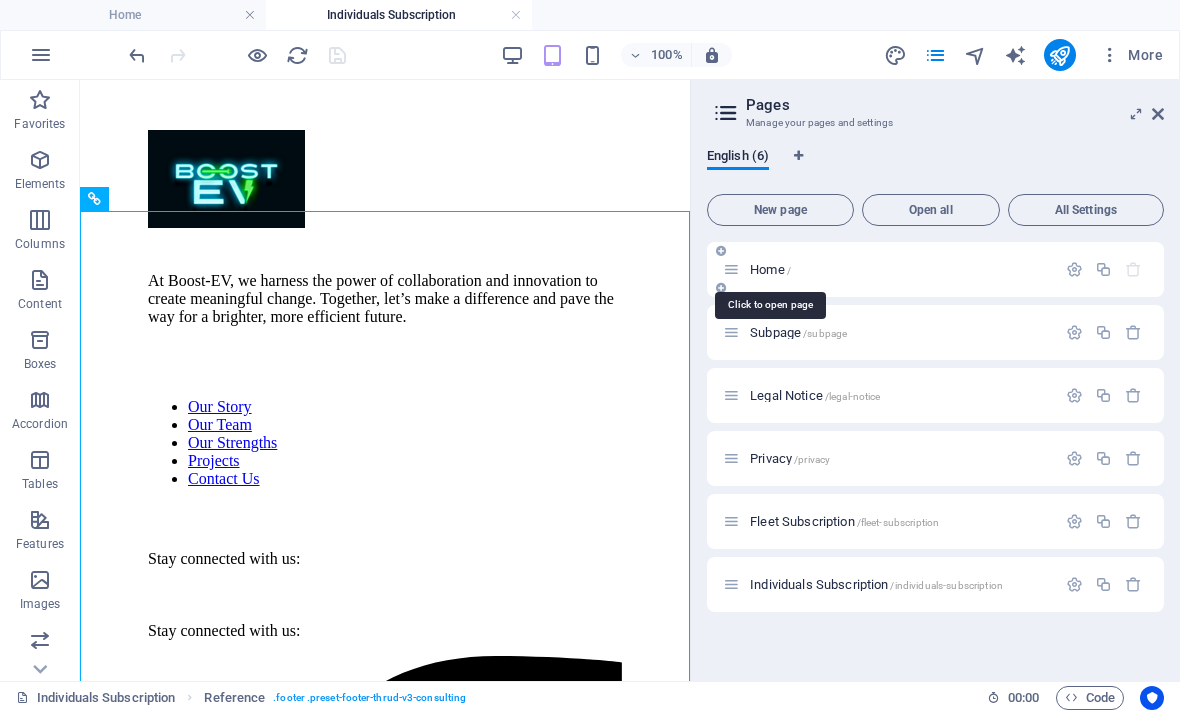 click on "Home /" at bounding box center [770, 269] 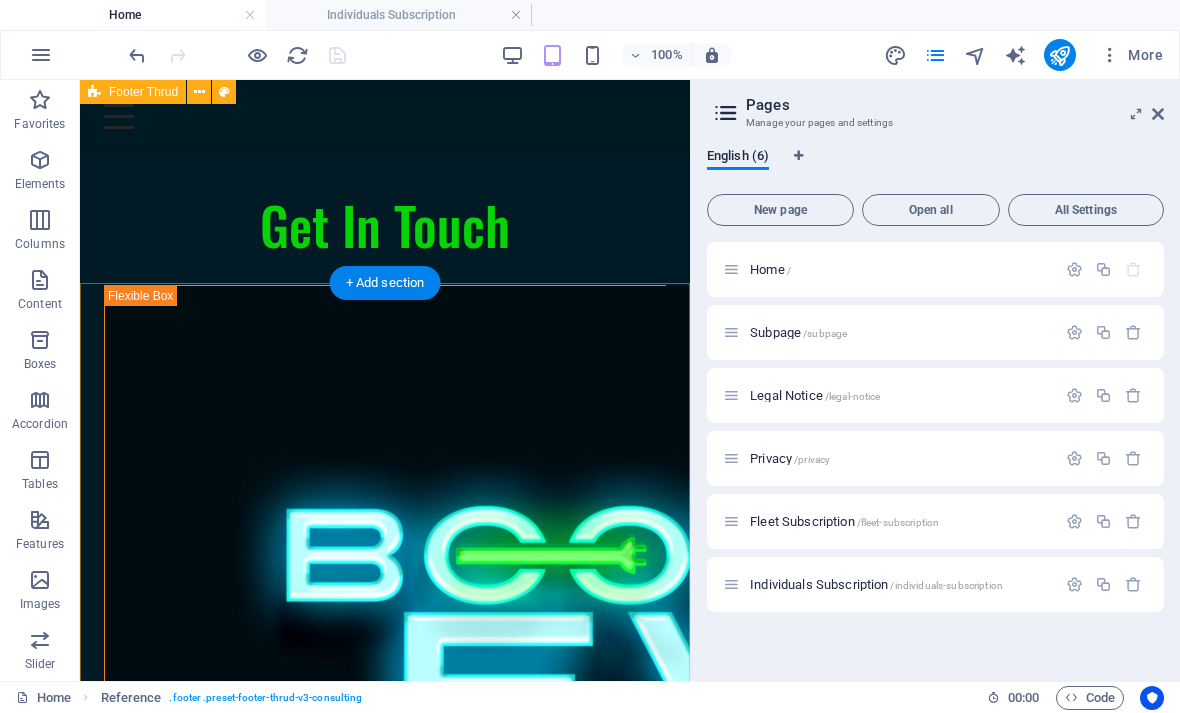 scroll, scrollTop: 2757, scrollLeft: 0, axis: vertical 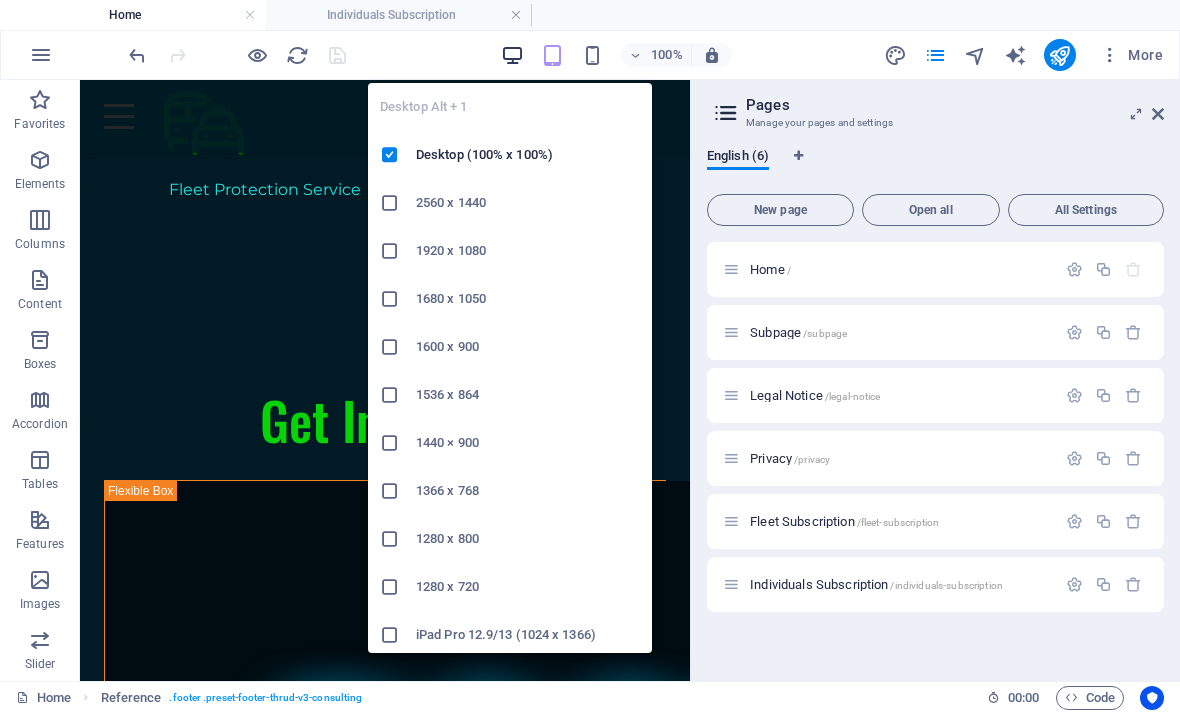 click at bounding box center [512, 55] 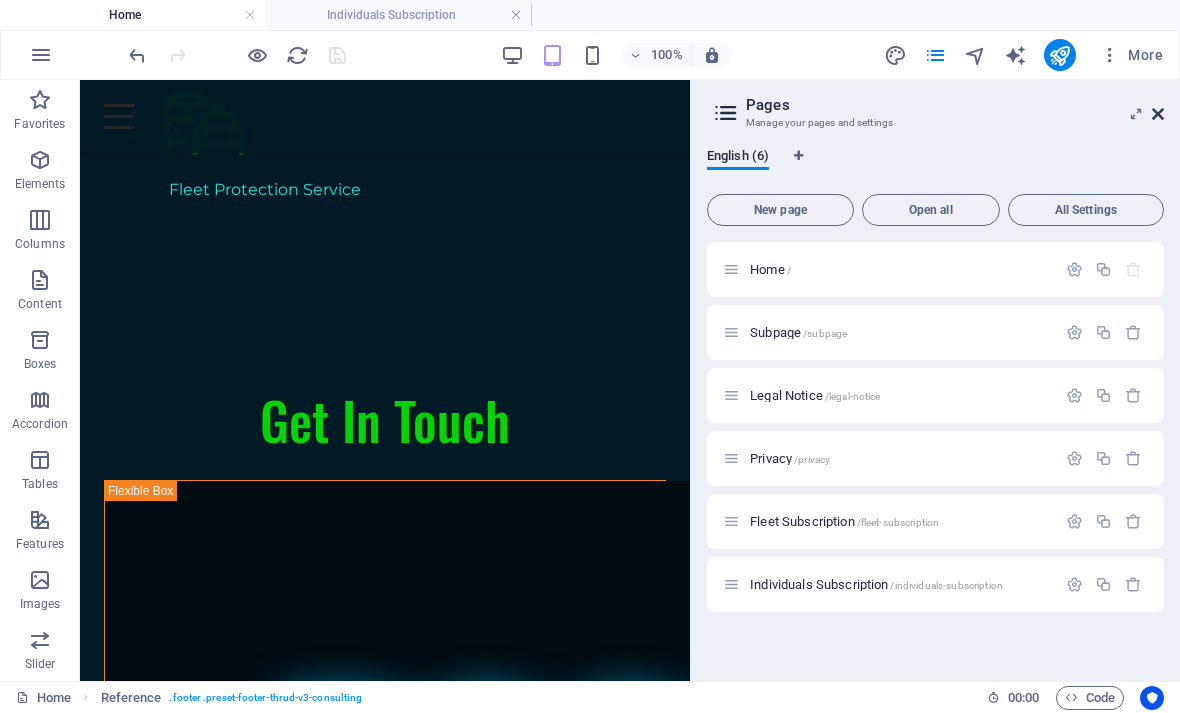 click at bounding box center (1158, 114) 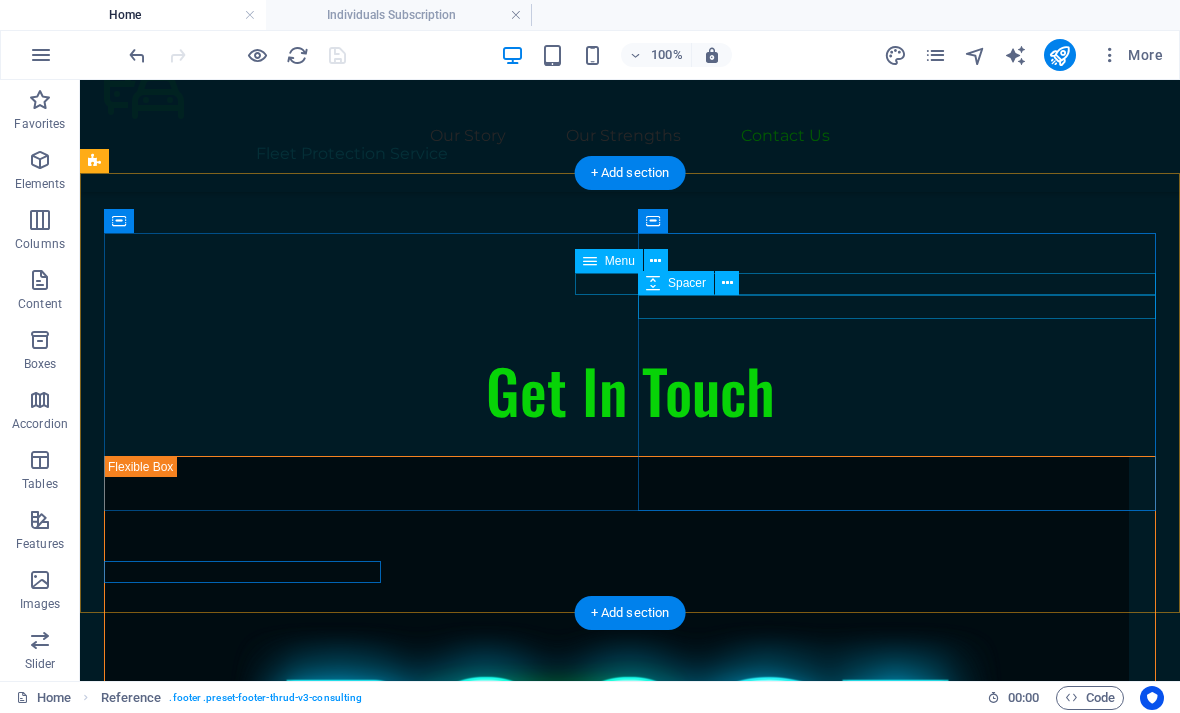 scroll, scrollTop: 2991, scrollLeft: 0, axis: vertical 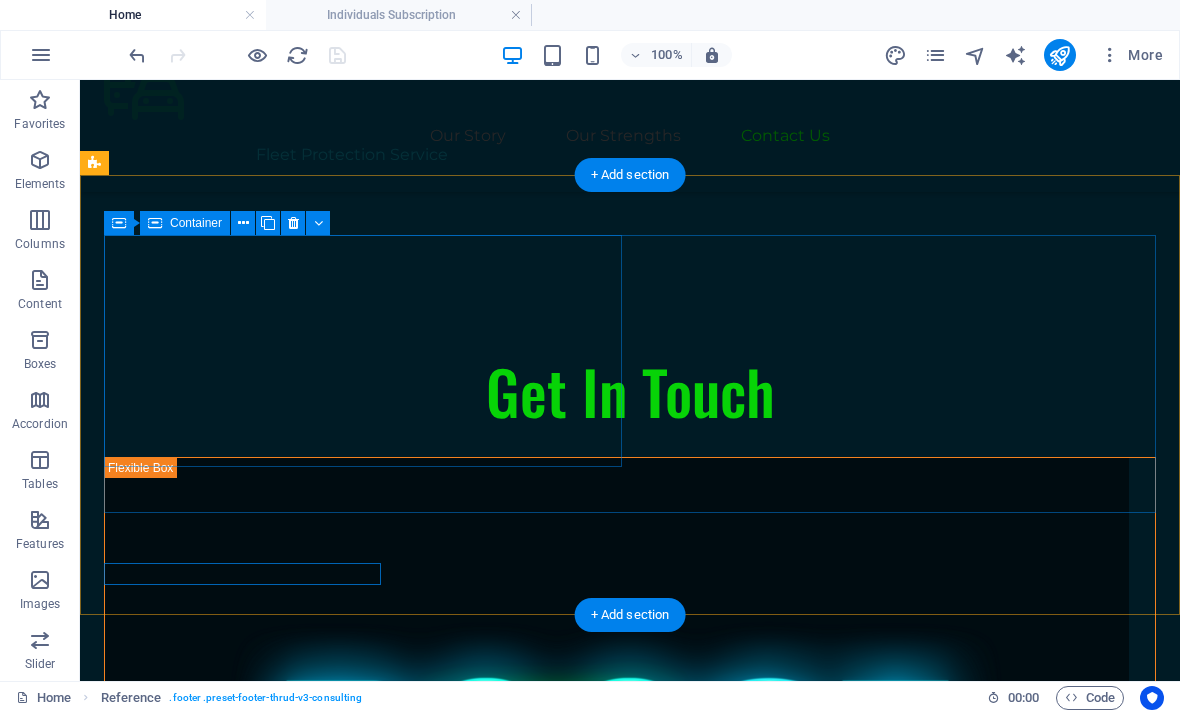 click on "At Boost-EV, we harness the power of collaboration and innovation to create meaningful change. Together, let’s make a difference and pave the way for a brighter, more efficient future." at bounding box center (363, 1715) 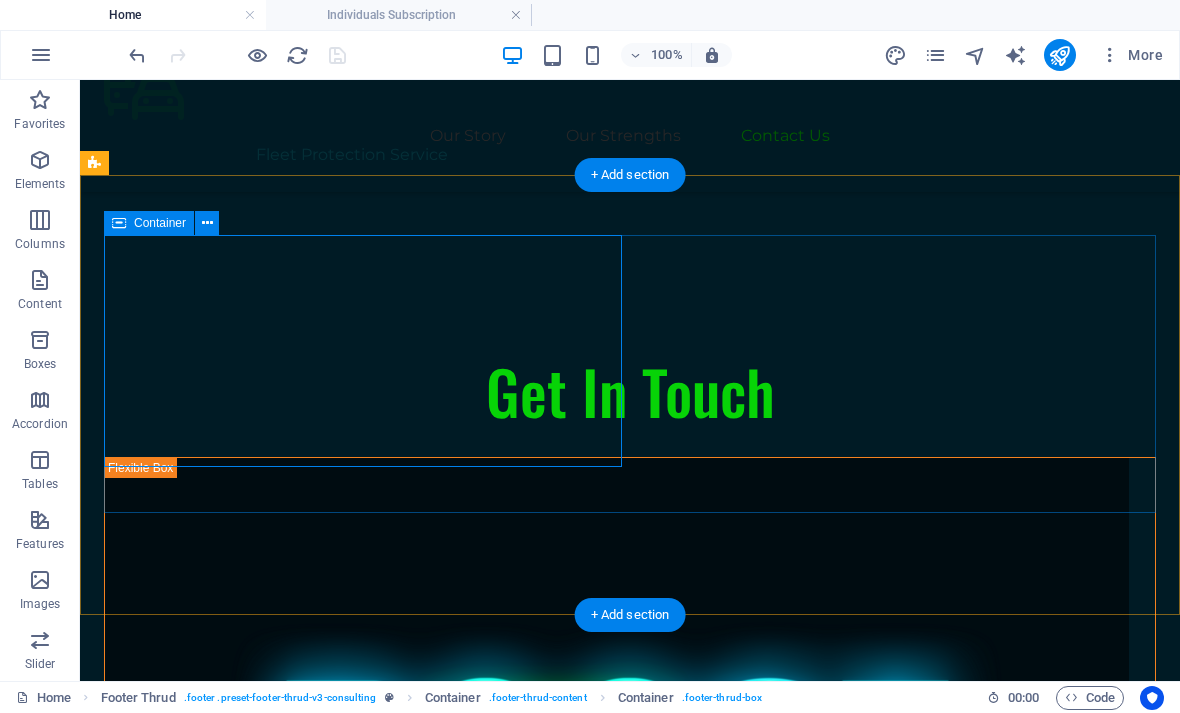 click on "At Boost-EV, we harness the power of collaboration and innovation to create meaningful change. Together, let’s make a difference and pave the way for a brighter, more efficient future. Our Story Our Team Our Strengths Projects Contact Us Stay connected with us: Stay connected with us: [EMAIL] [EMAIL]" at bounding box center (630, 1915) 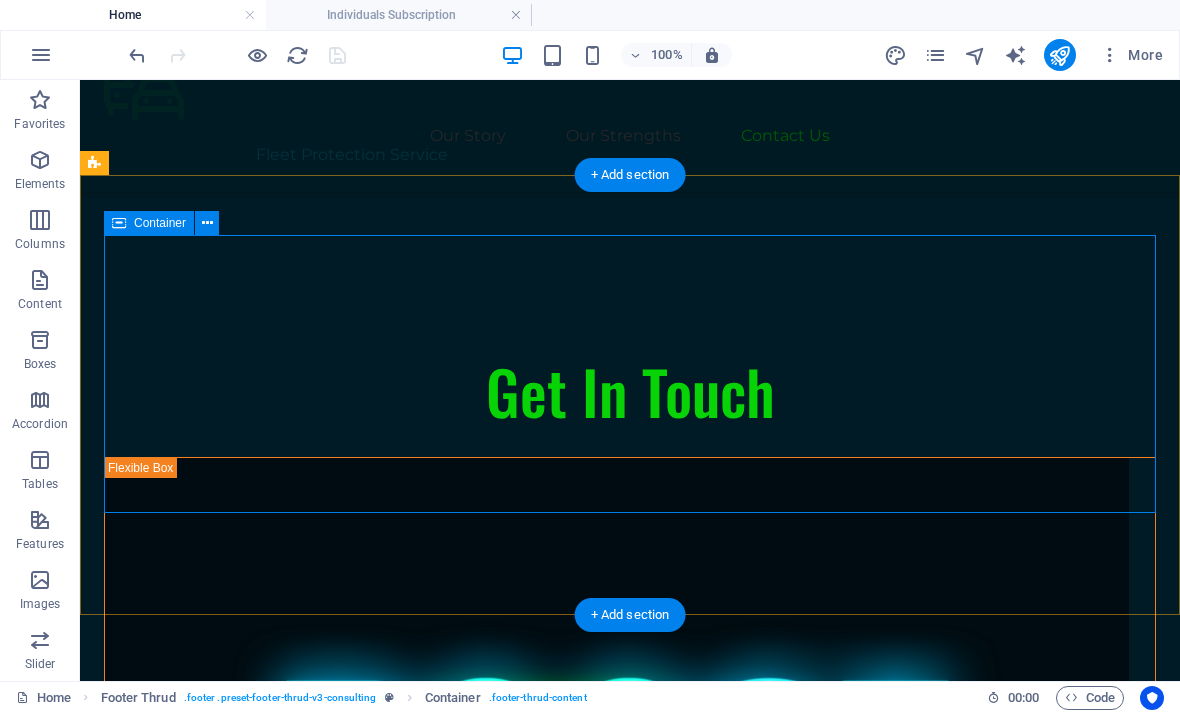 click on "At Boost-EV, we harness the power of collaboration and innovation to create meaningful change. Together, let’s make a difference and pave the way for a brighter, more efficient future. Our Story Our Team Our Strengths Projects Contact Us Stay connected with us: Stay connected with us: [EMAIL] [EMAIL]" at bounding box center (630, 1915) 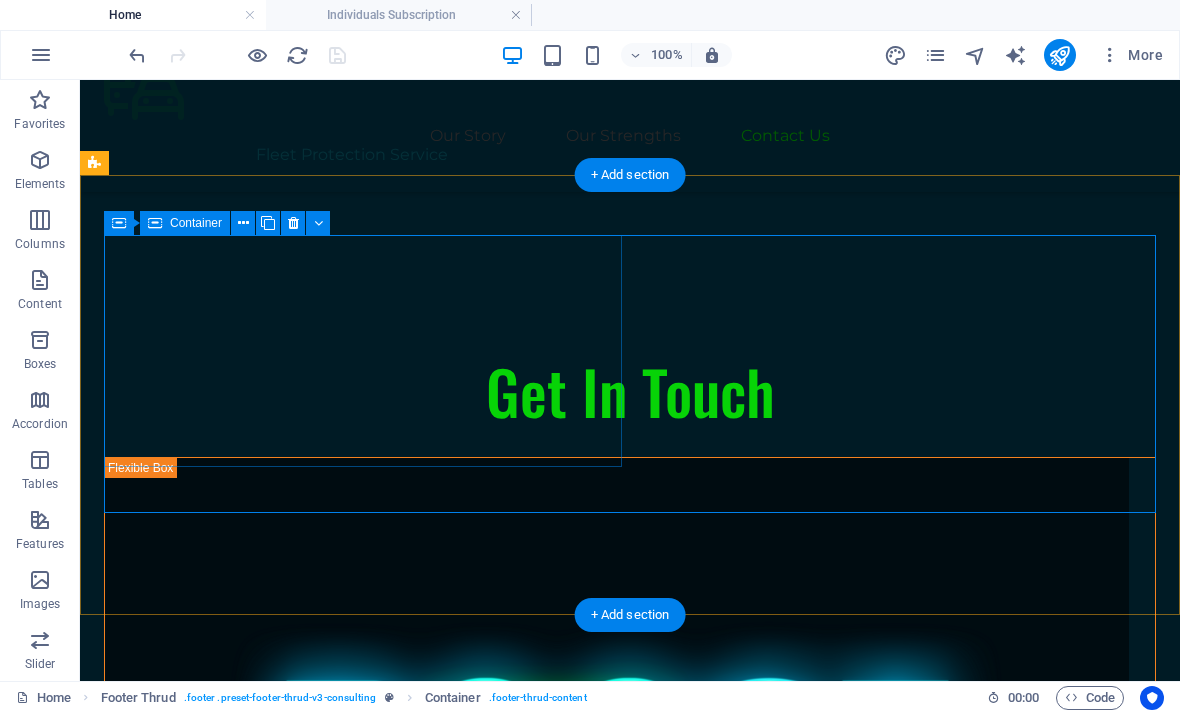 click on "At Boost-EV, we harness the power of collaboration and innovation to create meaningful change. Together, let’s make a difference and pave the way for a brighter, more efficient future." at bounding box center (363, 1715) 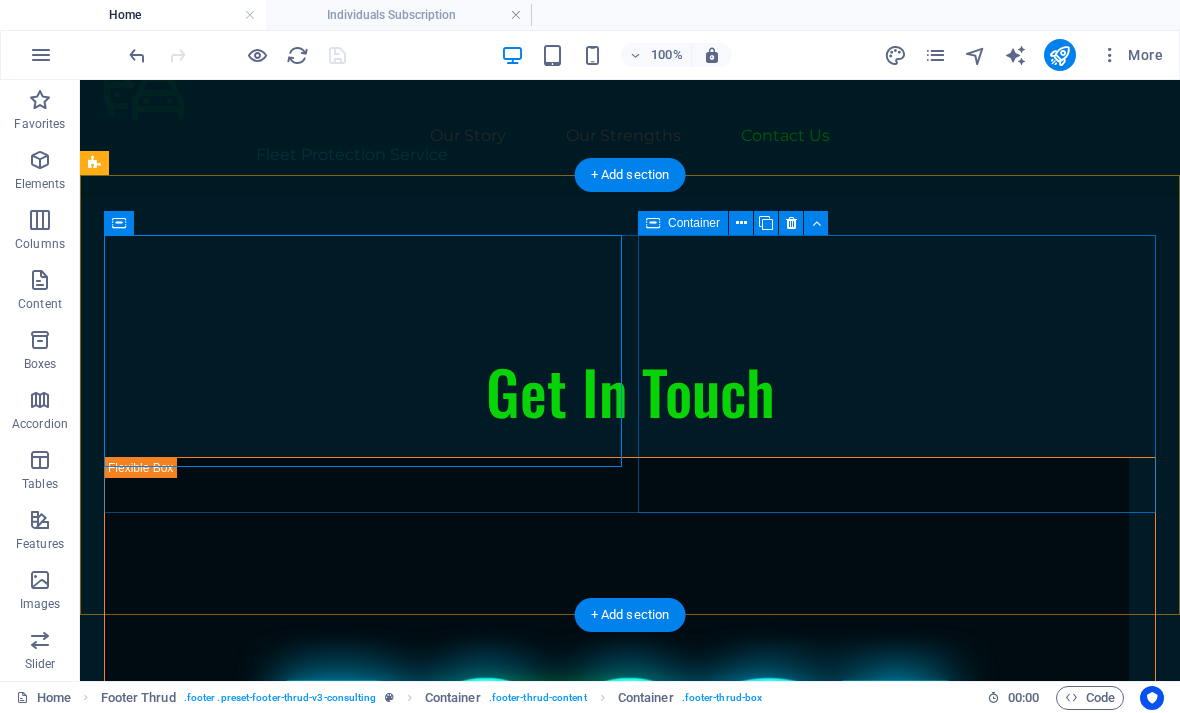 click on "Our Story Our Team Our Strengths Projects Contact Us Stay connected with us: Stay connected with us: [EMAIL] [EMAIL]" at bounding box center (363, 2013) 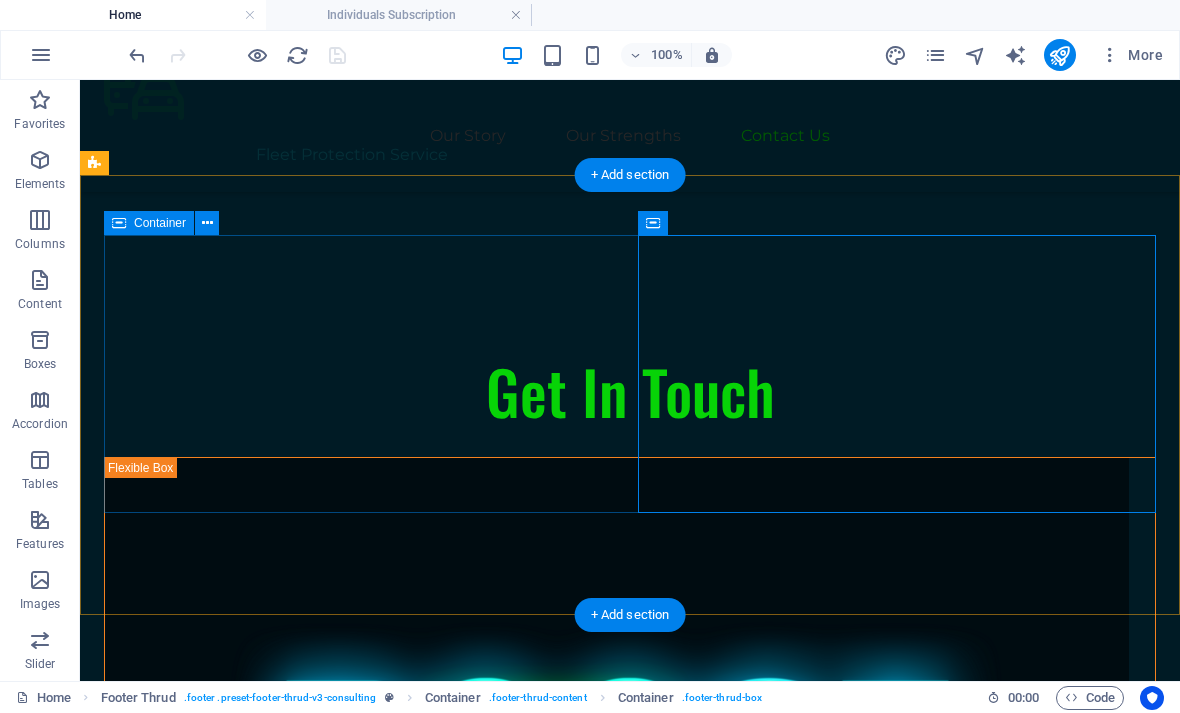 click on "At Boost-EV, we harness the power of collaboration and innovation to create meaningful change. Together, let’s make a difference and pave the way for a brighter, more efficient future. Our Story Our Team Our Strengths Projects Contact Us Stay connected with us: Stay connected with us: [EMAIL] [EMAIL]" at bounding box center [630, 1915] 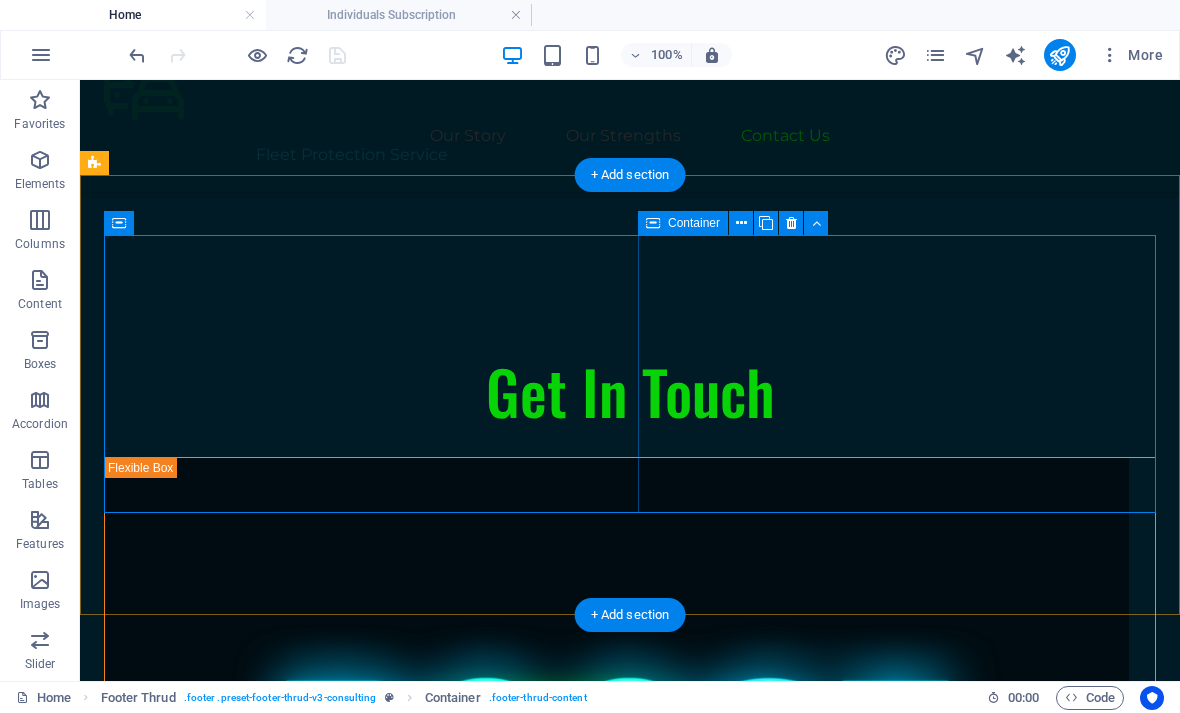 click on "Our Story Our Team Our Strengths Projects Contact Us Stay connected with us: Stay connected with us: [EMAIL] [EMAIL]" at bounding box center [363, 2013] 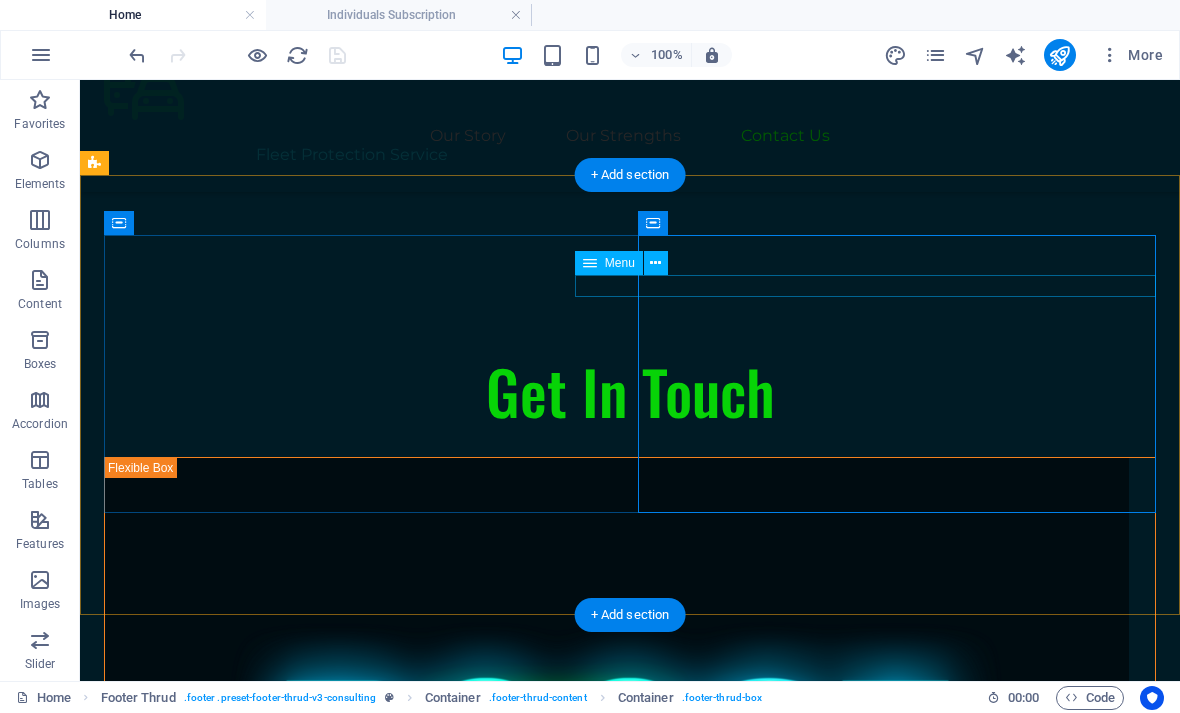 click on "Our Story Our Team Our Strengths Projects Contact Us" at bounding box center [363, 1880] 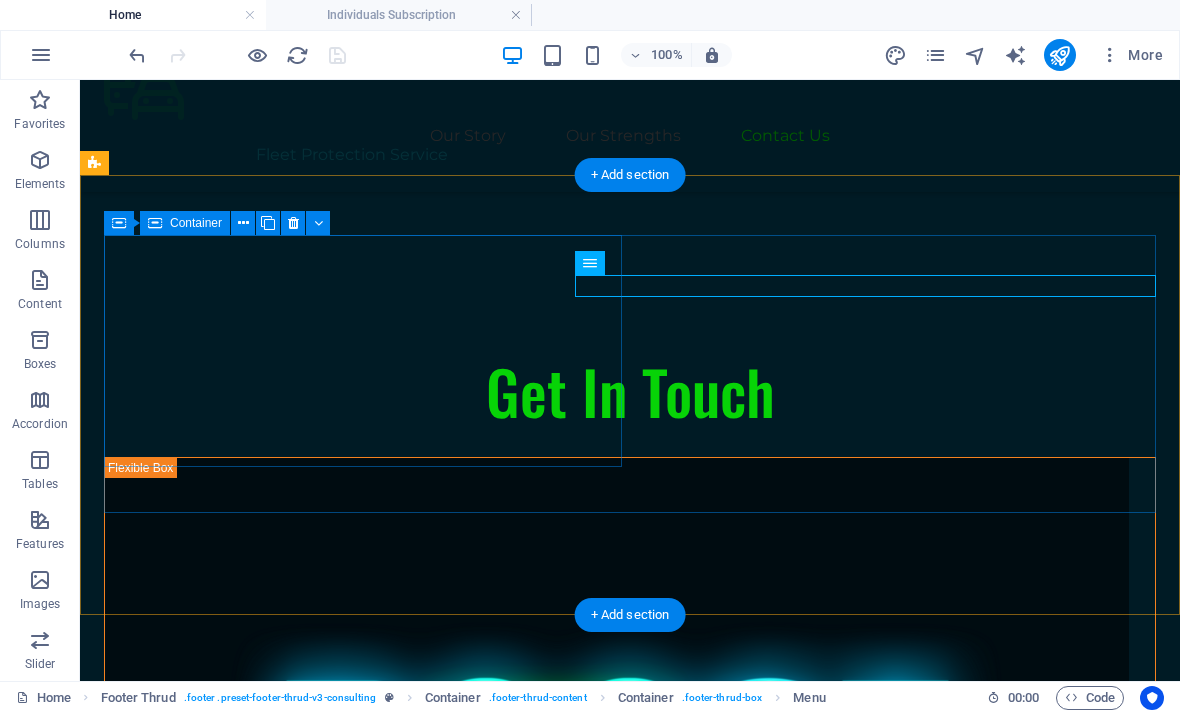 click on "At Boost-EV, we harness the power of collaboration and innovation to create meaningful change. Together, let’s make a difference and pave the way for a brighter, more efficient future." at bounding box center [363, 1715] 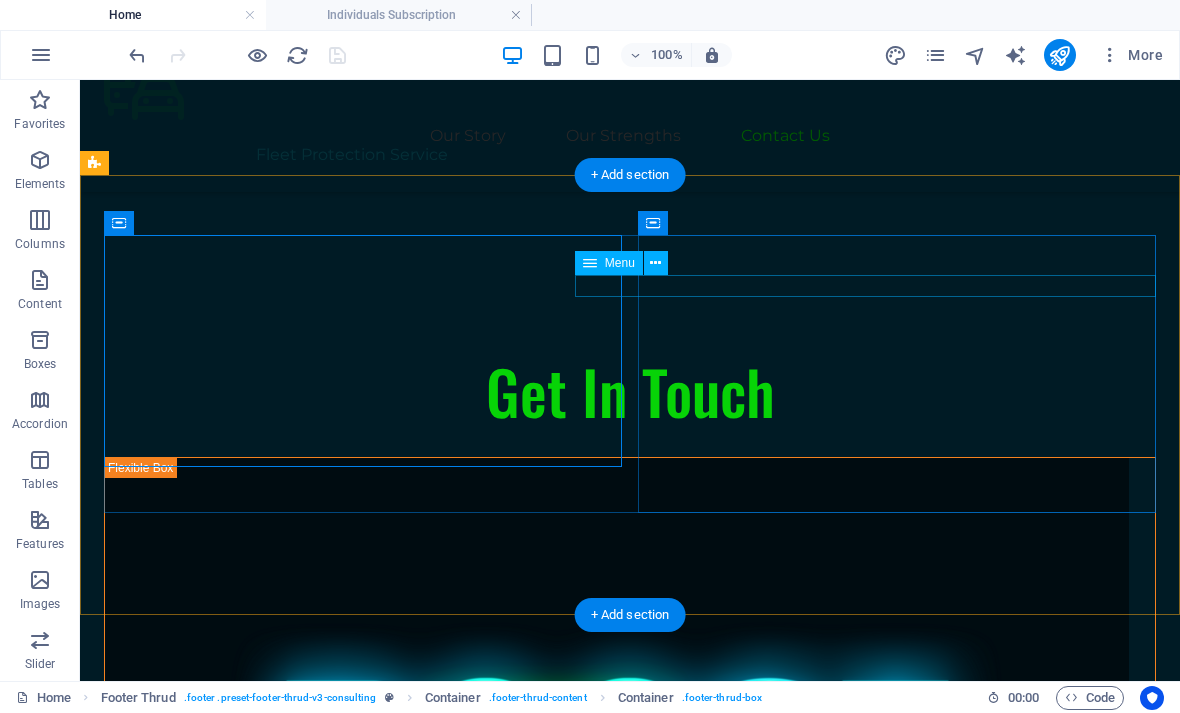 click on "Our Story Our Team Our Strengths Projects Contact Us" at bounding box center [363, 1880] 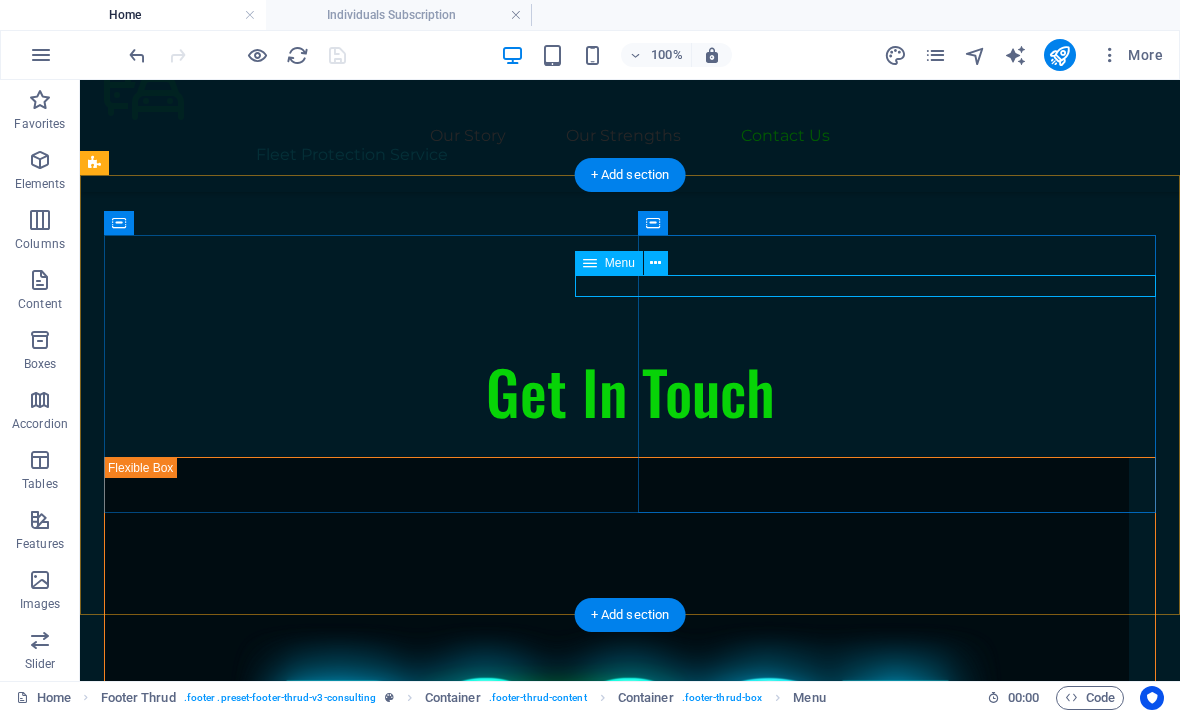 click on "Our Story Our Team Our Strengths Projects Contact Us" at bounding box center [363, 1880] 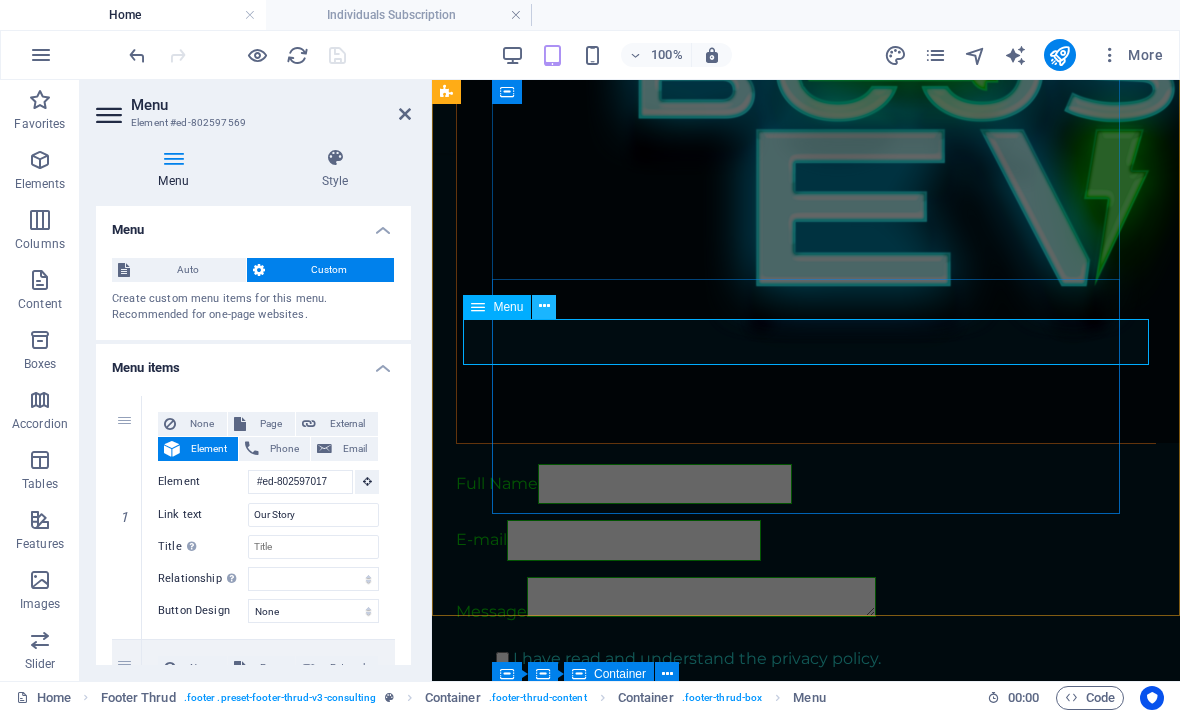 click at bounding box center [544, 306] 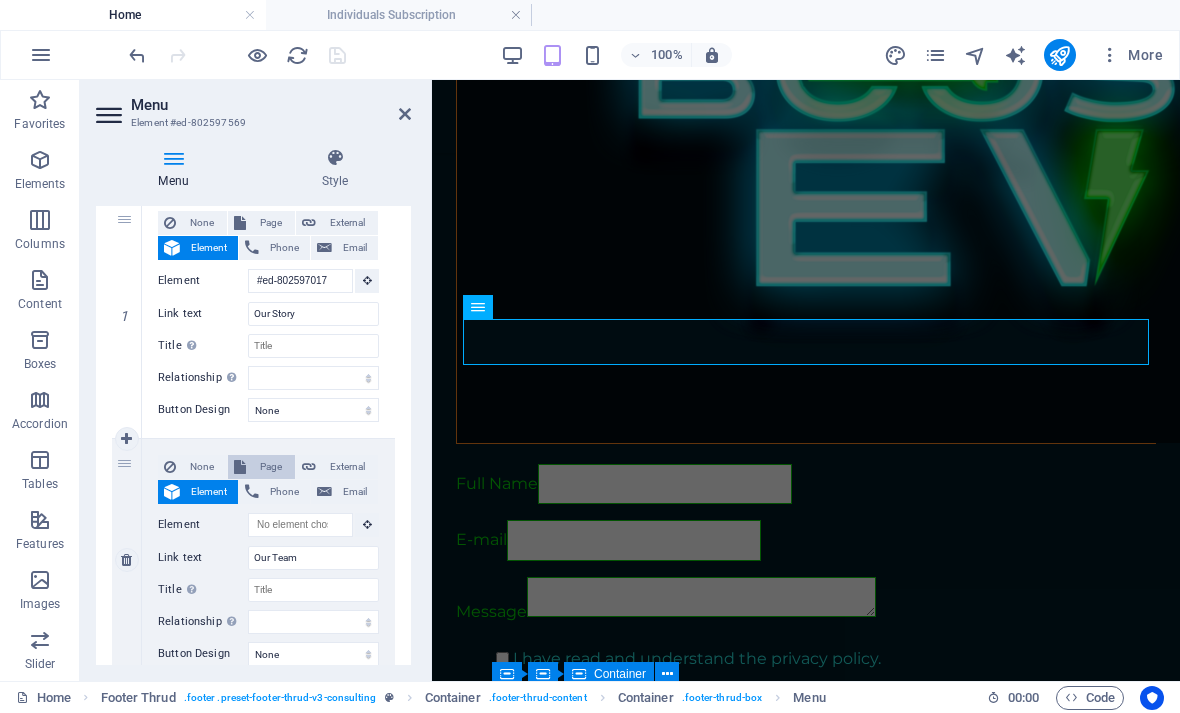 scroll, scrollTop: 259, scrollLeft: 0, axis: vertical 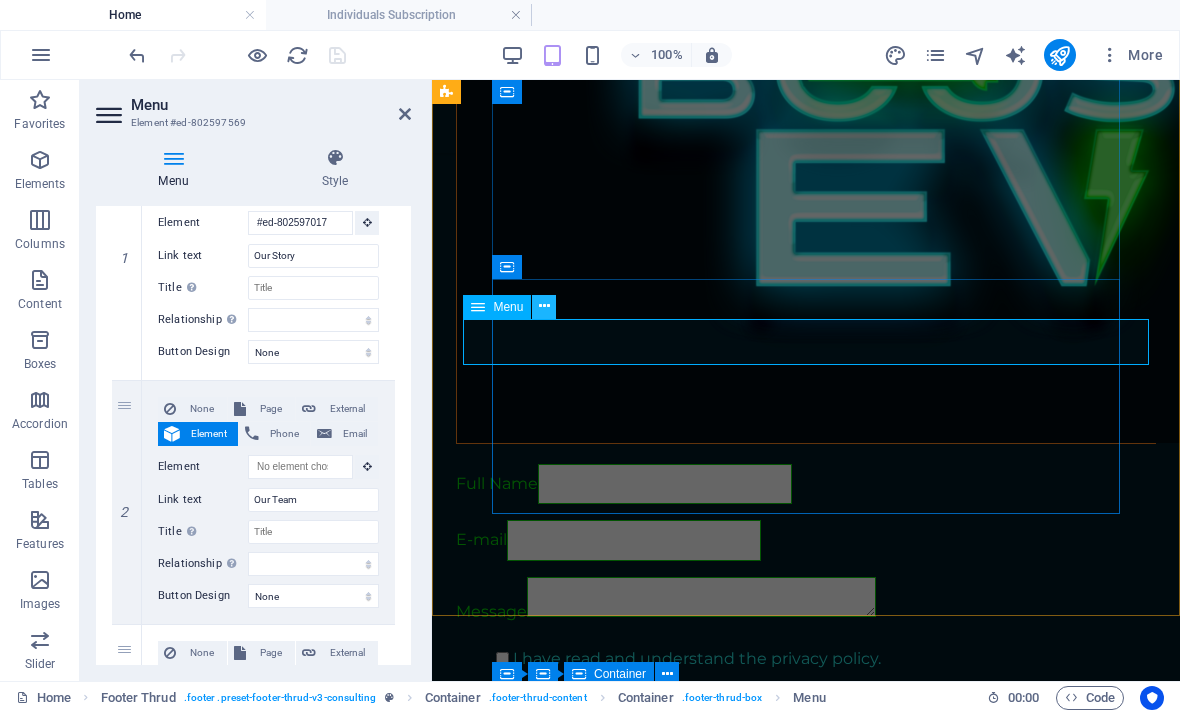 click at bounding box center [544, 306] 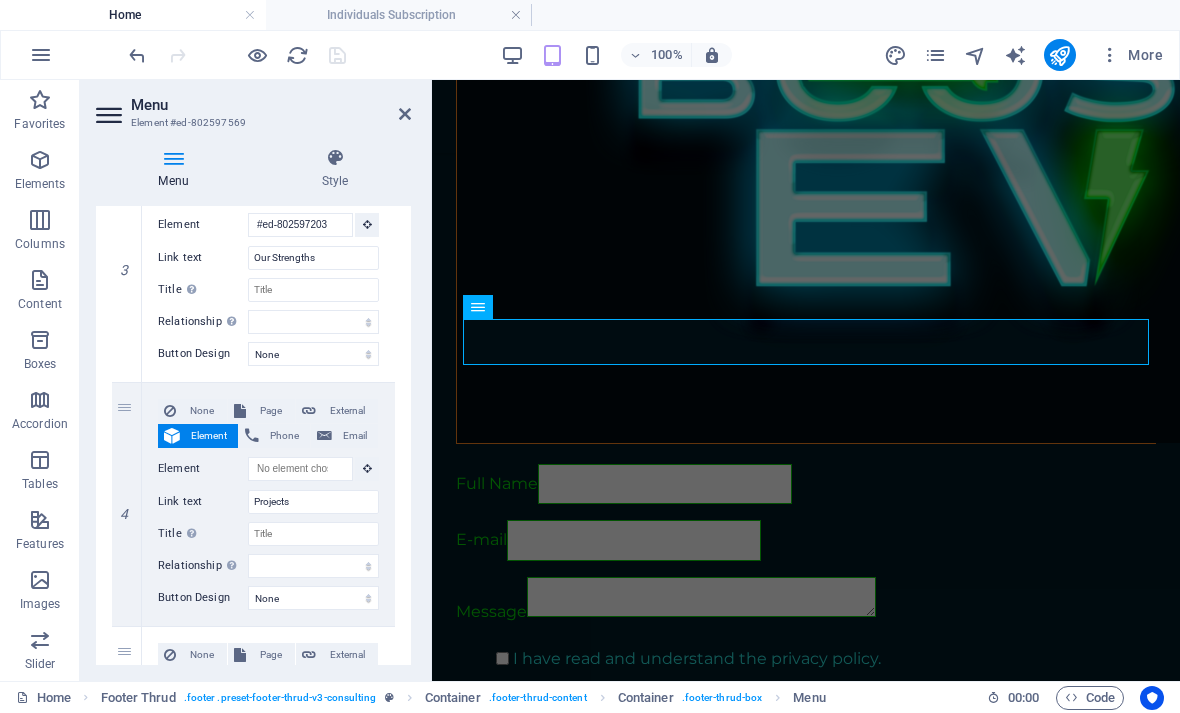 scroll, scrollTop: 482, scrollLeft: 0, axis: vertical 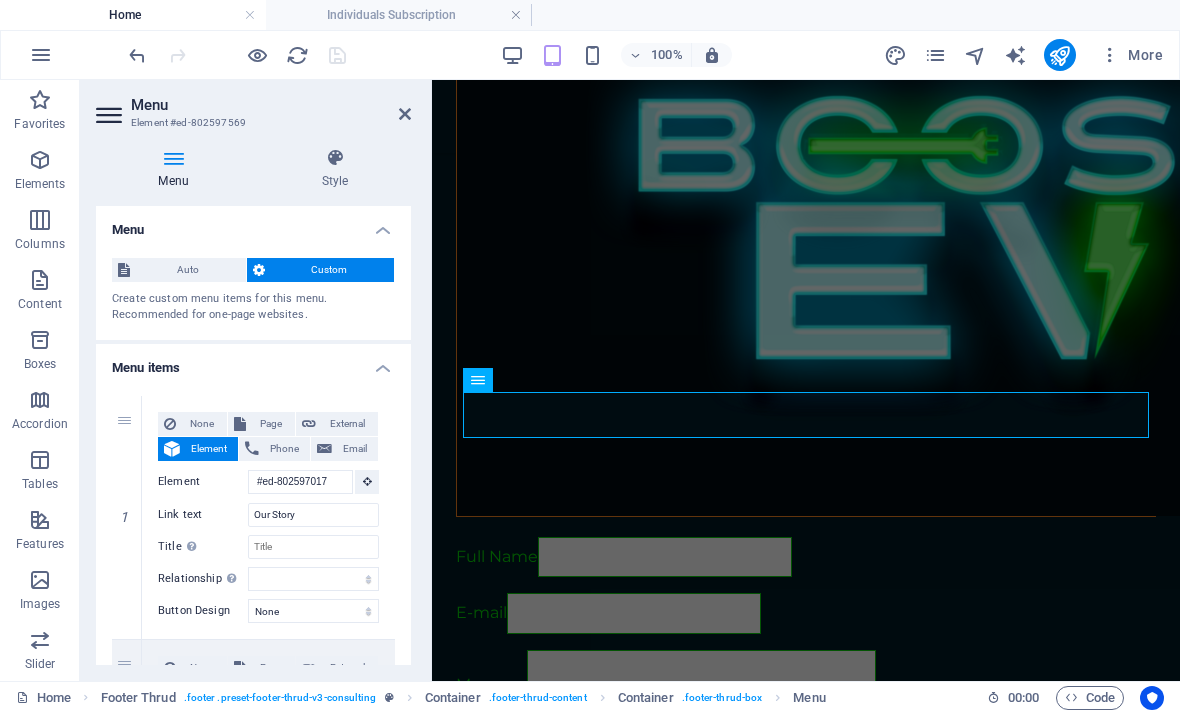 click on "Menu" at bounding box center [253, 224] 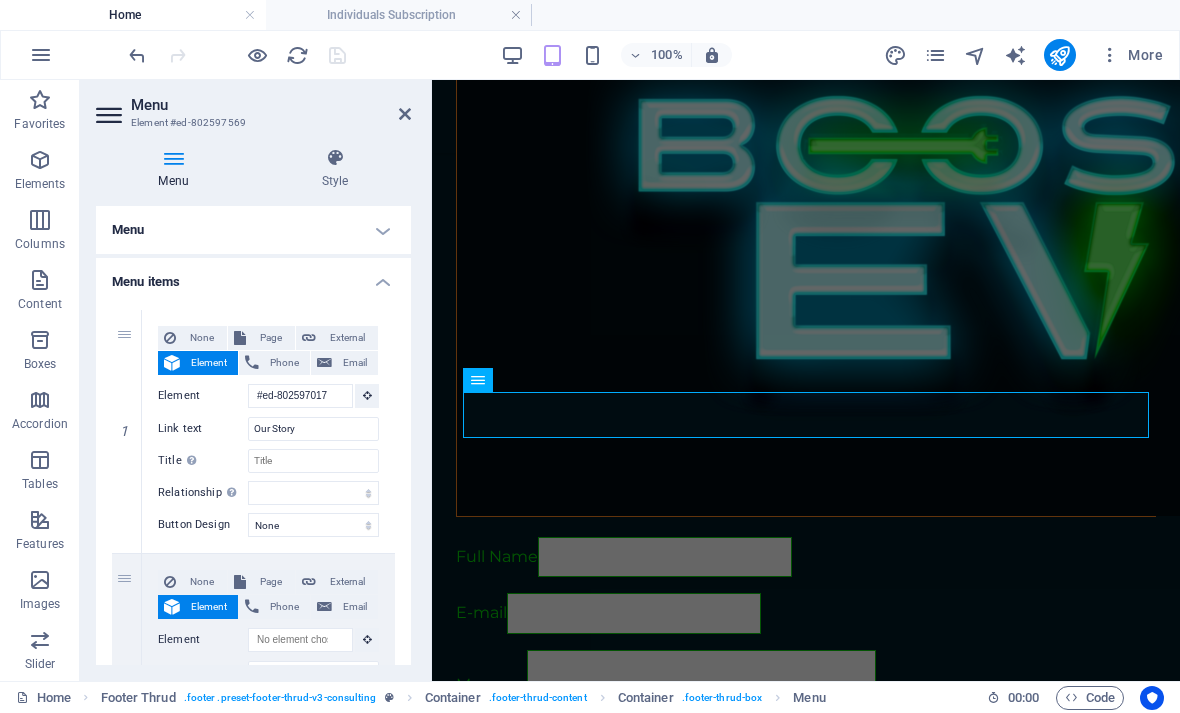 click on "Menu items" at bounding box center (253, 276) 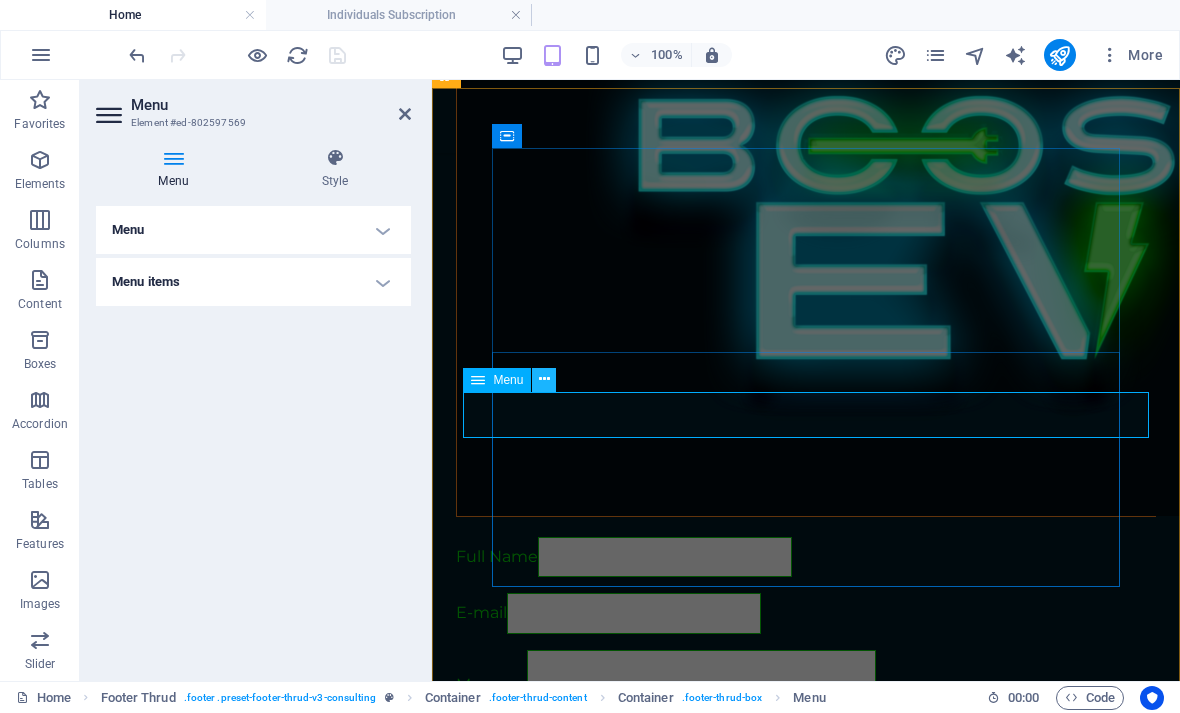 click at bounding box center [544, 379] 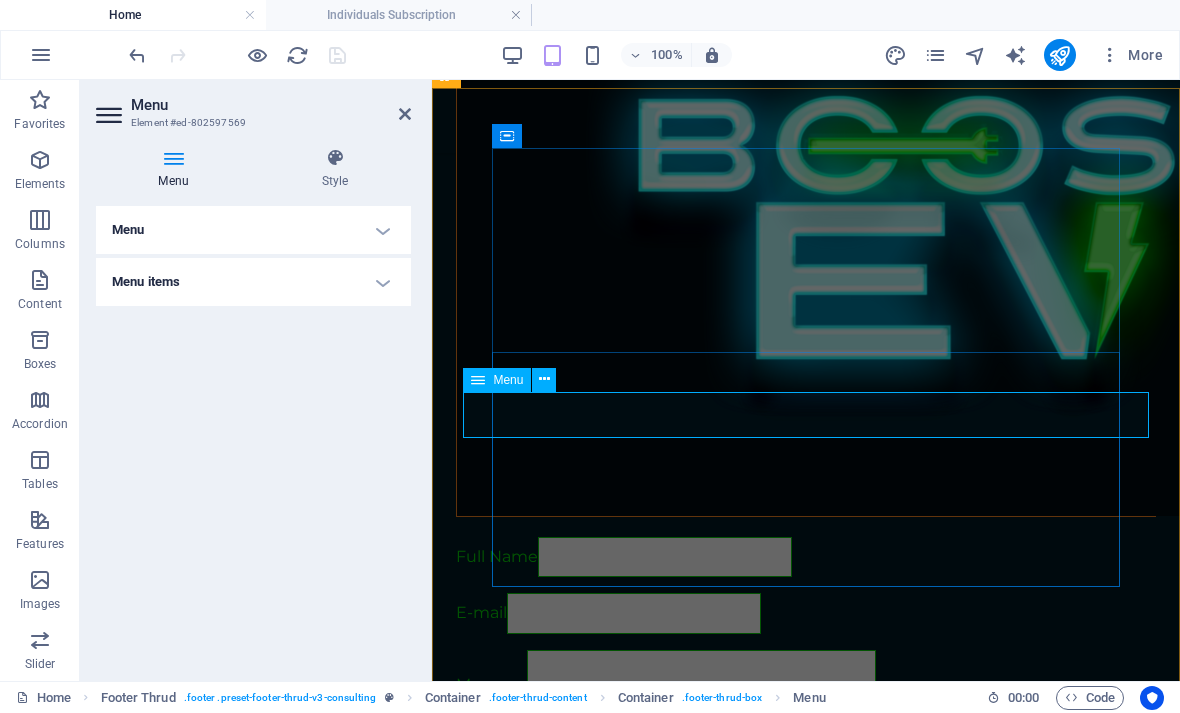 click on "Our Story Our Team Our Strengths Projects Contact Us" at bounding box center [806, 1287] 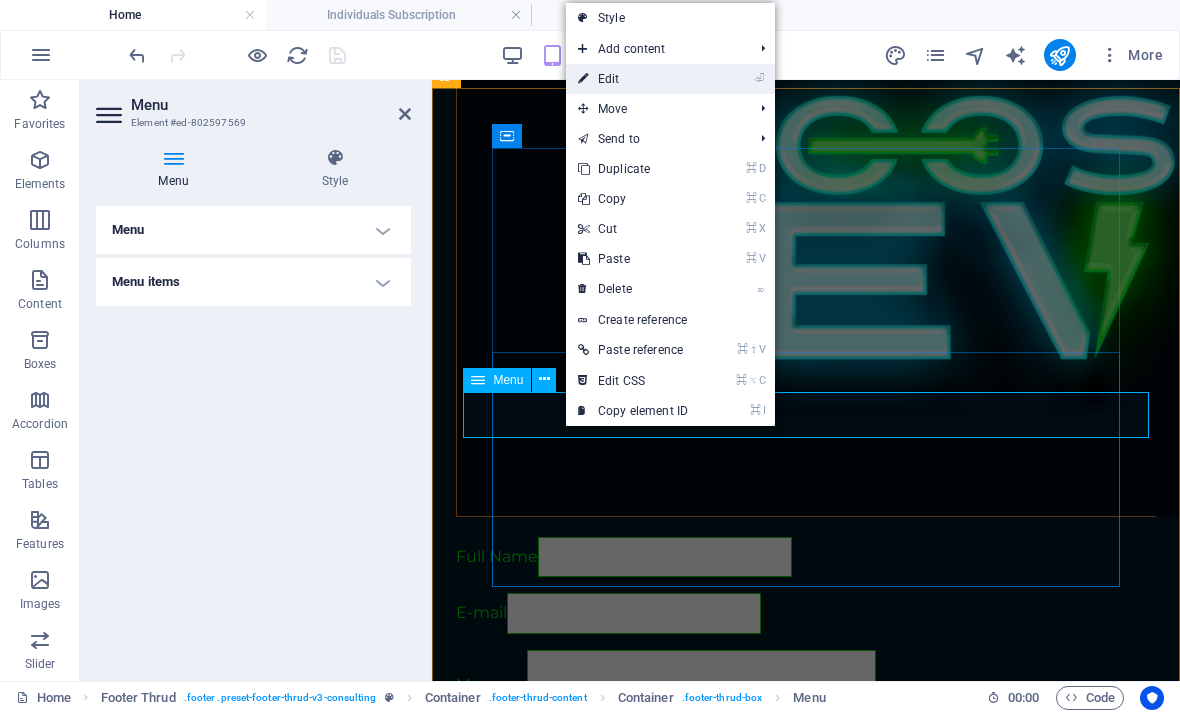 click on "⏎  Edit" at bounding box center [633, 79] 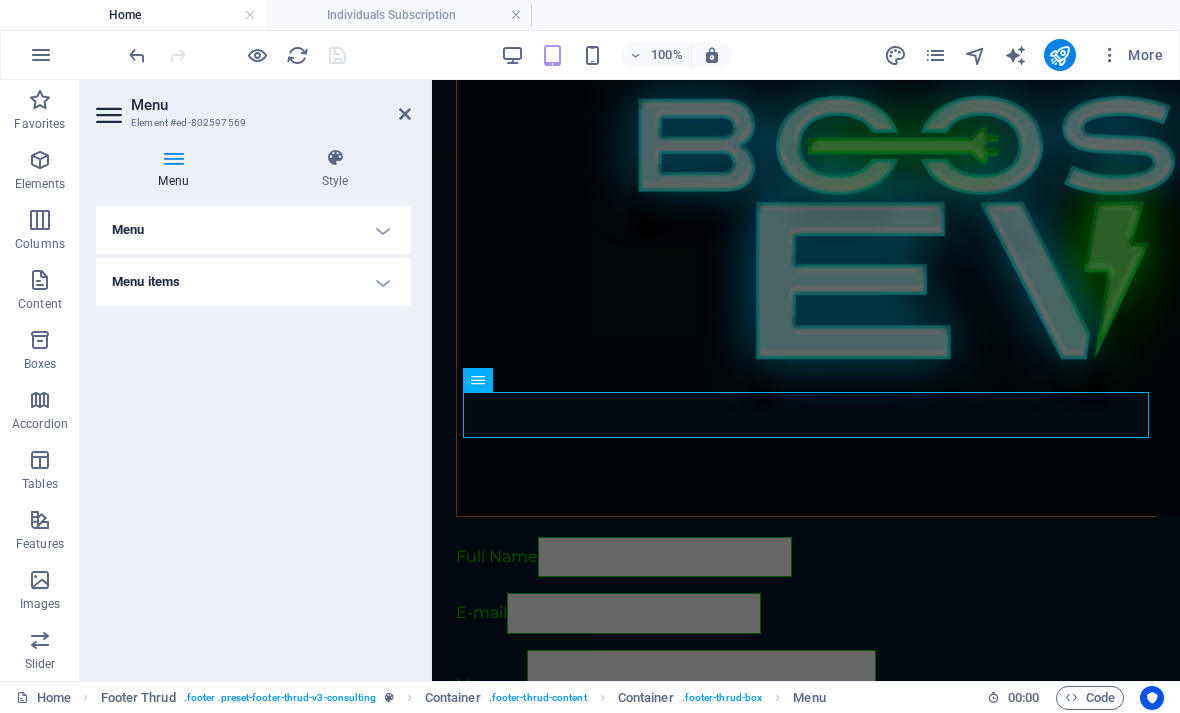 click at bounding box center (173, 158) 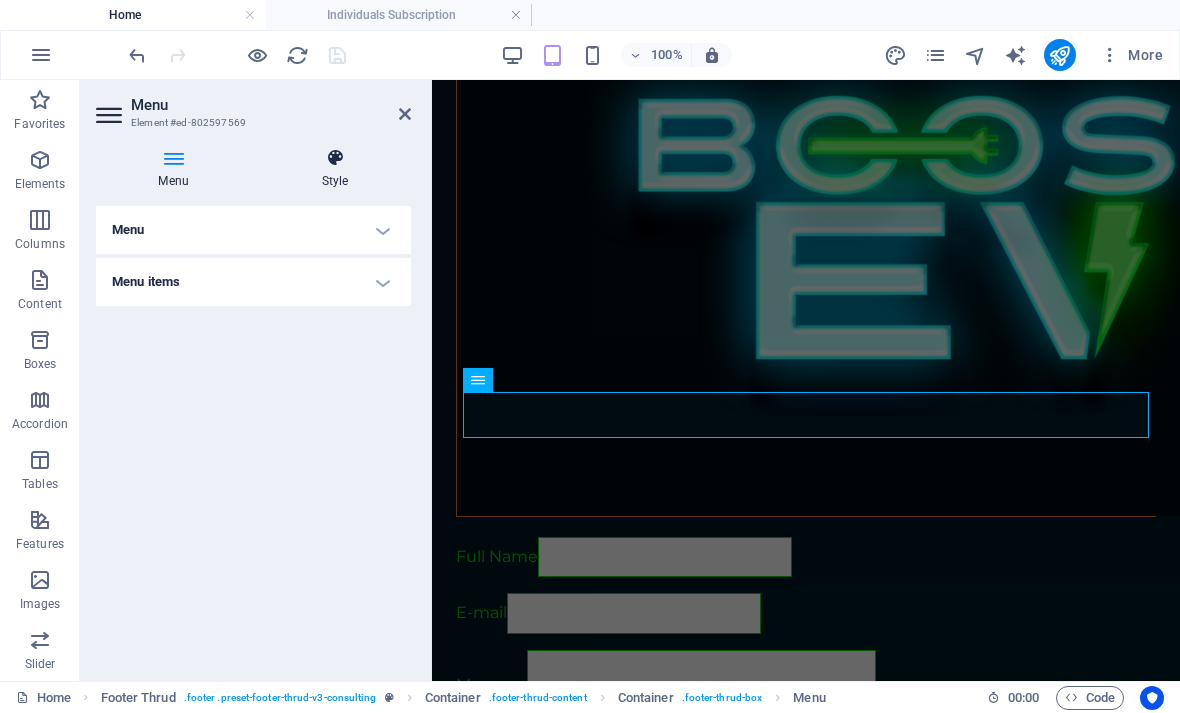 click on "Style" at bounding box center [335, 169] 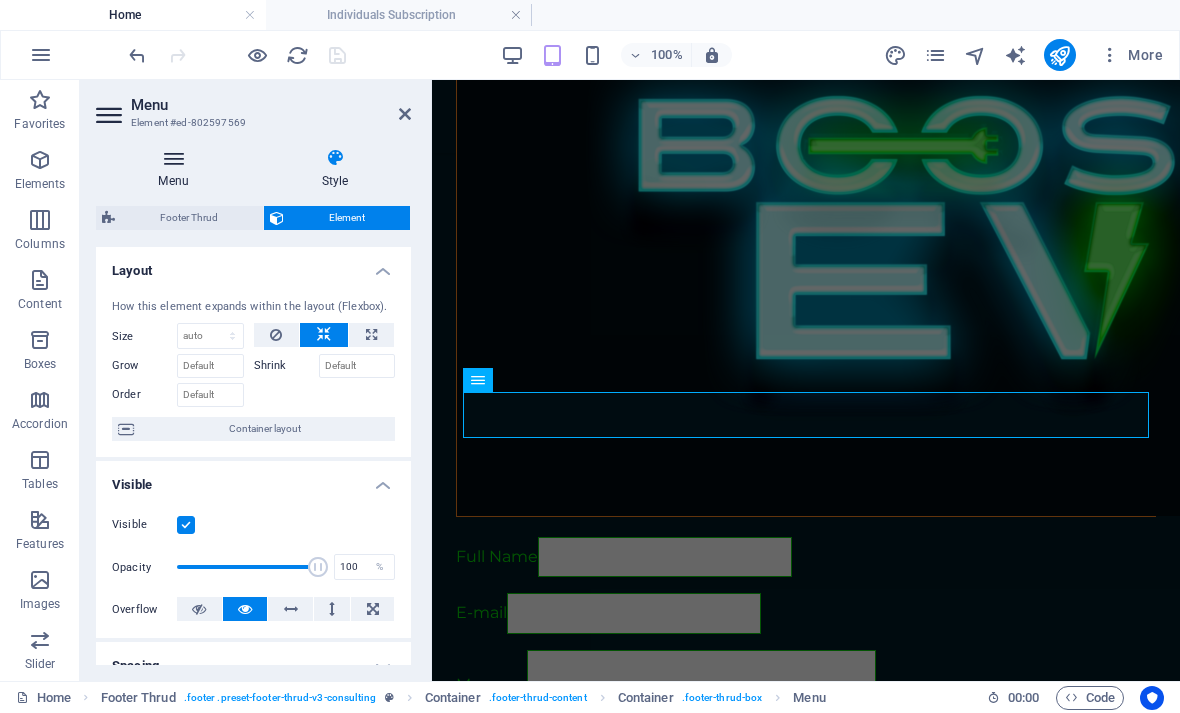 click on "Menu" at bounding box center (177, 169) 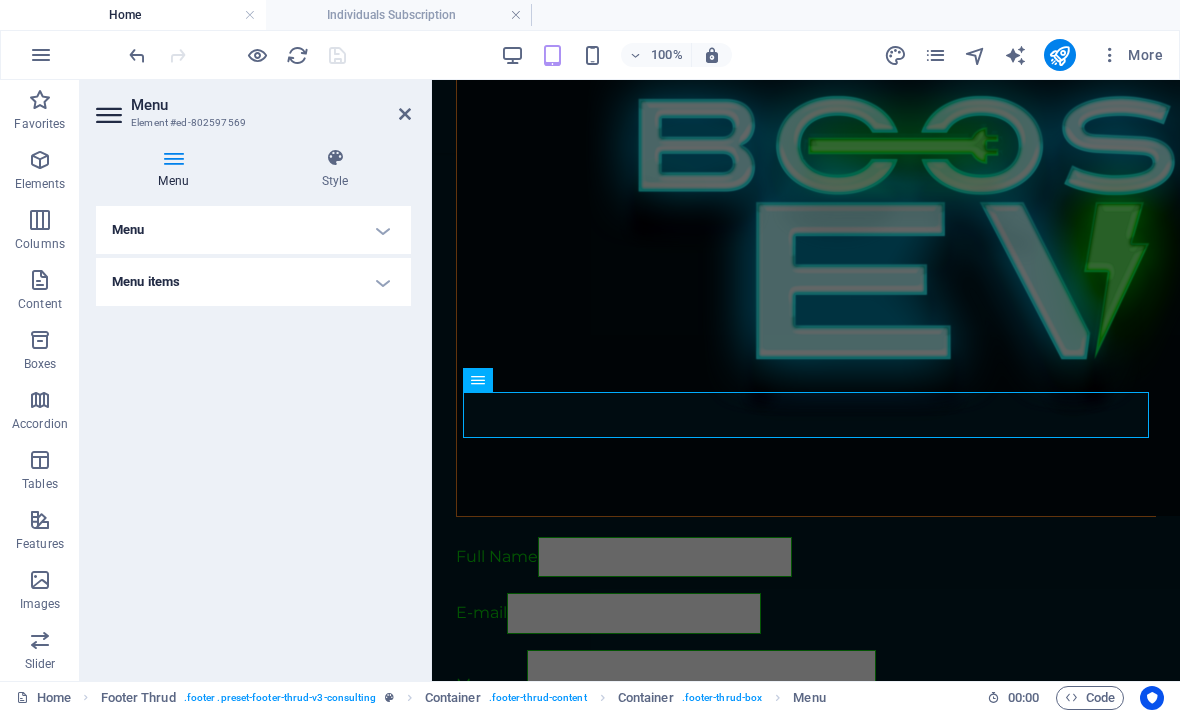 click on "Menu" at bounding box center (253, 230) 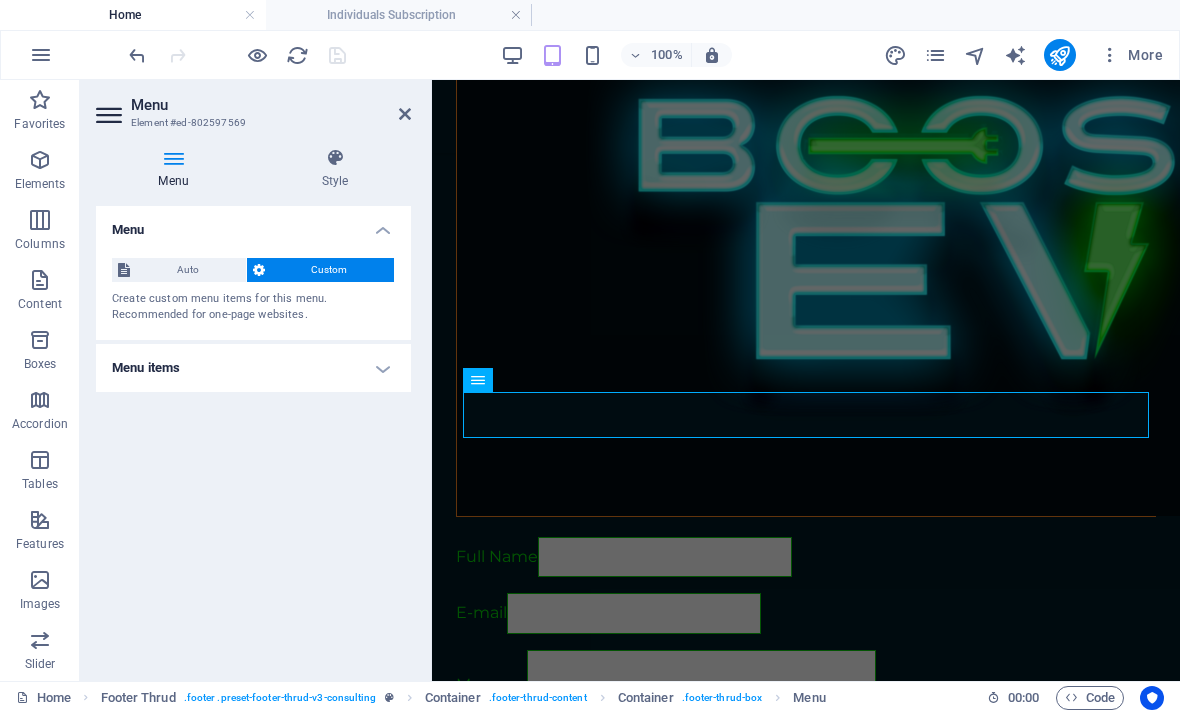 click on "Menu items" at bounding box center [253, 368] 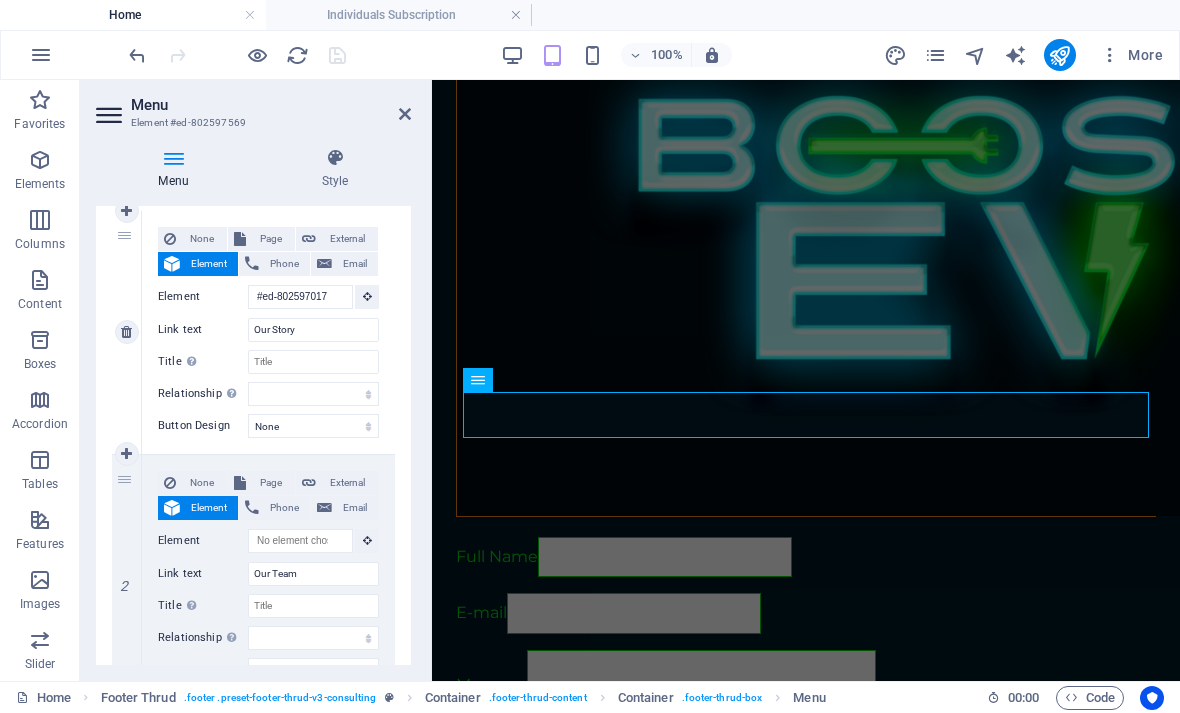 scroll, scrollTop: 155, scrollLeft: 0, axis: vertical 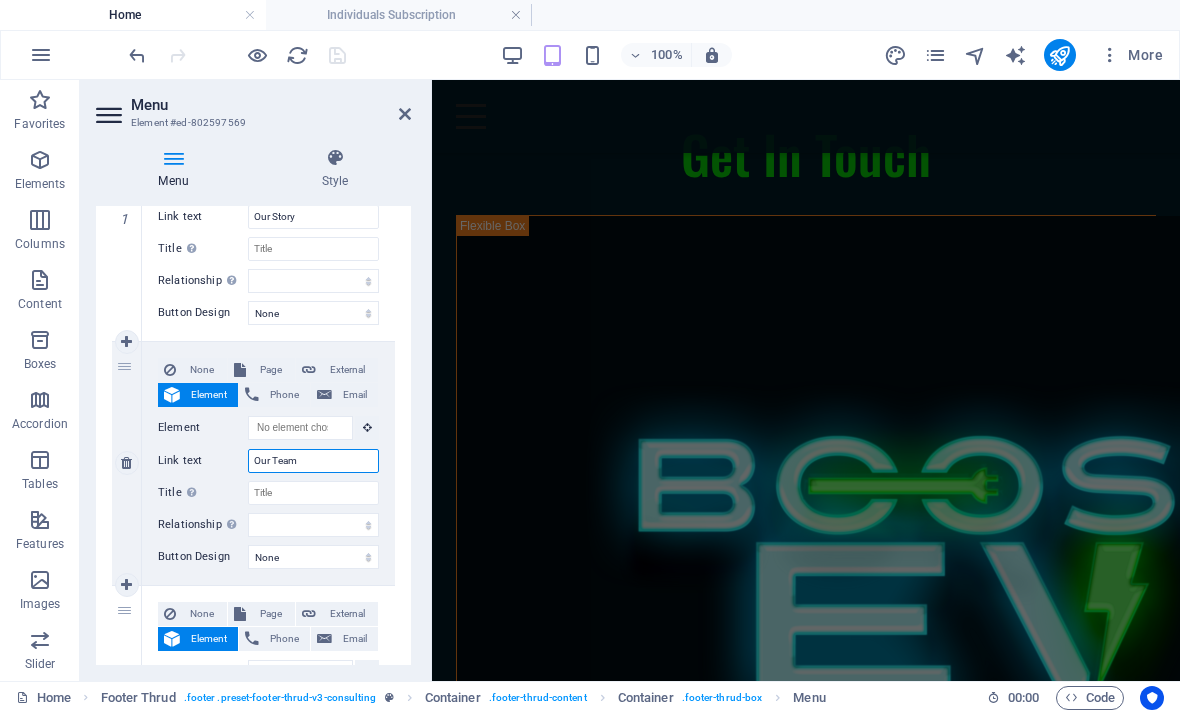 click on "Our Team" at bounding box center [313, 461] 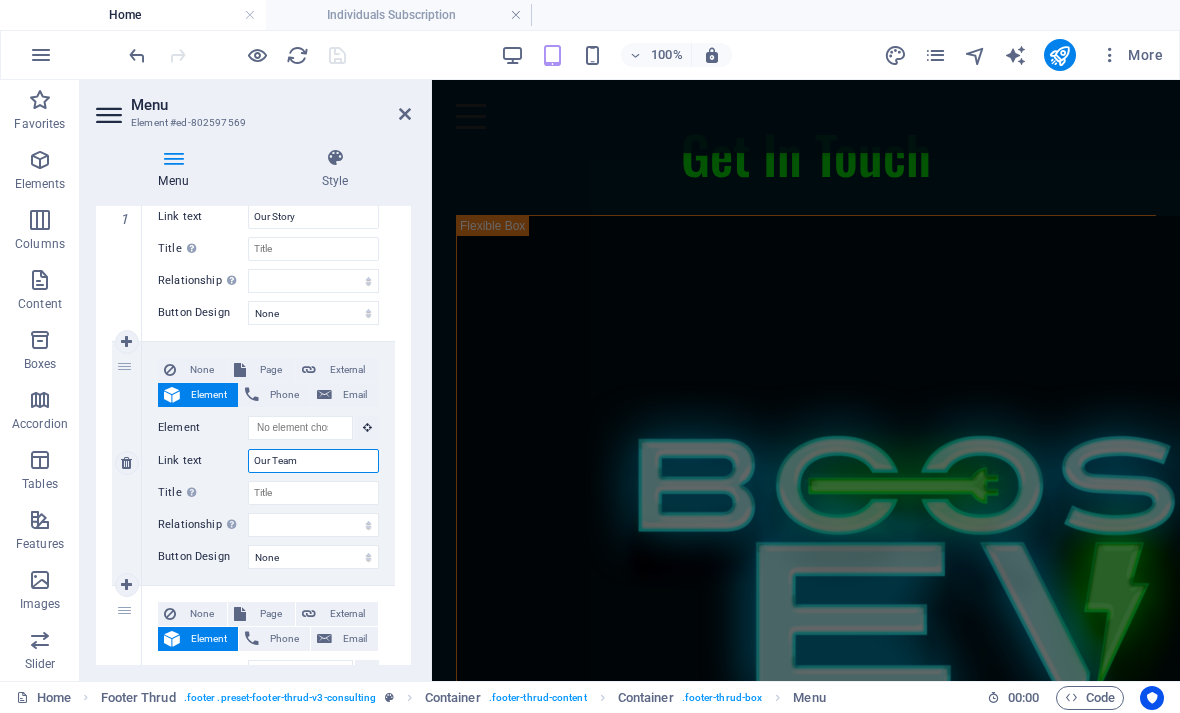scroll, scrollTop: 2839, scrollLeft: 0, axis: vertical 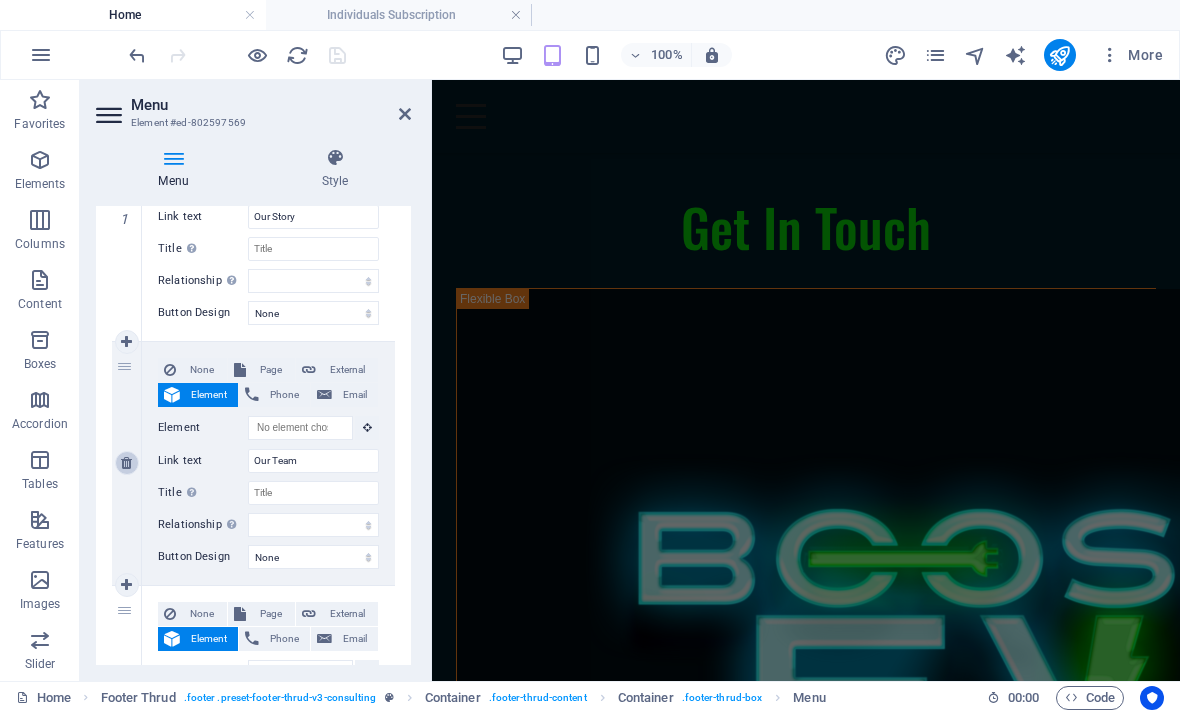 click at bounding box center [126, 463] 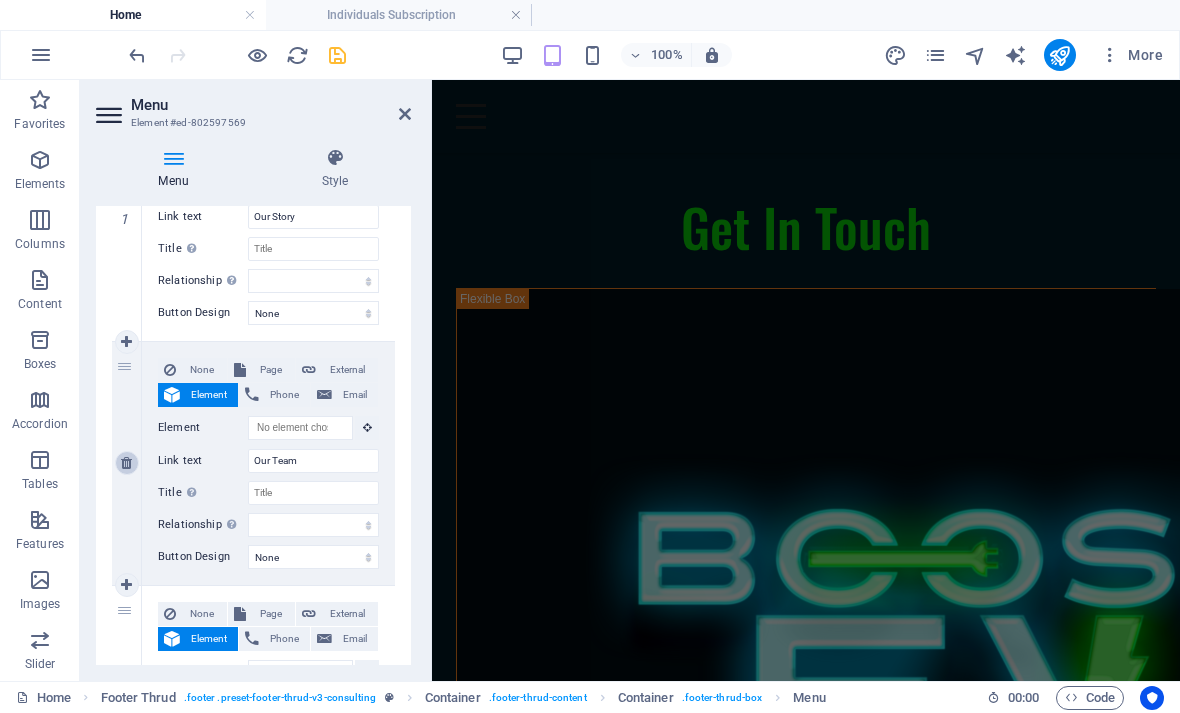 select 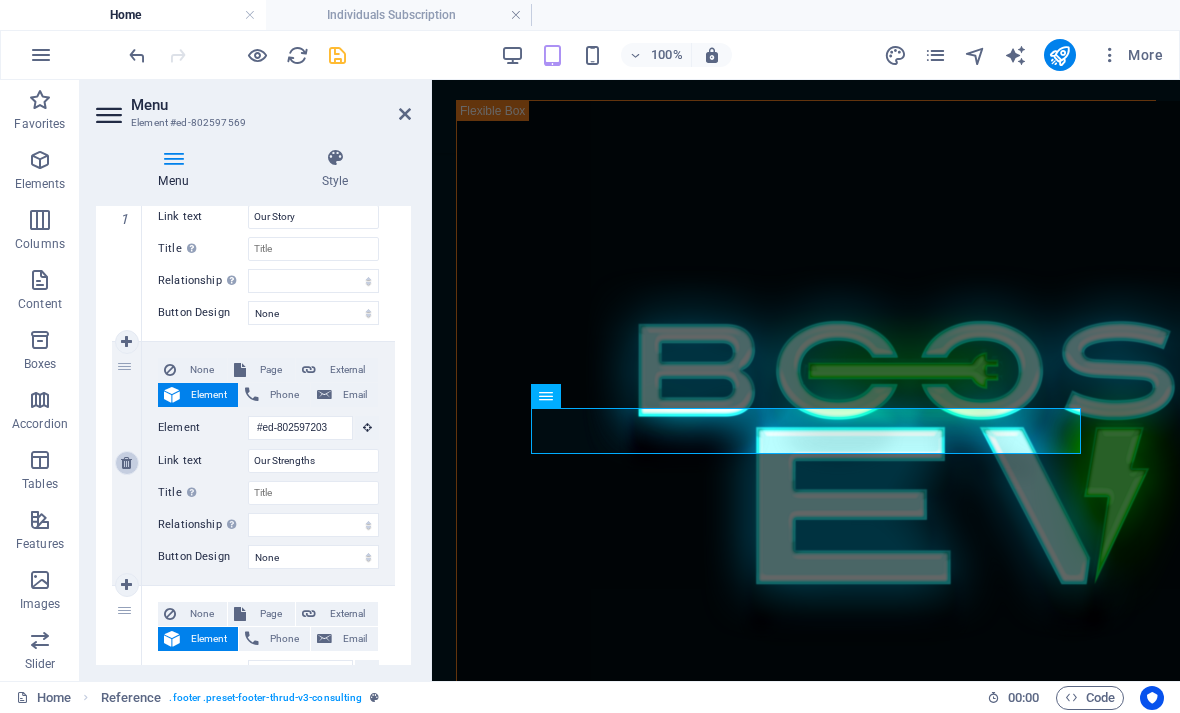 scroll, scrollTop: 3286, scrollLeft: 0, axis: vertical 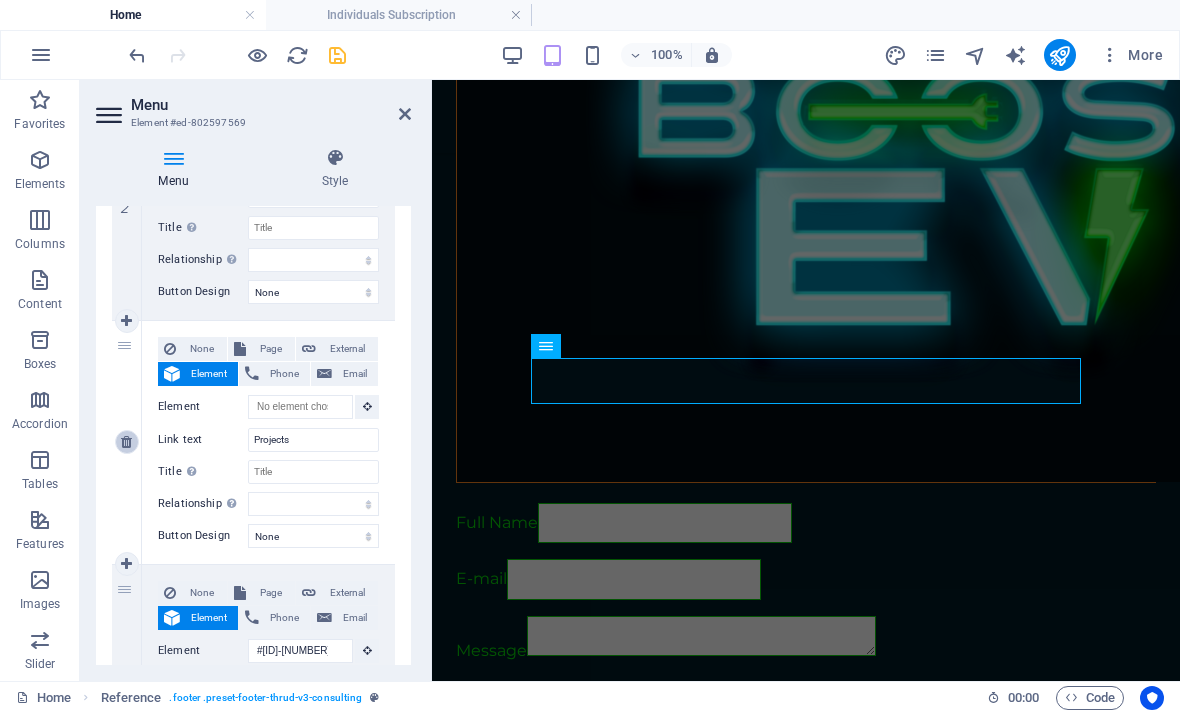 click at bounding box center [126, 442] 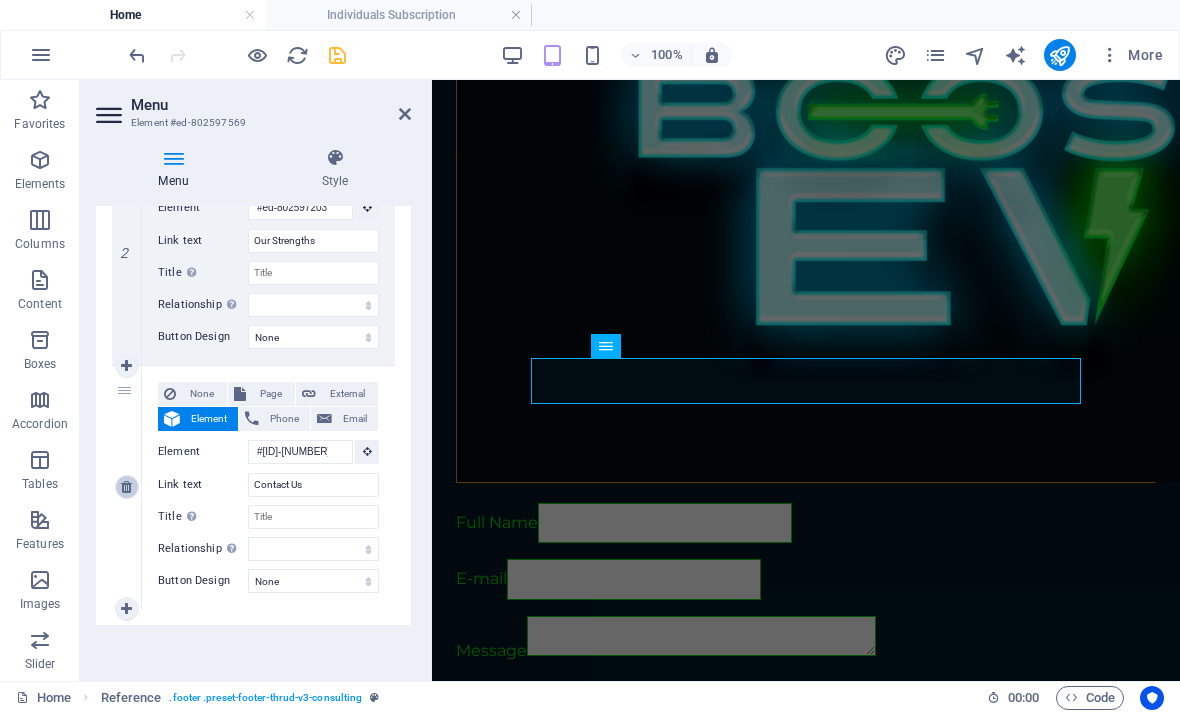 scroll, scrollTop: 519, scrollLeft: 0, axis: vertical 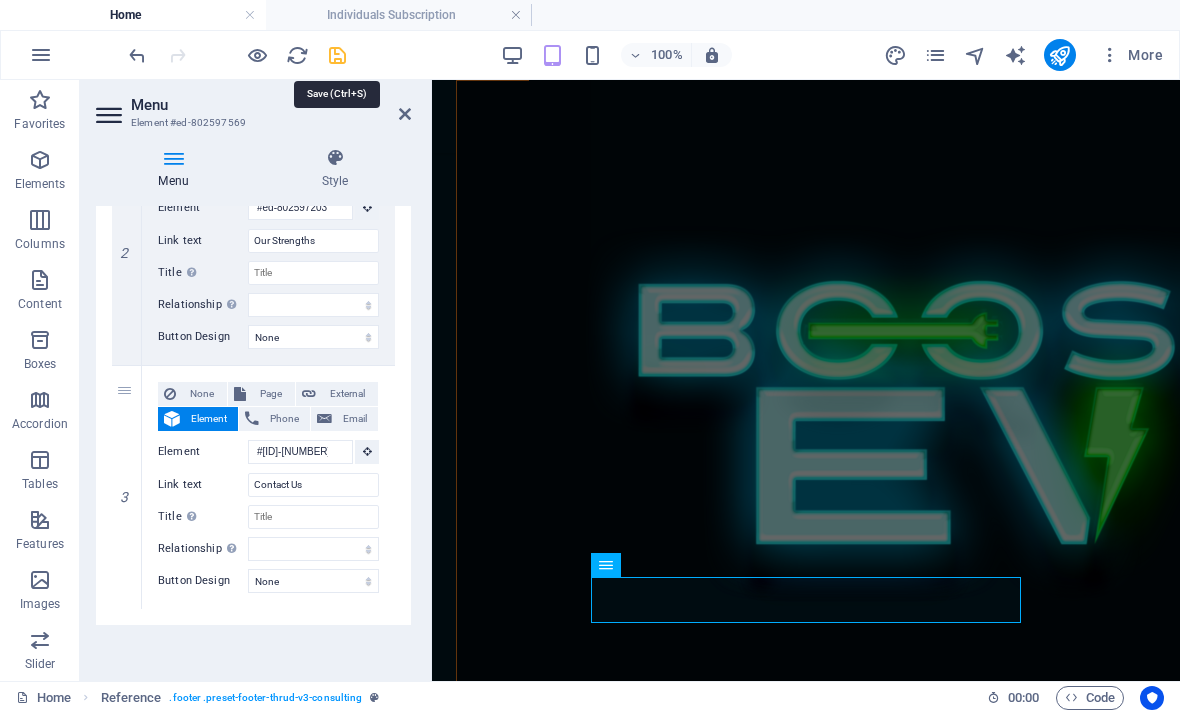 click at bounding box center (337, 55) 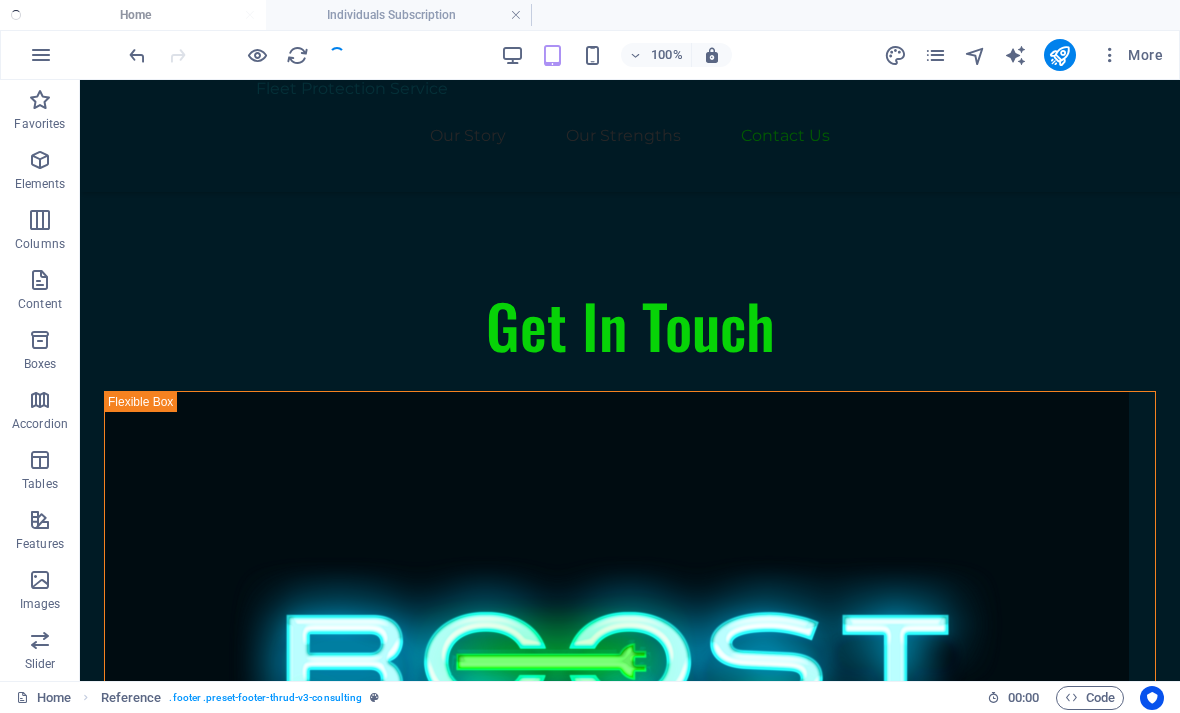 scroll, scrollTop: 2991, scrollLeft: 0, axis: vertical 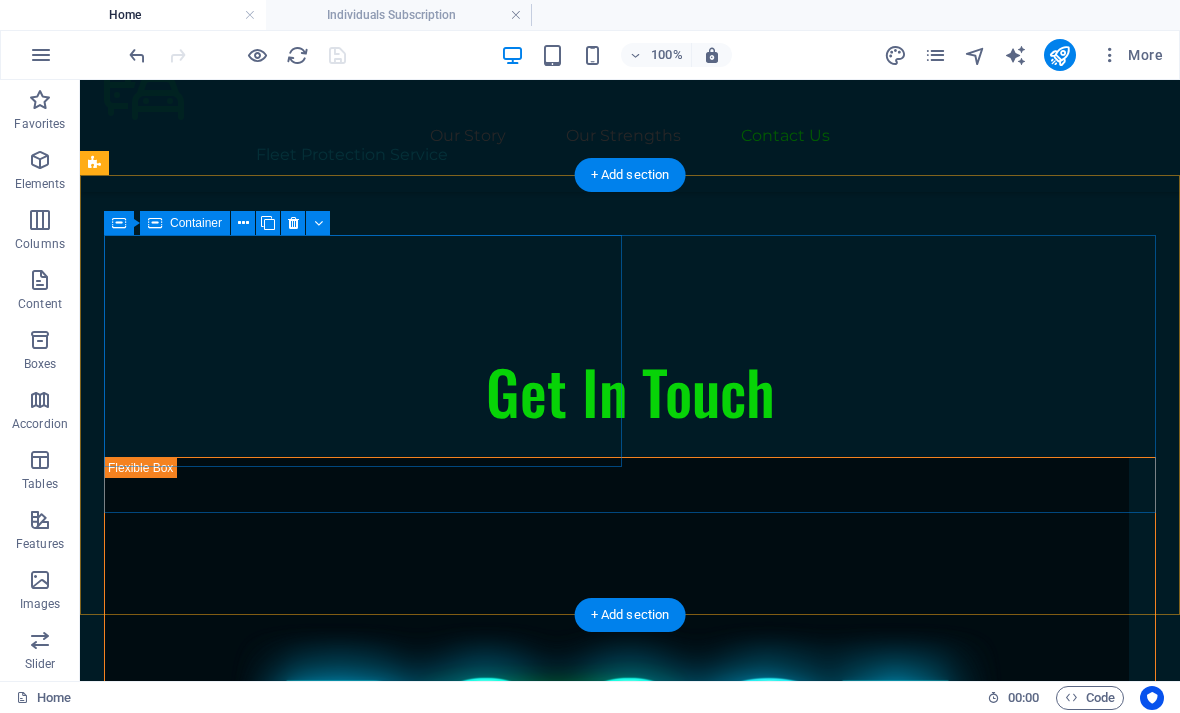 click on "At Boost-EV, we harness the power of collaboration and innovation to create meaningful change. Together, let’s make a difference and pave the way for a brighter, more efficient future." at bounding box center (363, 1715) 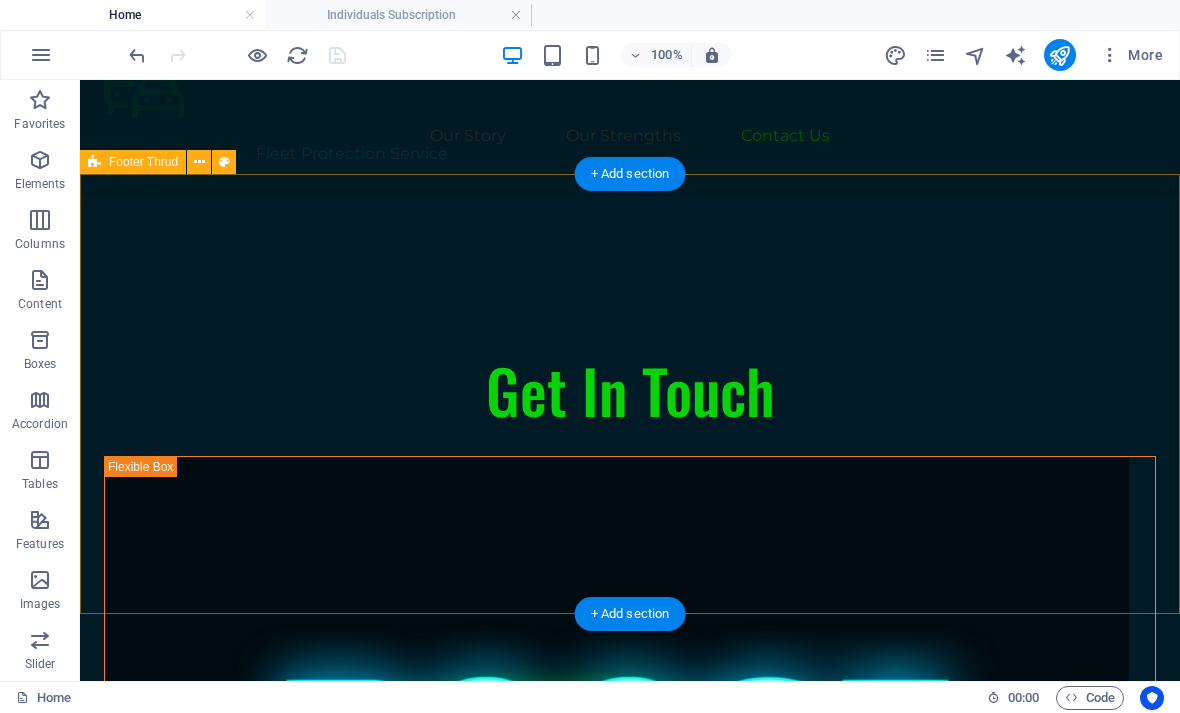 scroll, scrollTop: 2991, scrollLeft: 0, axis: vertical 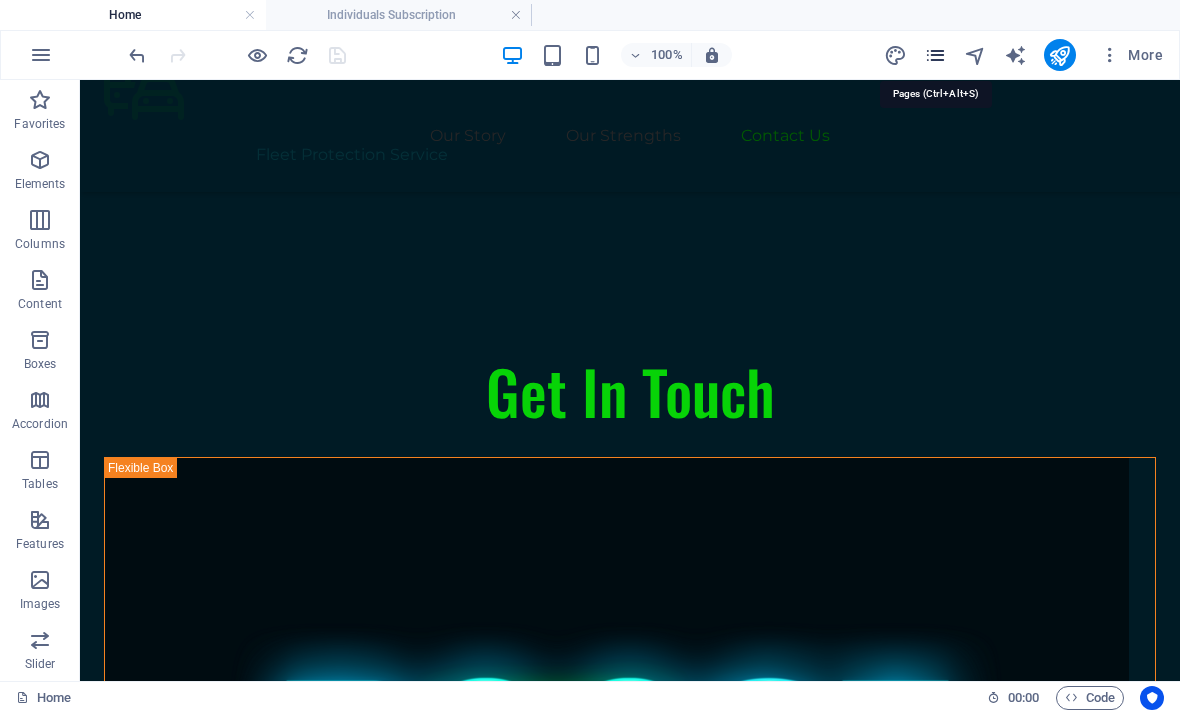 click at bounding box center [935, 55] 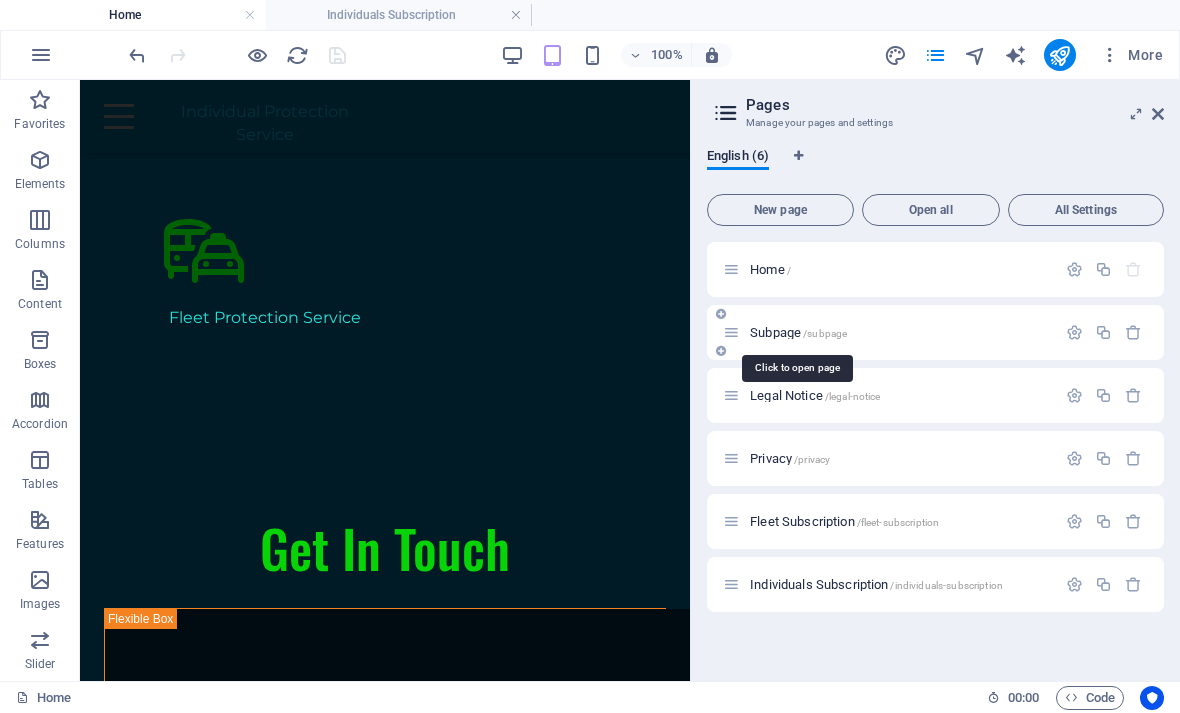 click on "Subpage /subpage" at bounding box center (798, 332) 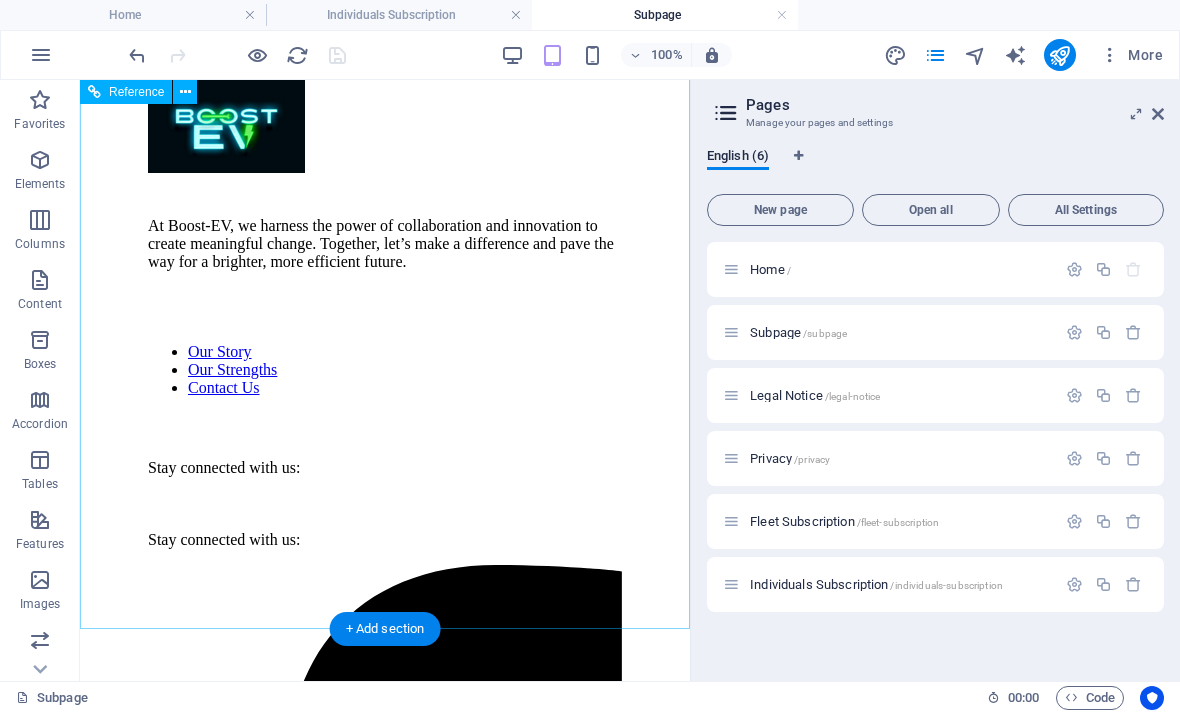 scroll, scrollTop: 1159, scrollLeft: 0, axis: vertical 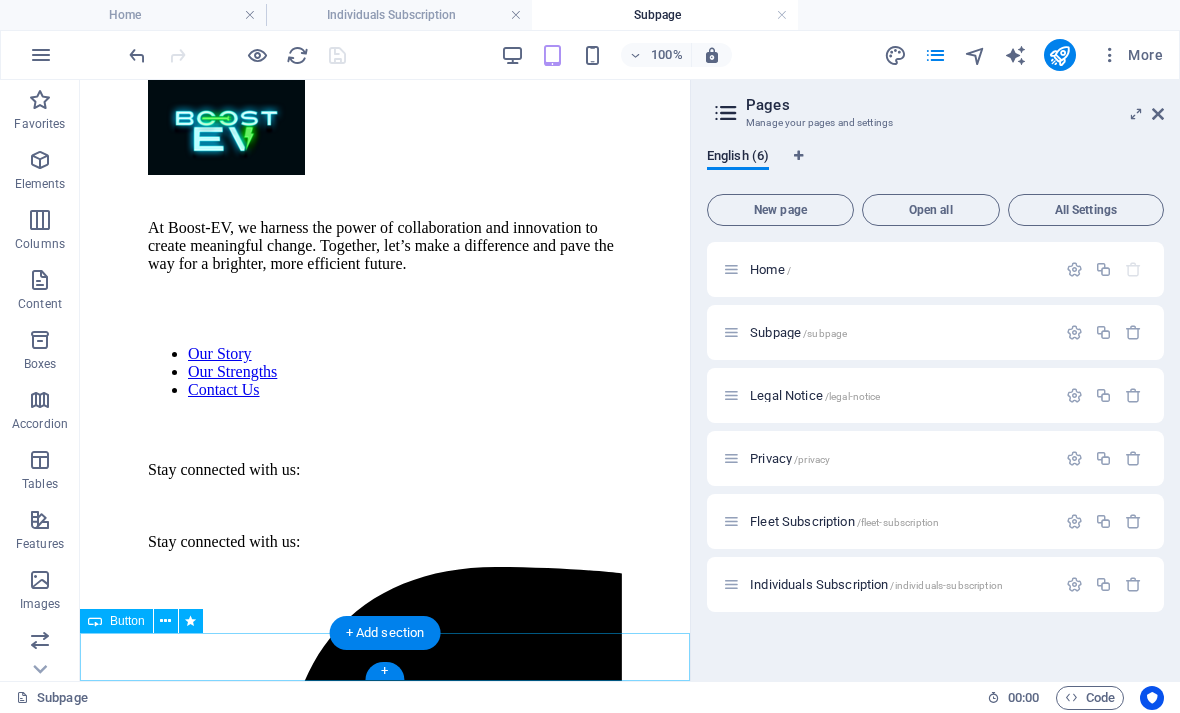 click on "Get Started" at bounding box center (385, 3347) 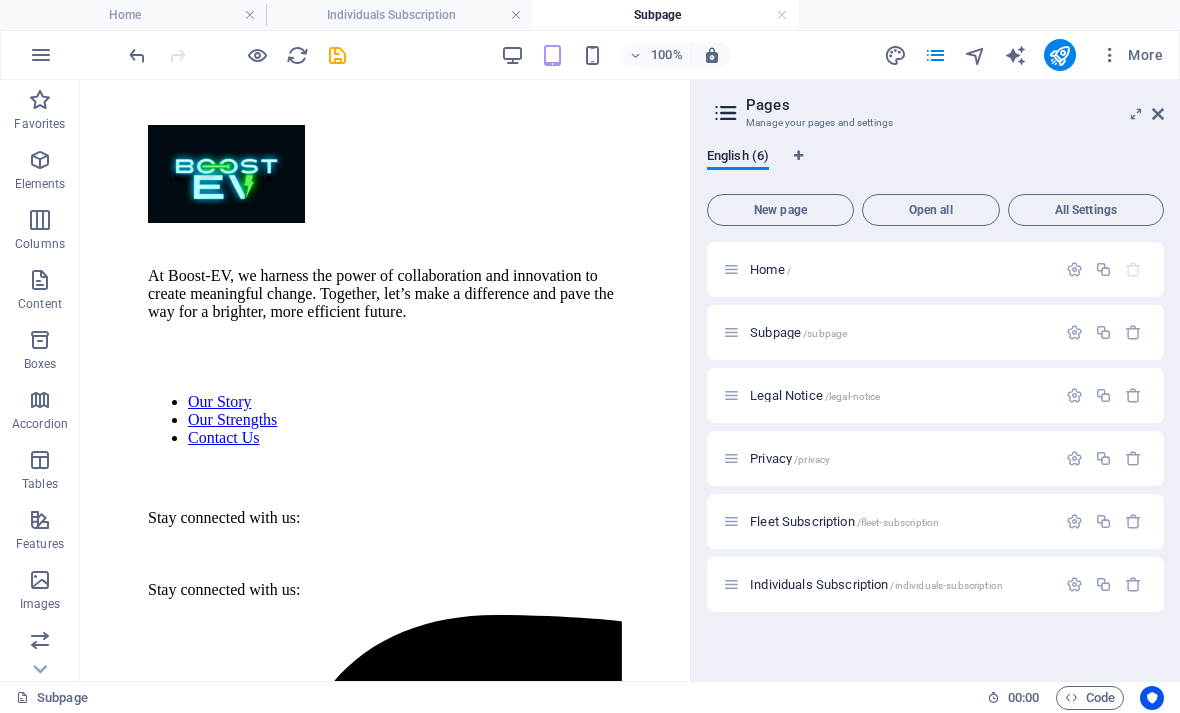 scroll, scrollTop: 1103, scrollLeft: 0, axis: vertical 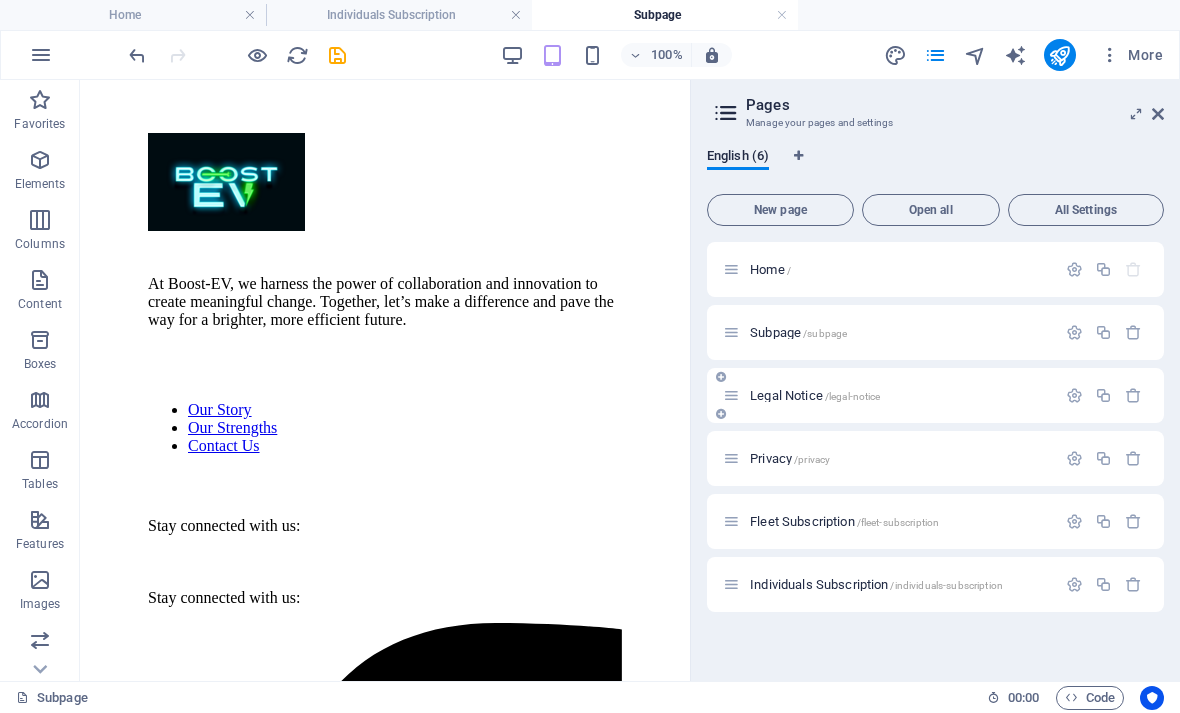 click on "Legal Notice /legal-notice" at bounding box center (889, 395) 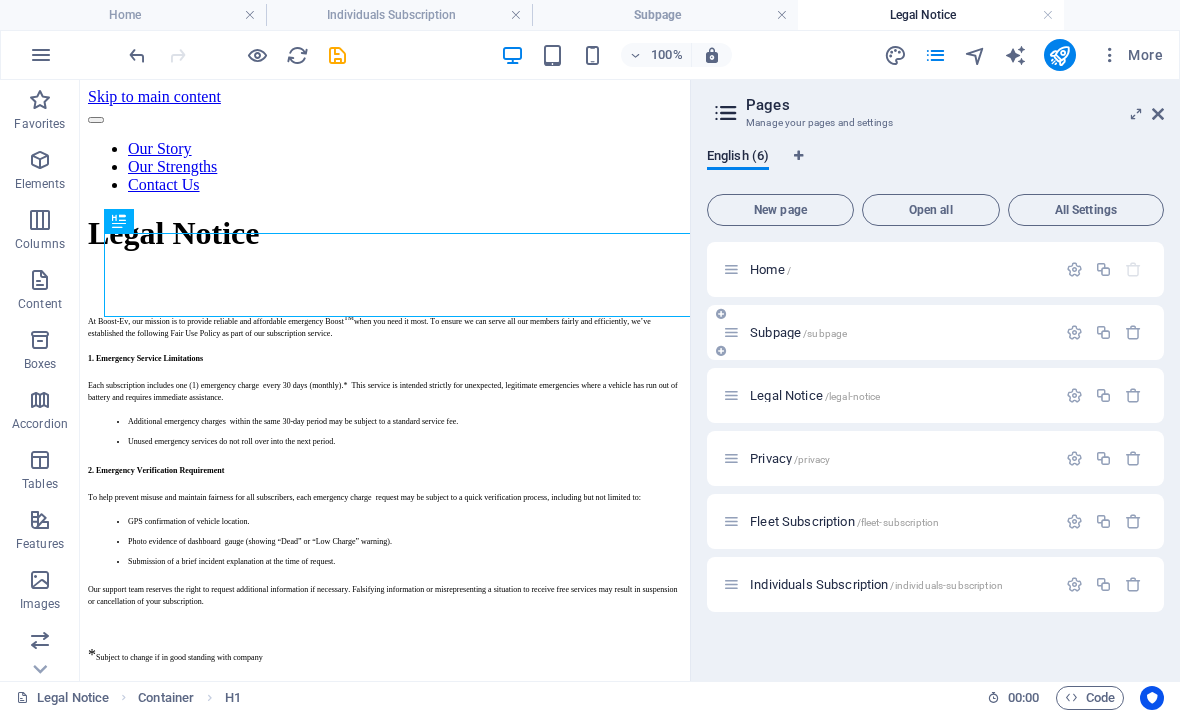 scroll, scrollTop: 0, scrollLeft: 0, axis: both 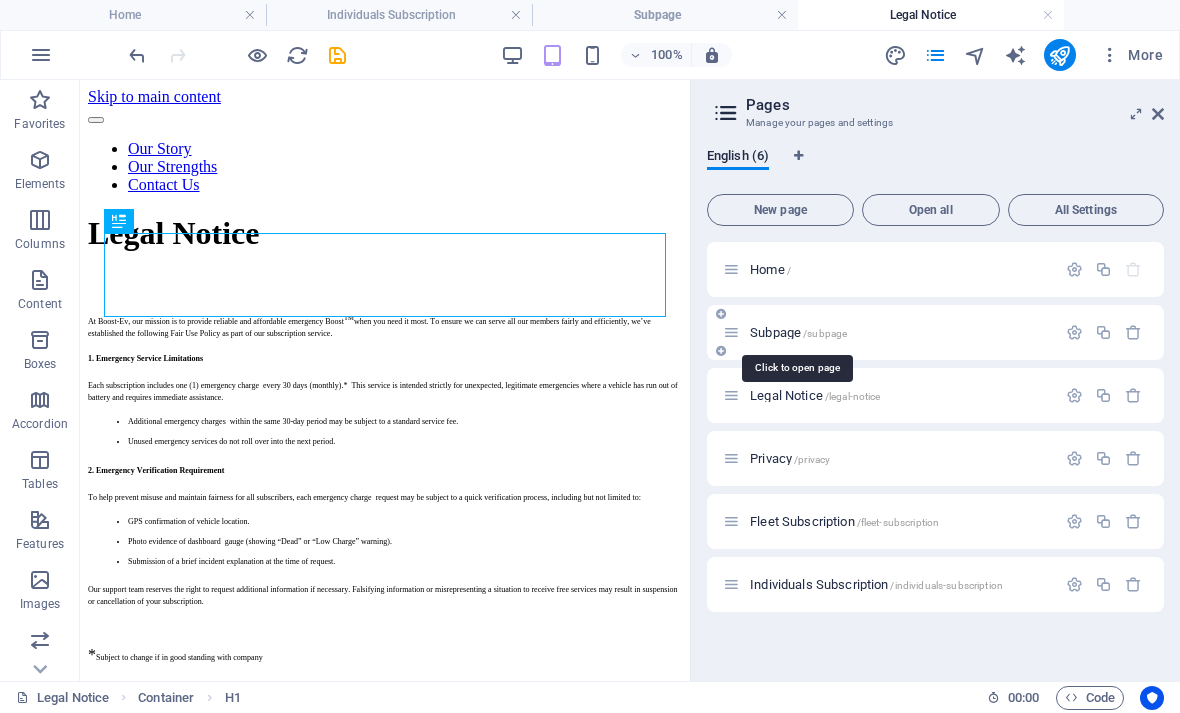 click on "/subpage" at bounding box center [825, 333] 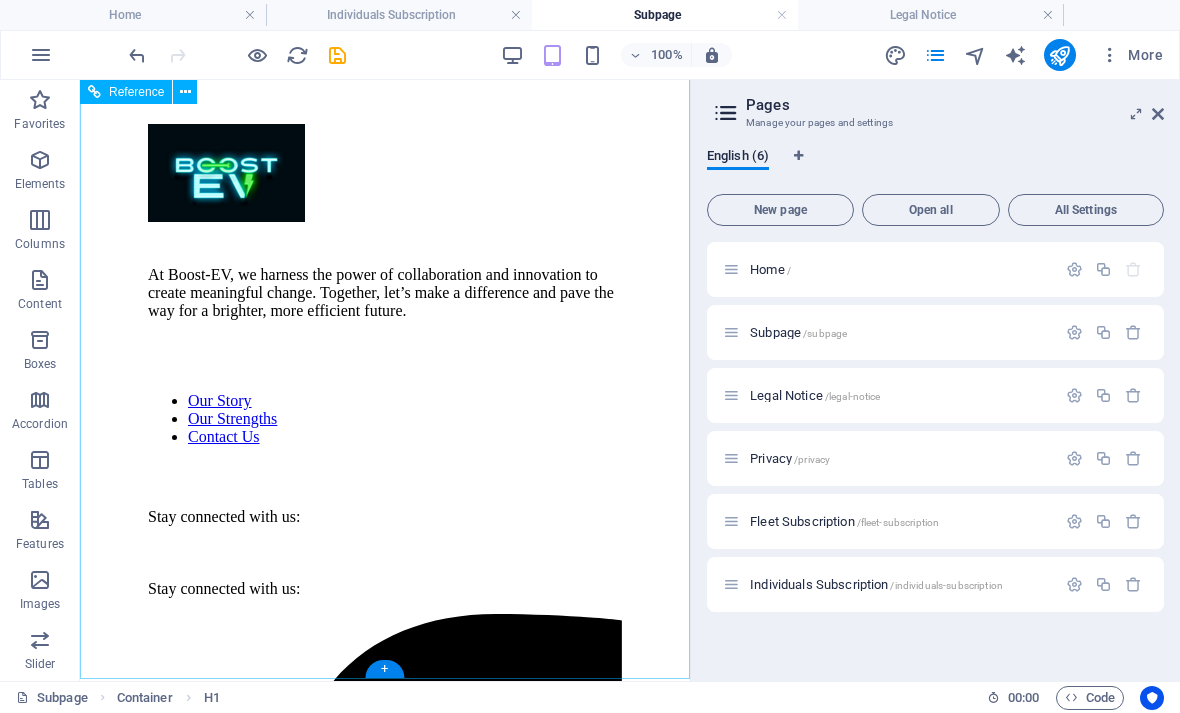 scroll, scrollTop: 1111, scrollLeft: 0, axis: vertical 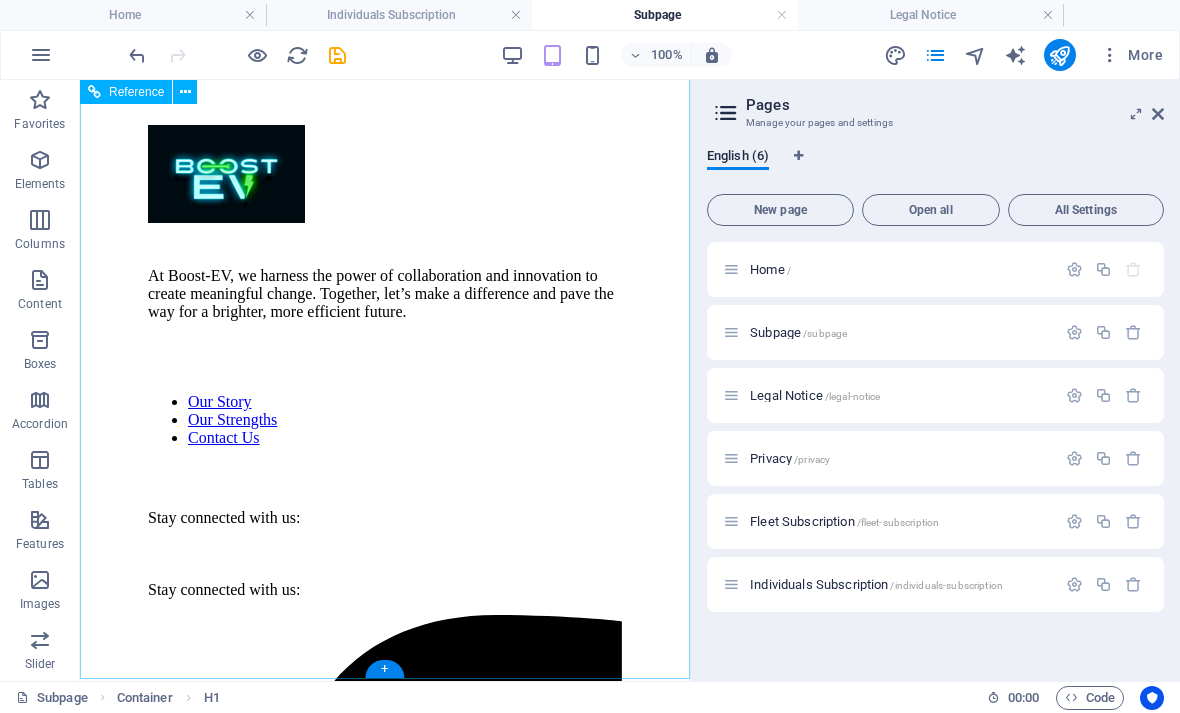 click at bounding box center [385, 3141] 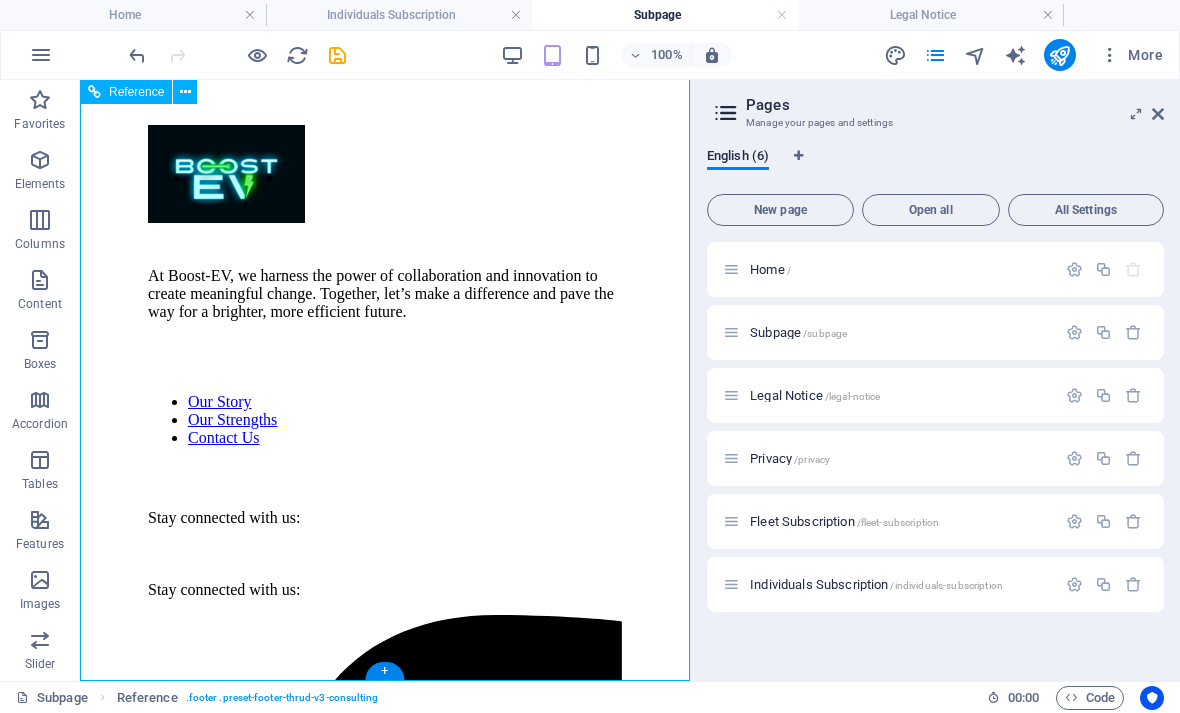 click at bounding box center [385, 3141] 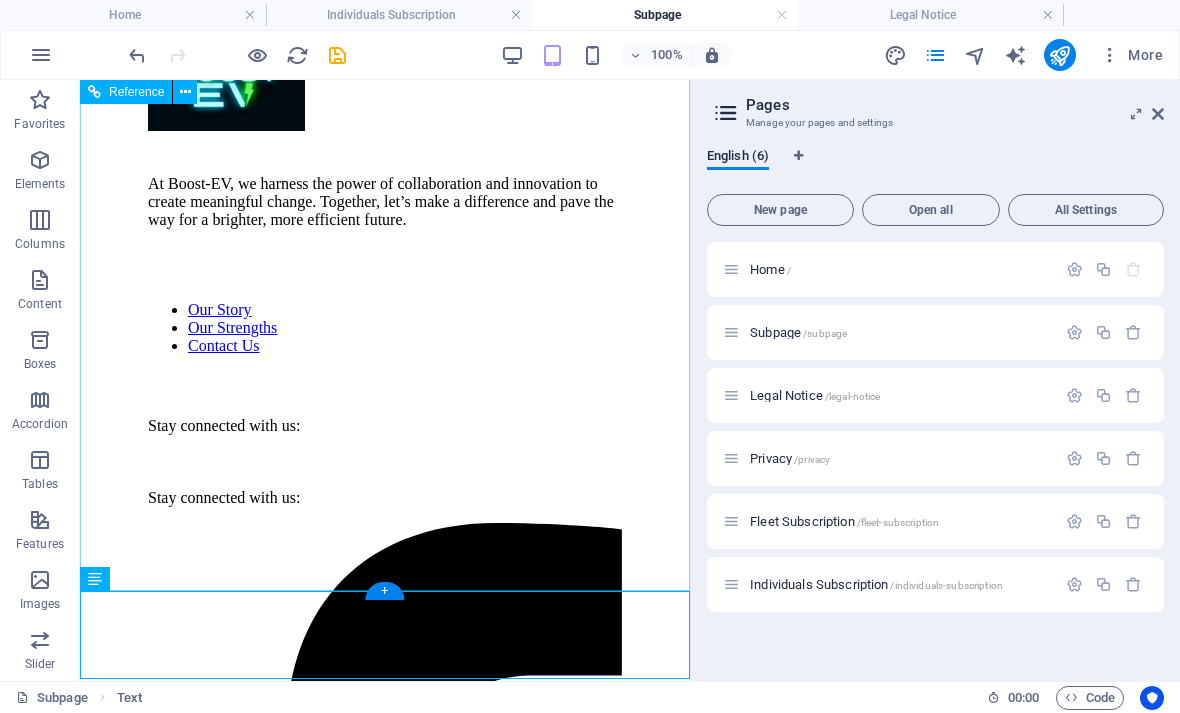 scroll, scrollTop: 1199, scrollLeft: 0, axis: vertical 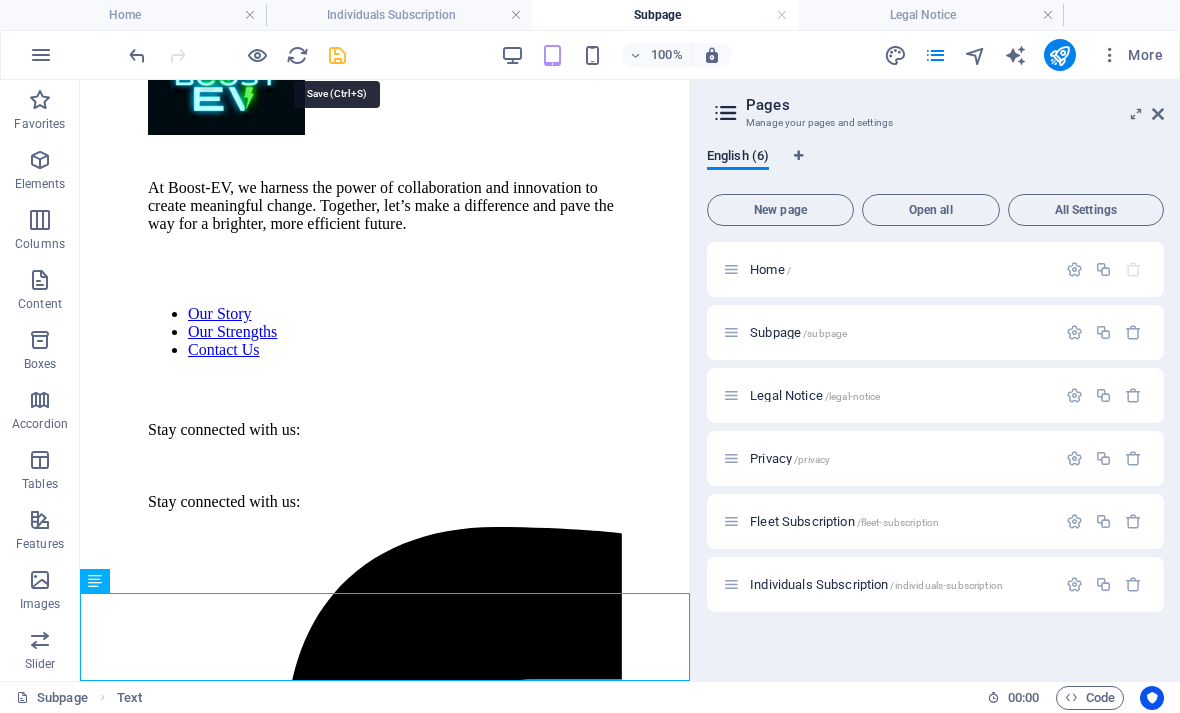 click at bounding box center [337, 55] 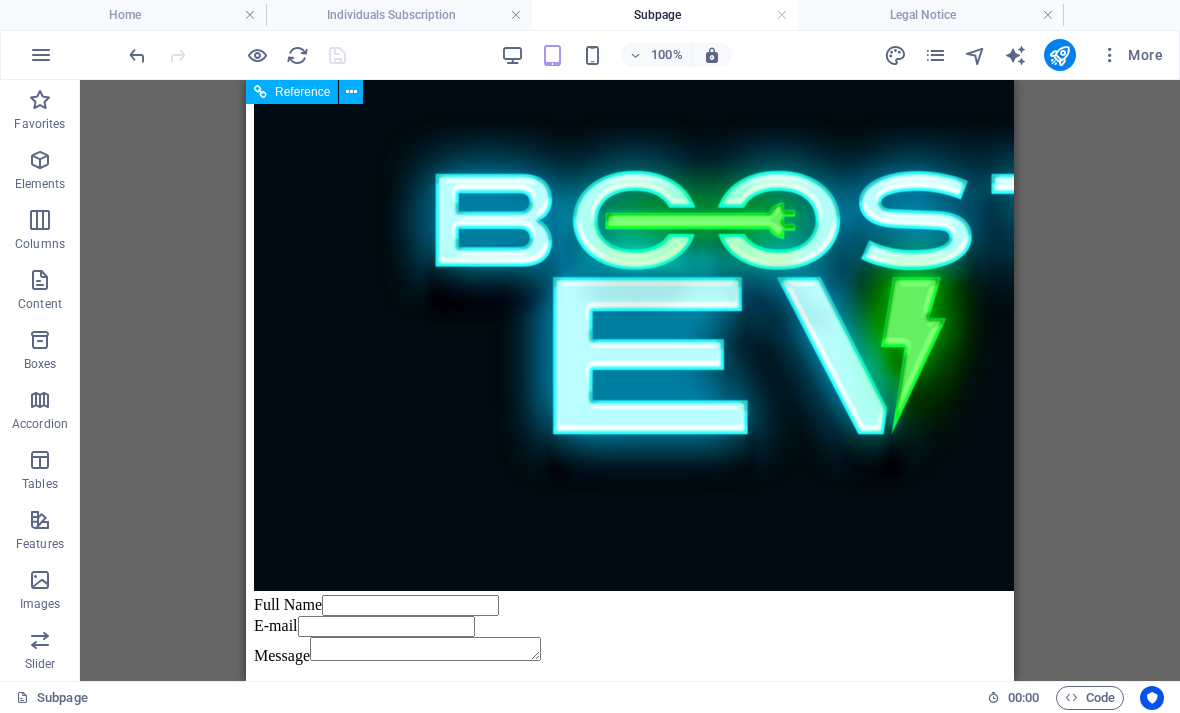 scroll, scrollTop: 45, scrollLeft: 0, axis: vertical 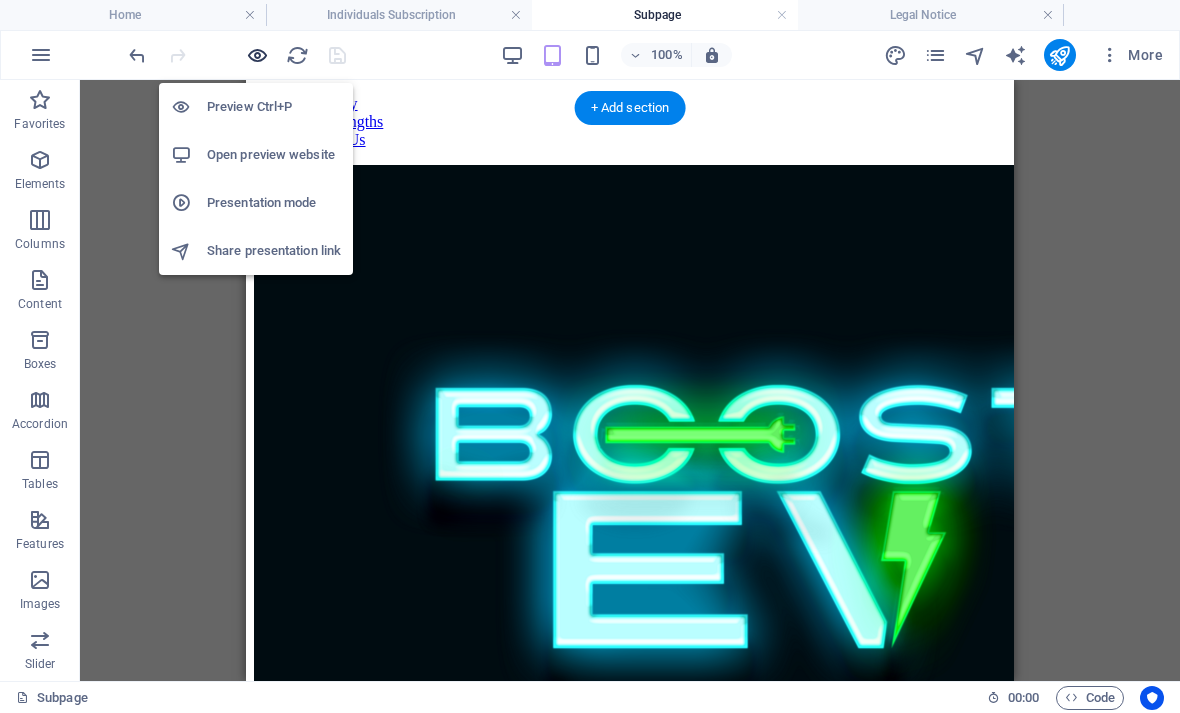 click at bounding box center [257, 55] 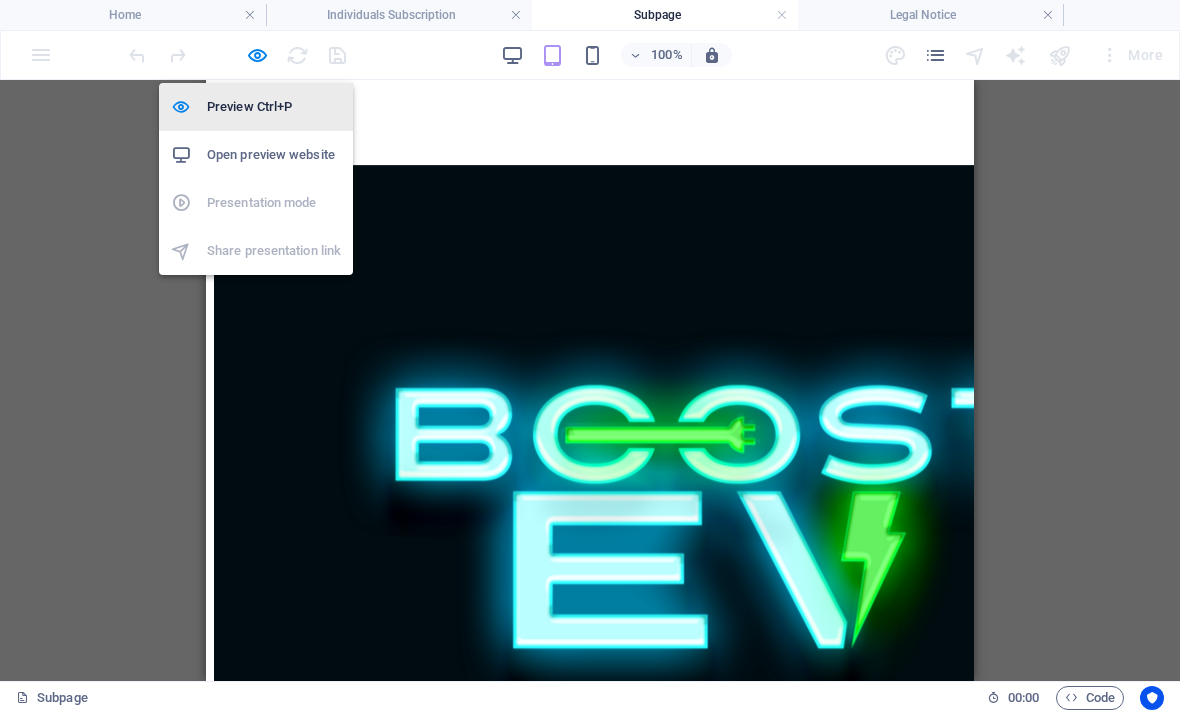 click on "Preview Ctrl+P" at bounding box center [274, 107] 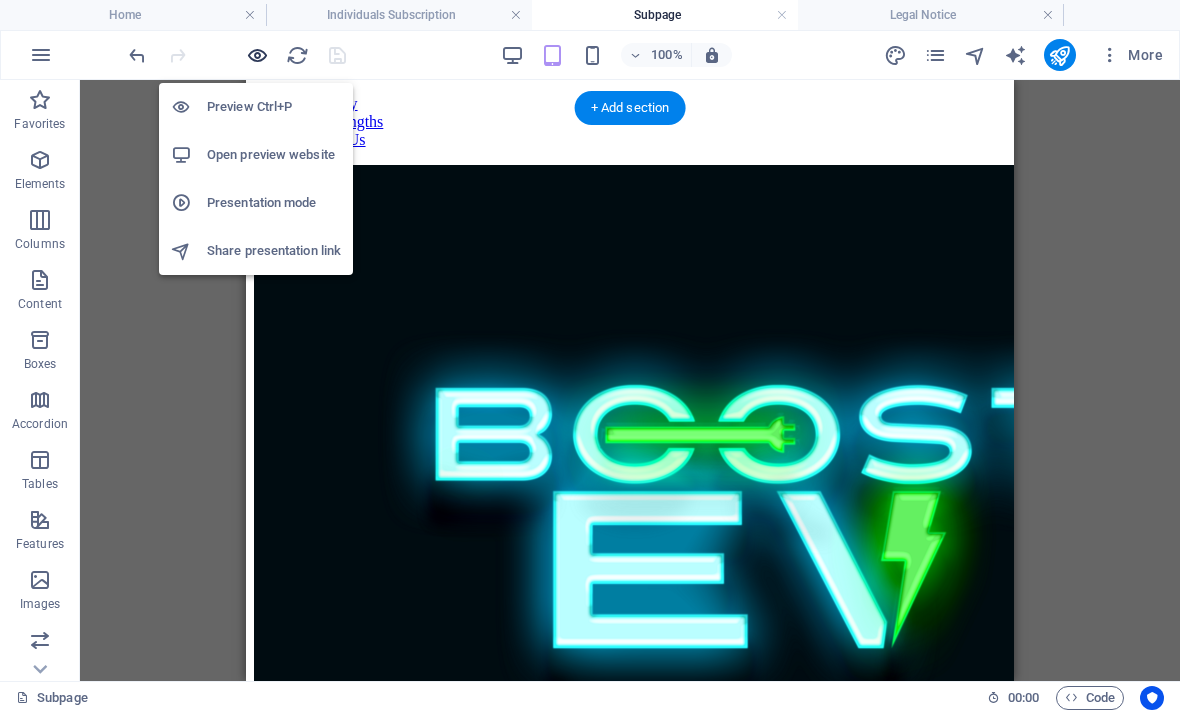 click at bounding box center (257, 55) 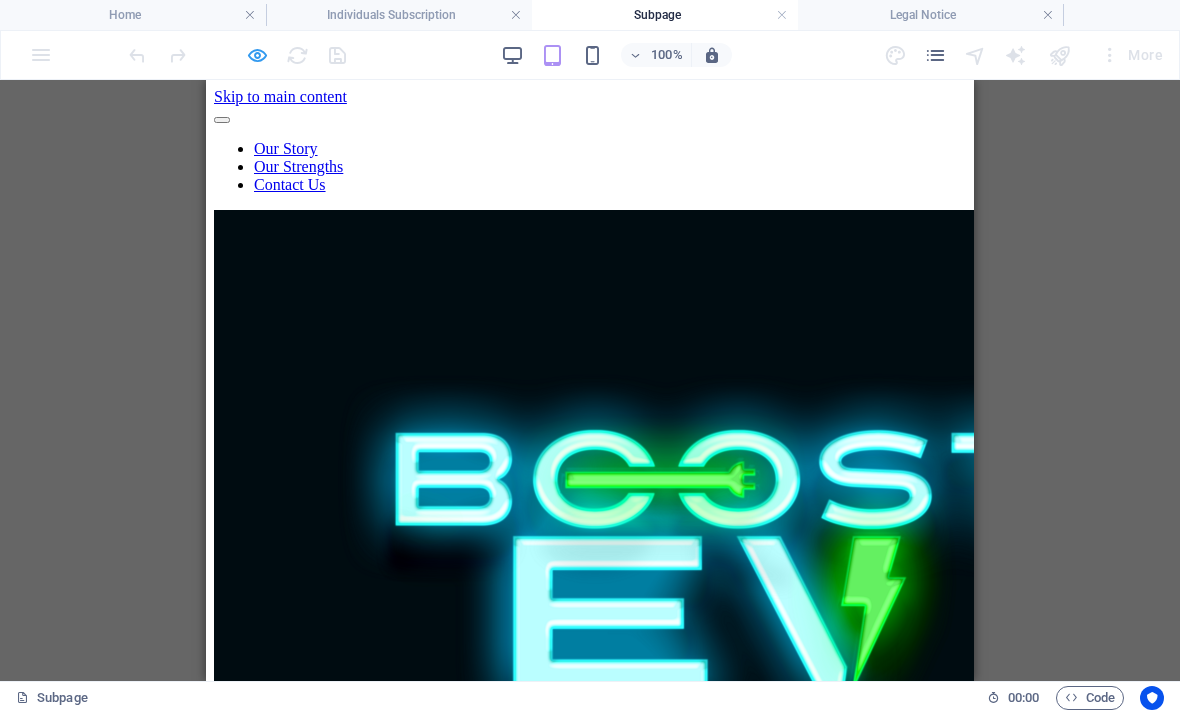 scroll, scrollTop: 0, scrollLeft: 0, axis: both 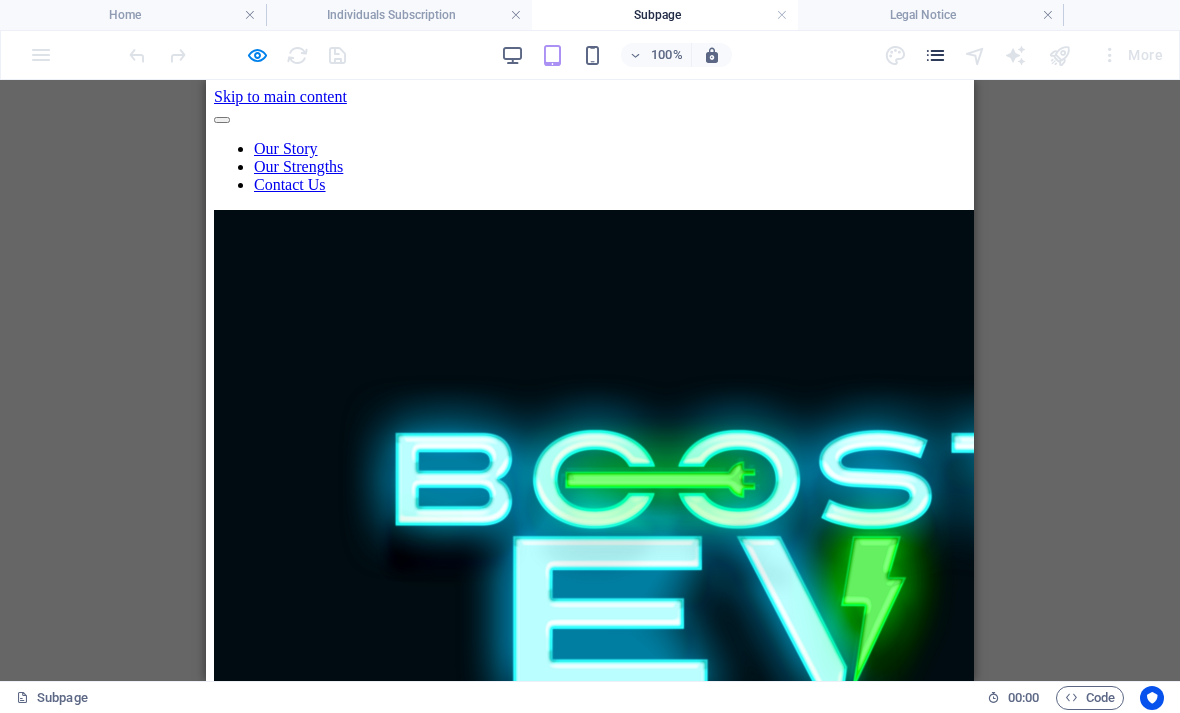 click at bounding box center [935, 55] 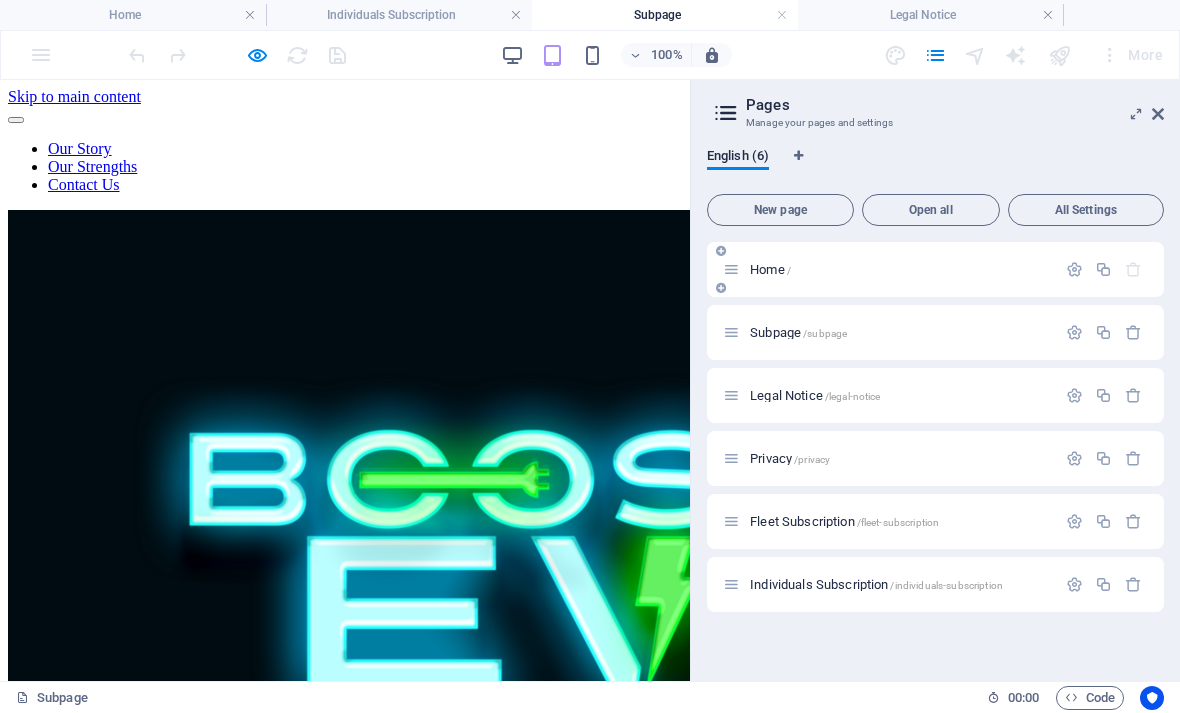 click on "Home /" at bounding box center [770, 269] 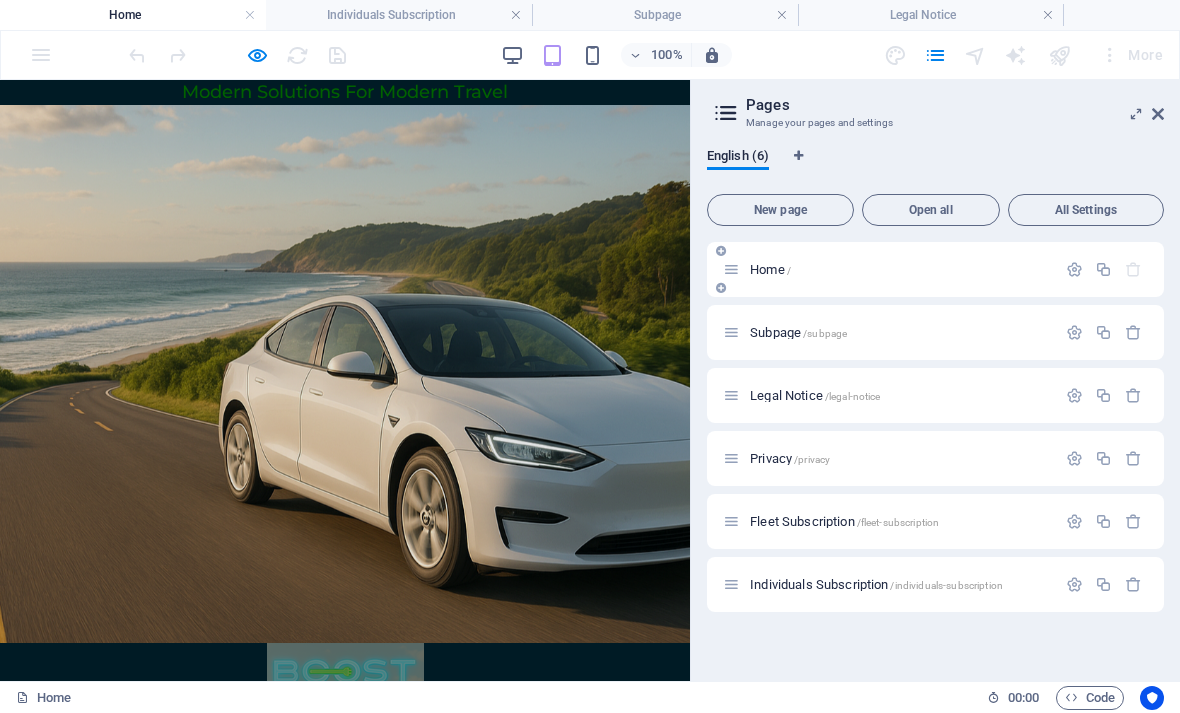 scroll, scrollTop: 0, scrollLeft: 0, axis: both 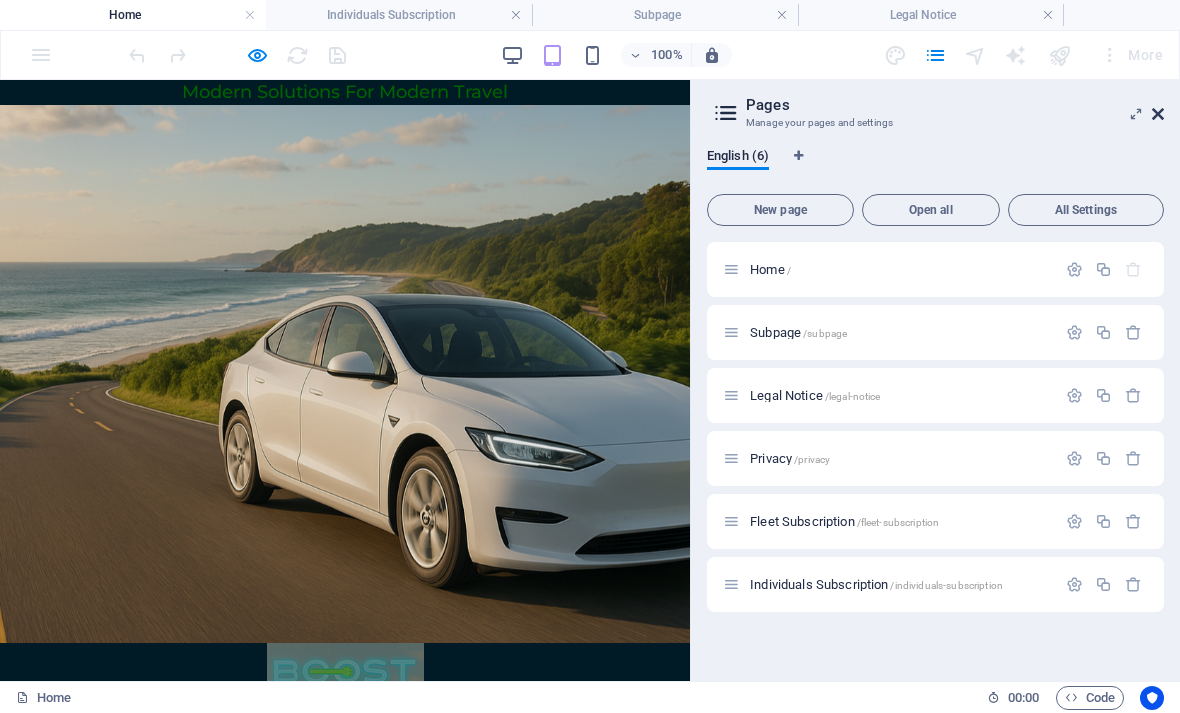 click at bounding box center (1158, 114) 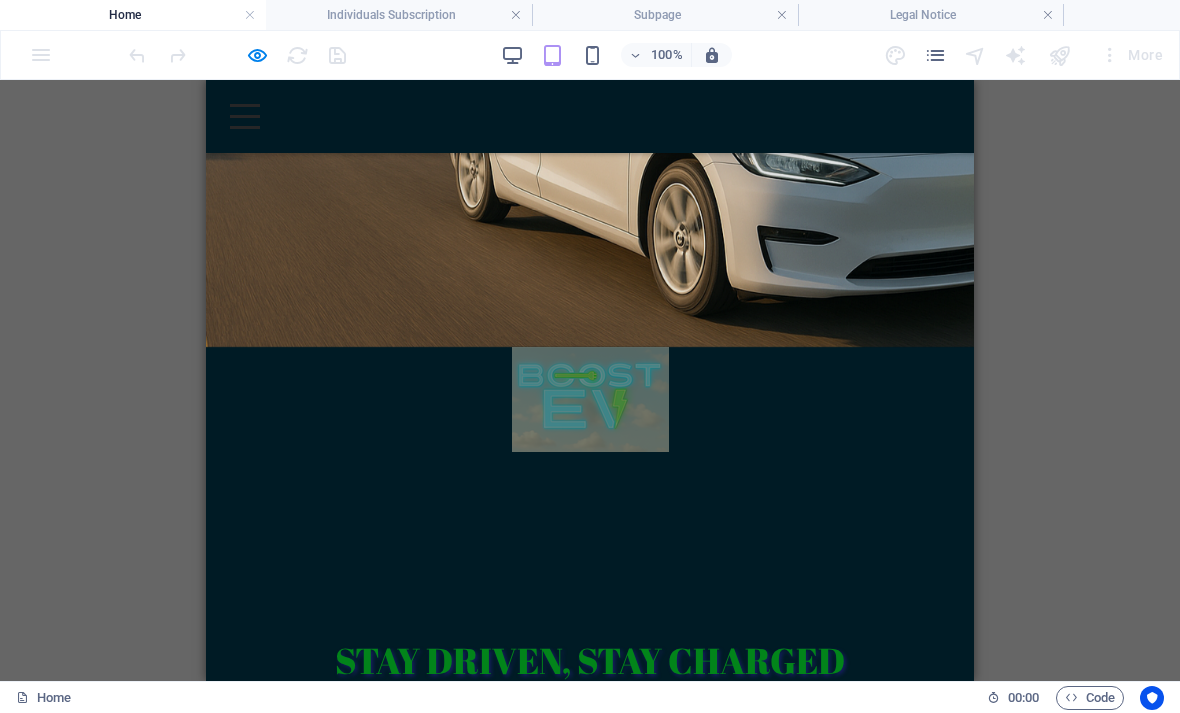 scroll, scrollTop: 282, scrollLeft: 0, axis: vertical 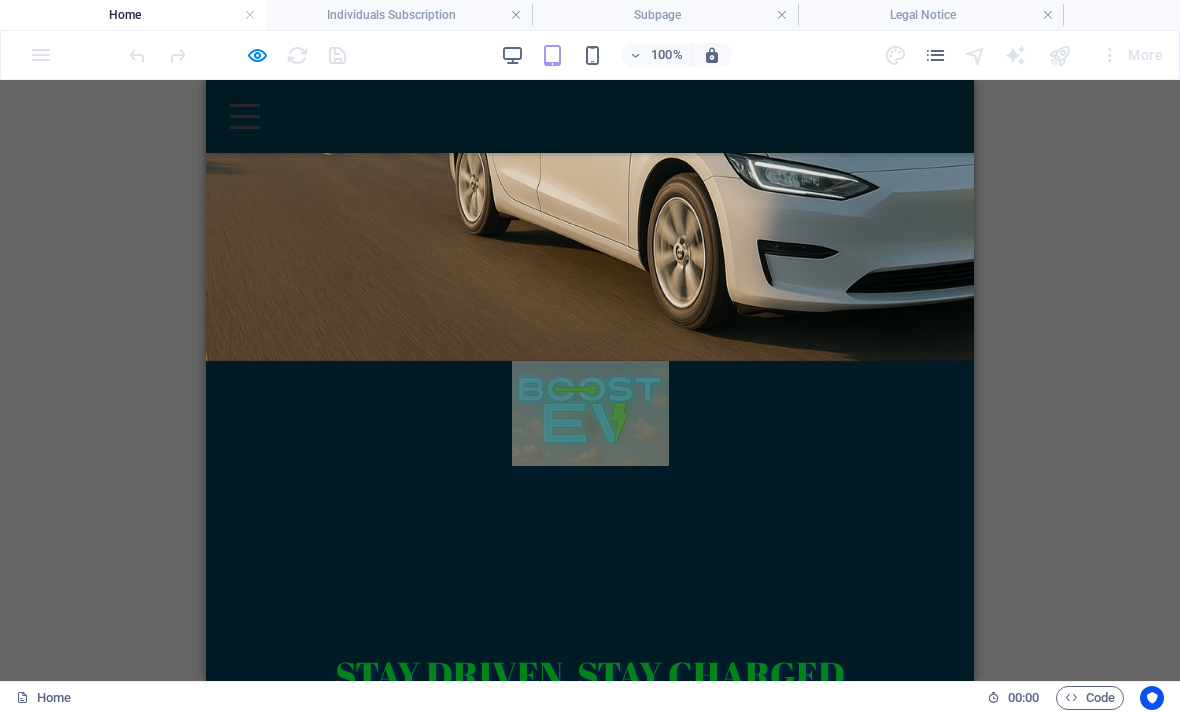 click on "Get Started" at bounding box center (590, 795) 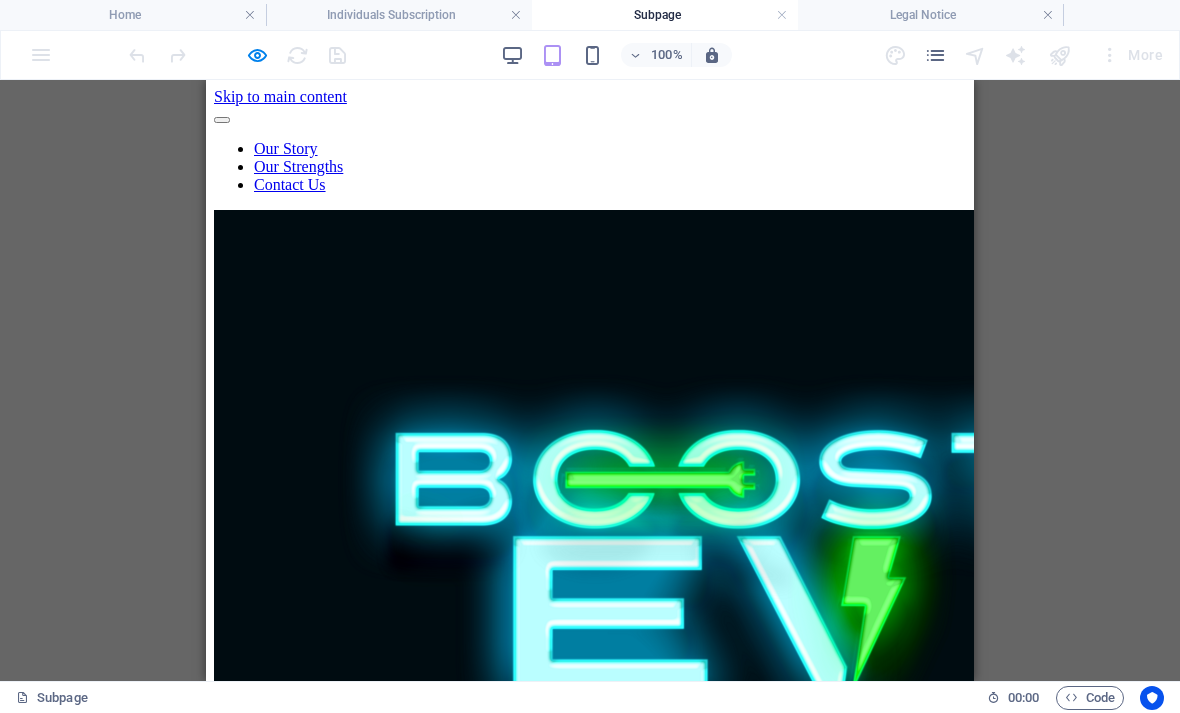 scroll, scrollTop: 0, scrollLeft: 0, axis: both 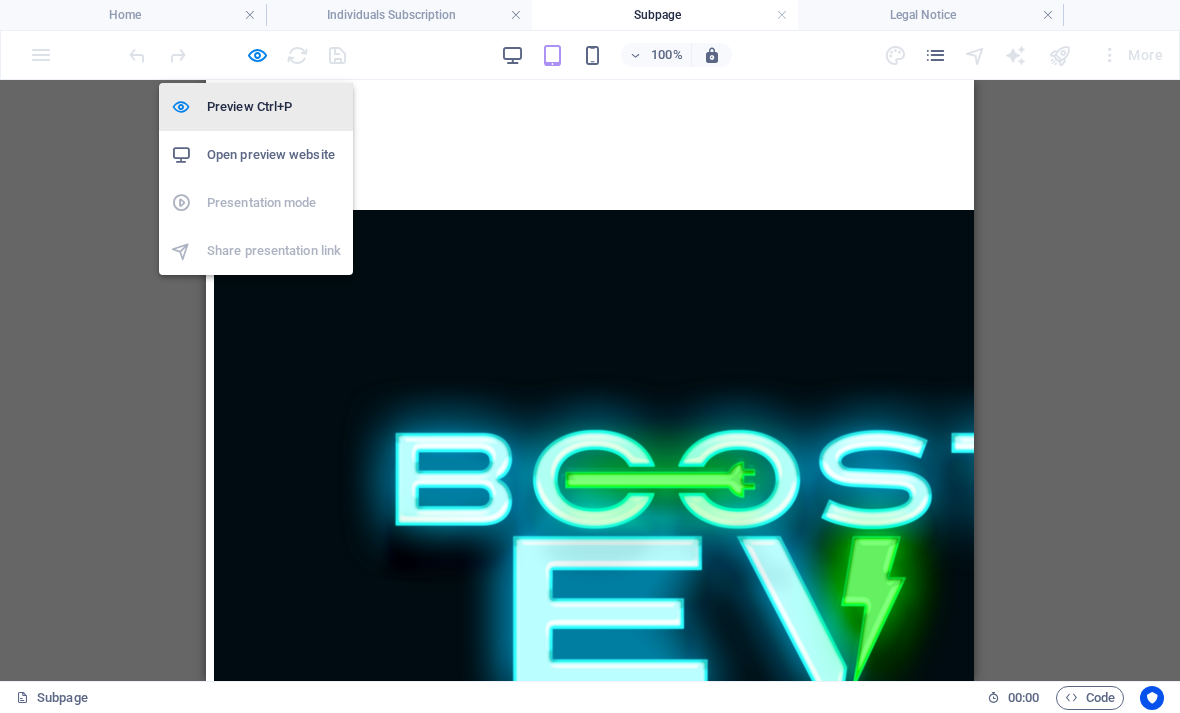 click on "Preview Ctrl+P" at bounding box center [274, 107] 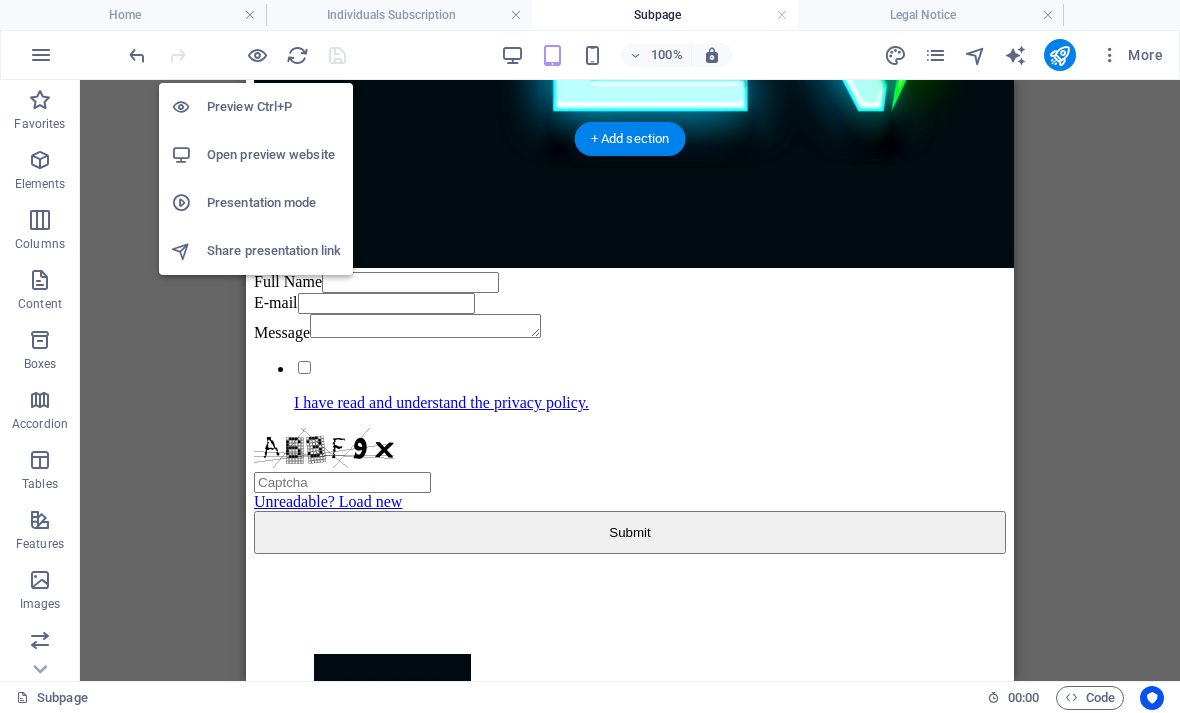 scroll, scrollTop: 576, scrollLeft: 0, axis: vertical 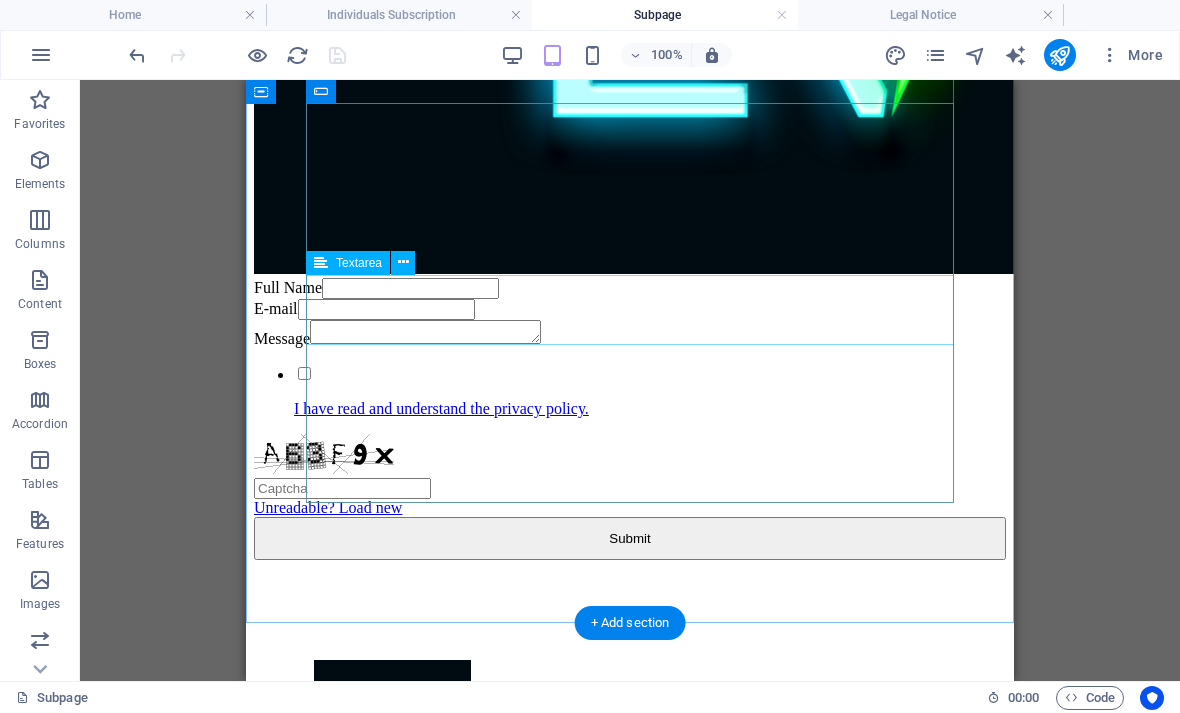 click on "Message" at bounding box center (630, 334) 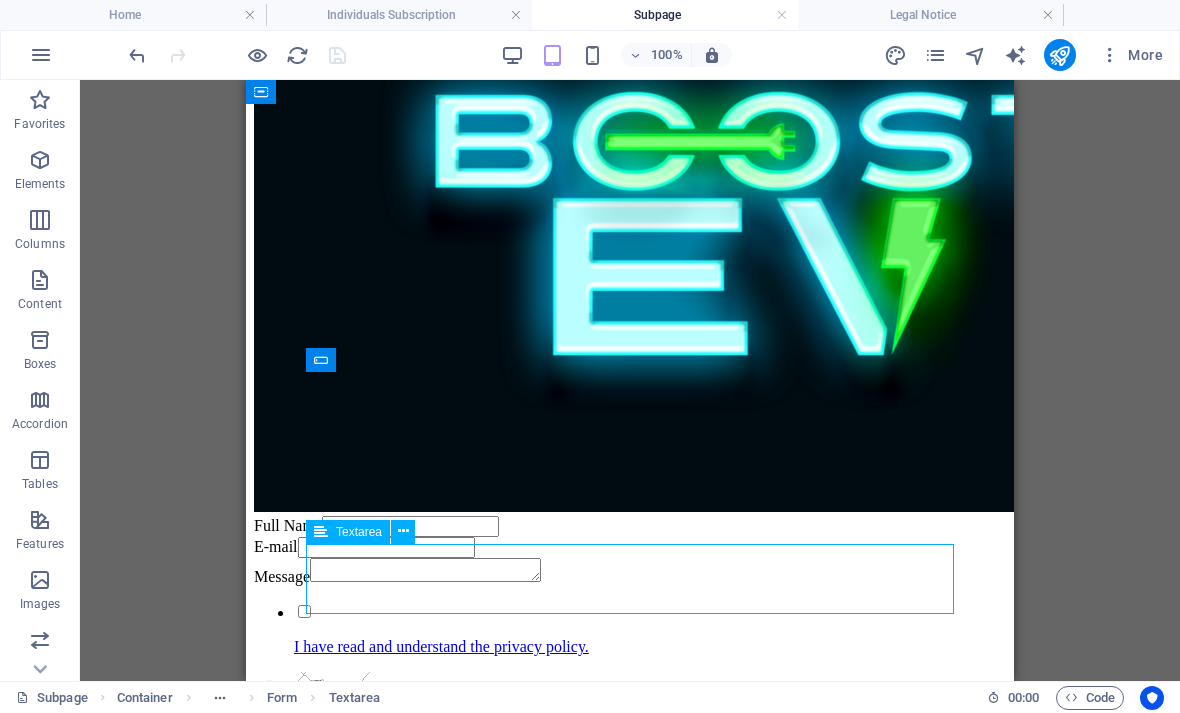 scroll, scrollTop: 293, scrollLeft: 0, axis: vertical 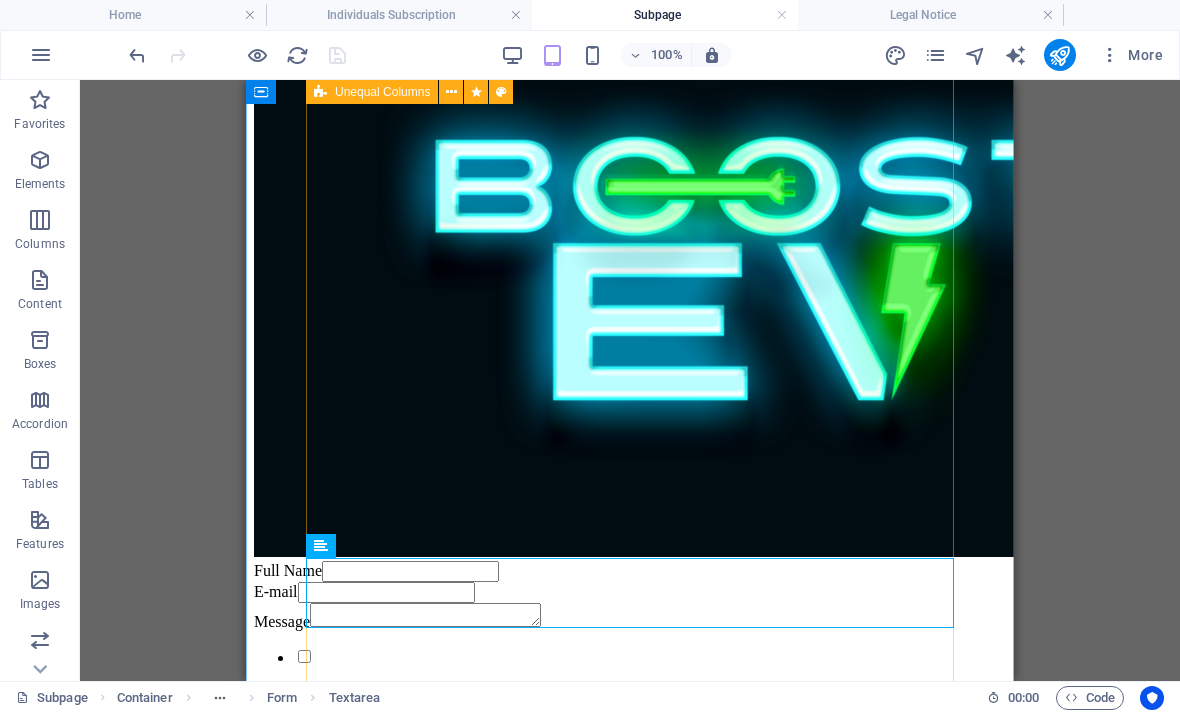 click on "Full Name E-mail Message   I have read and understand the privacy policy. Unreadable? Load new Submit" at bounding box center [630, 380] 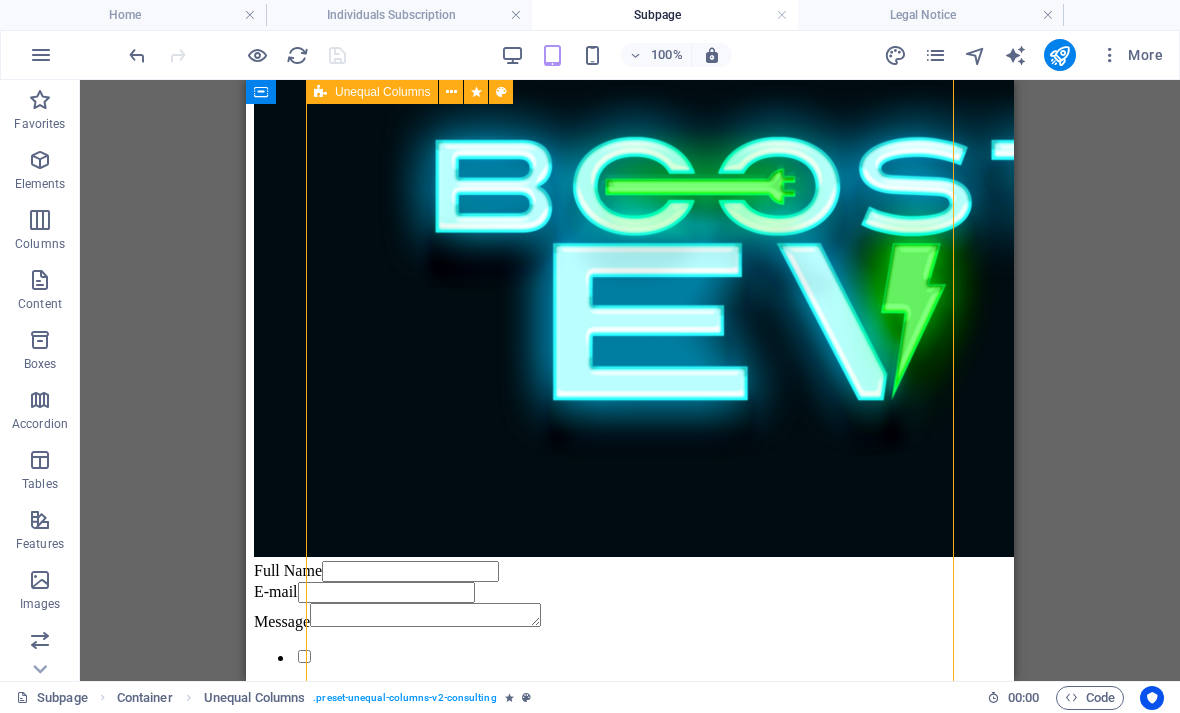 click on "Full Name E-mail Message   I have read and understand the privacy policy. Unreadable? Load new Submit" at bounding box center [630, 380] 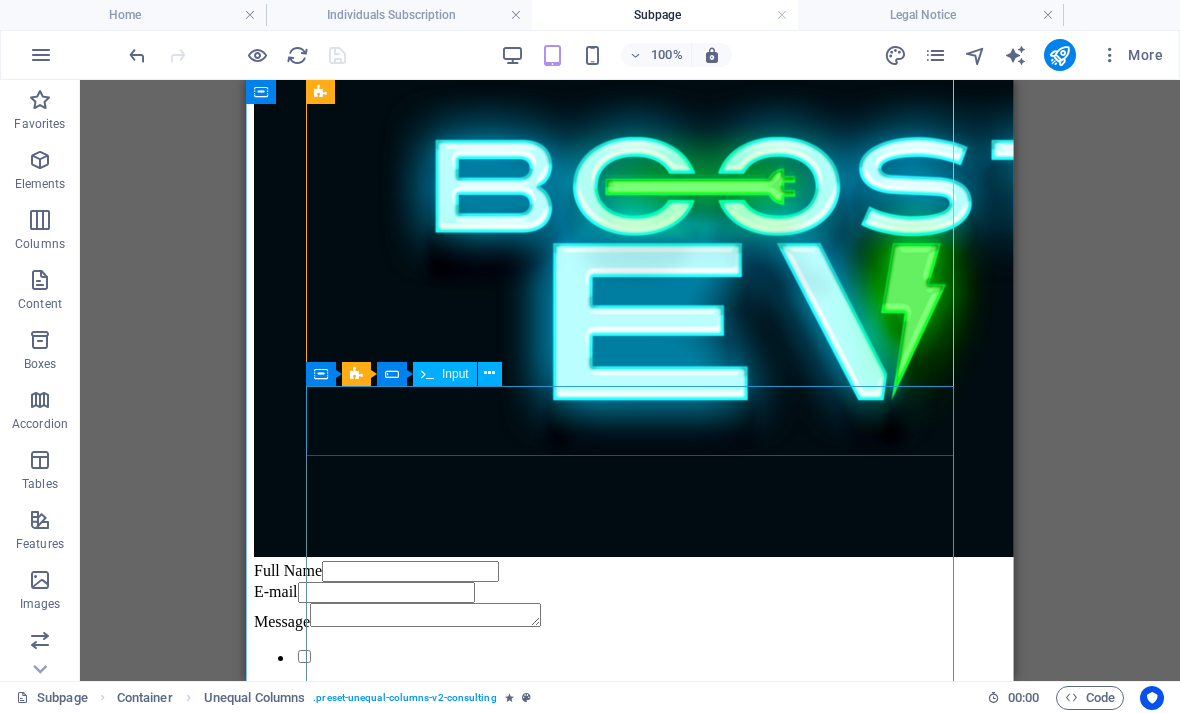 click on "Full Name" at bounding box center (630, 571) 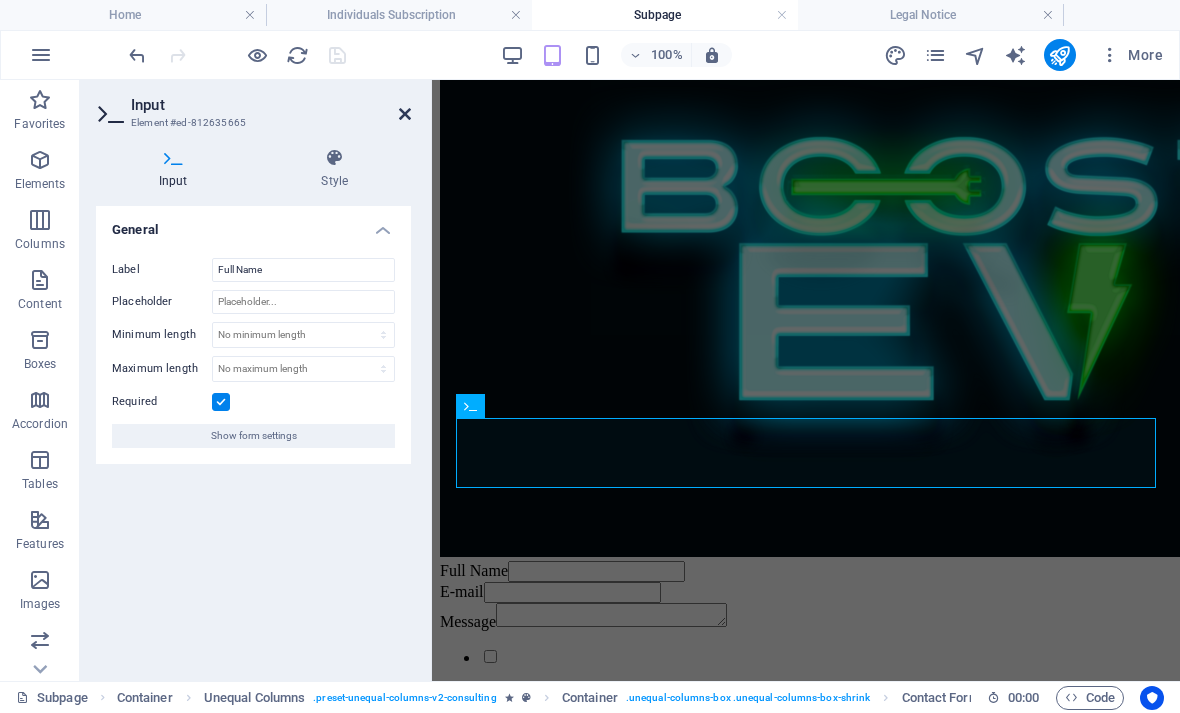 click at bounding box center [405, 114] 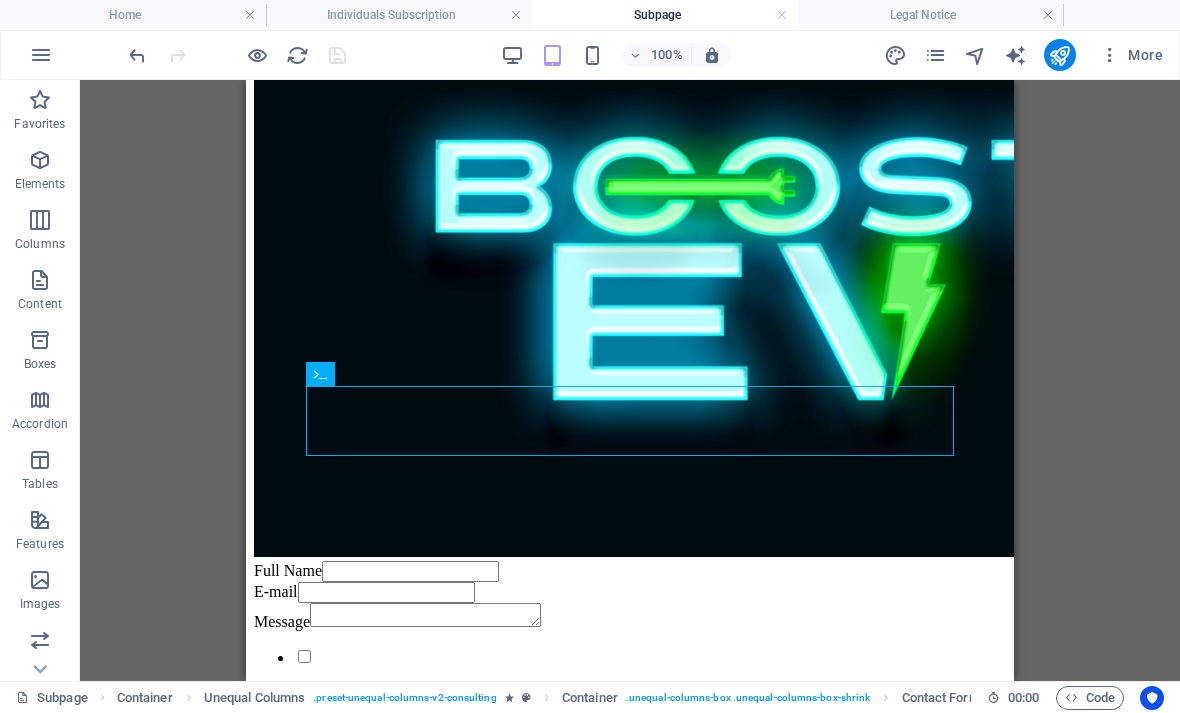 click on "Full Name" at bounding box center [630, 571] 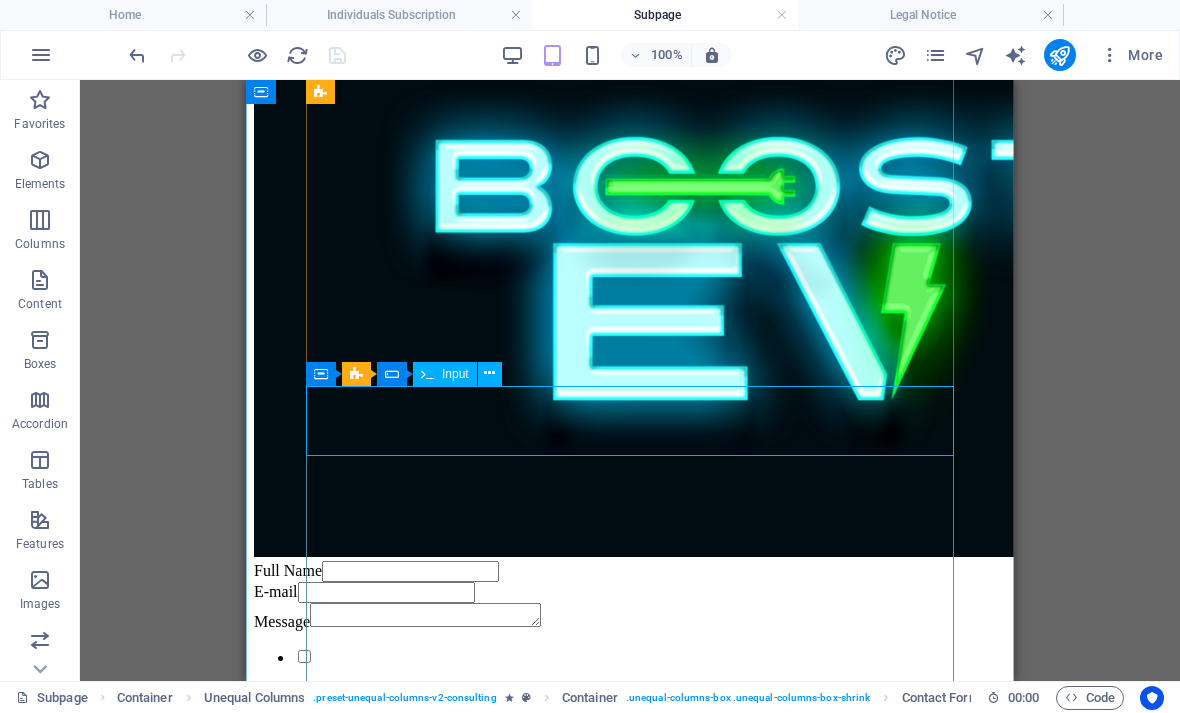 click on "Input" at bounding box center (455, 374) 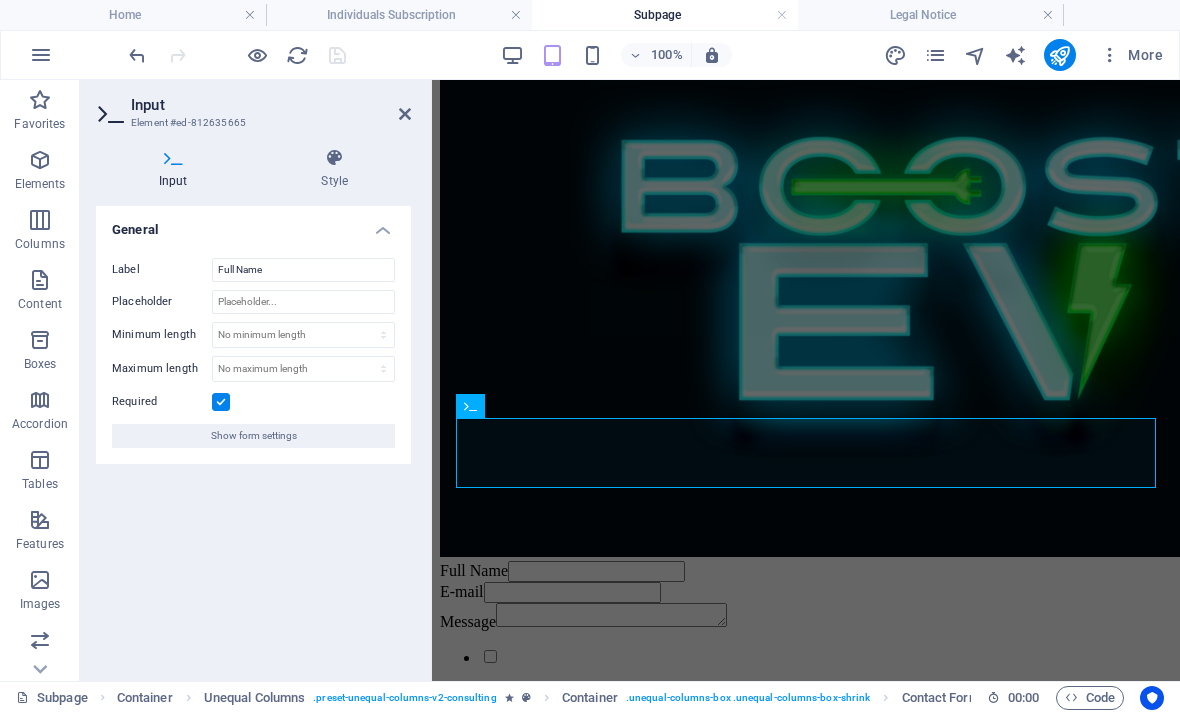 click on "General Label Full Name Placeholder Minimum length No minimum length chars Maximum length No maximum length chars Required Show form settings" at bounding box center (253, 435) 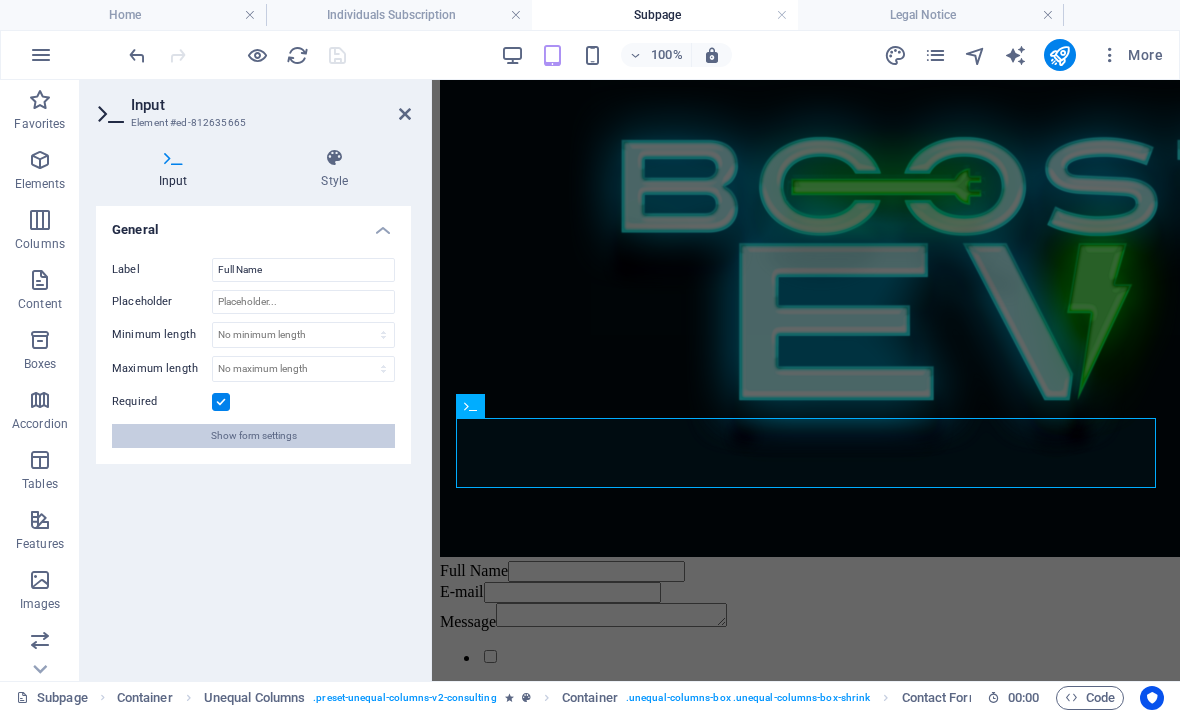click on "Show form settings" at bounding box center (253, 436) 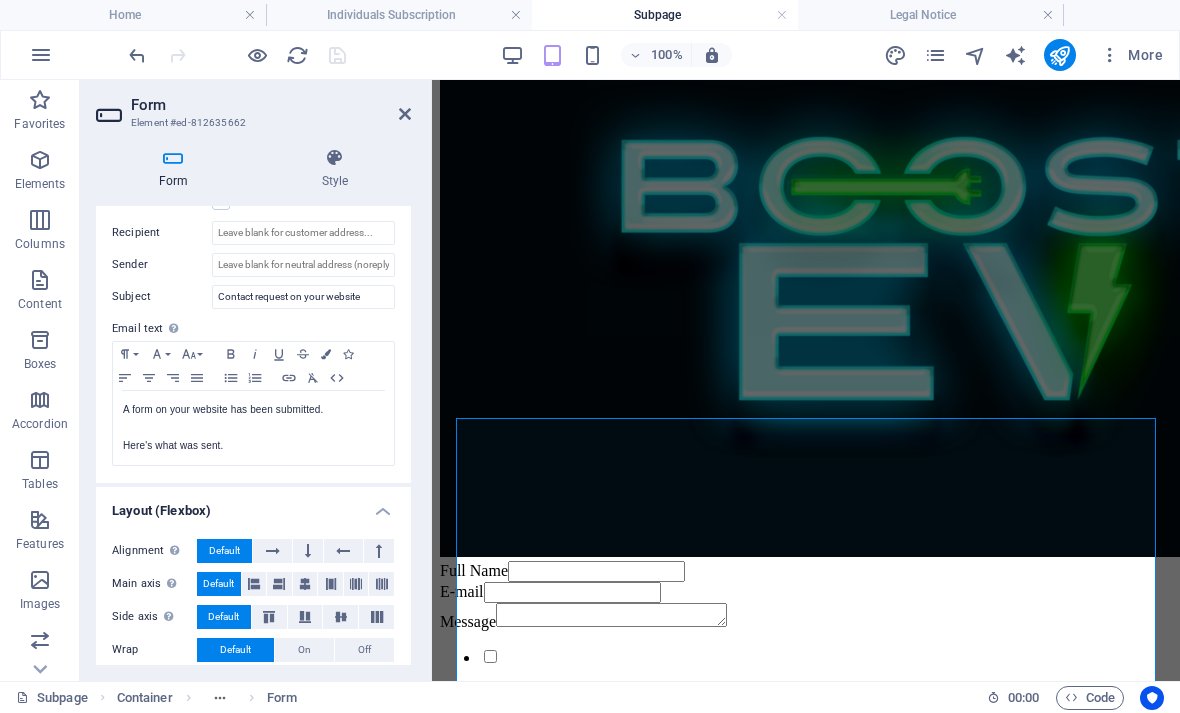 scroll, scrollTop: 621, scrollLeft: 0, axis: vertical 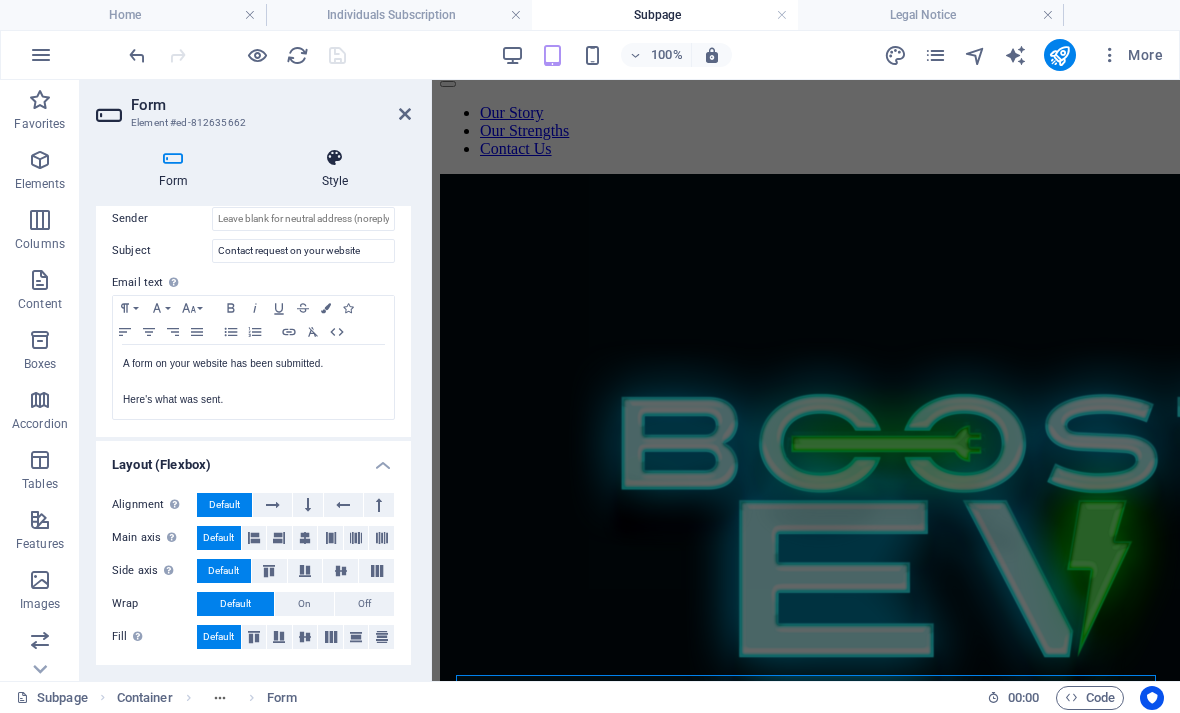 click on "Style" at bounding box center (335, 169) 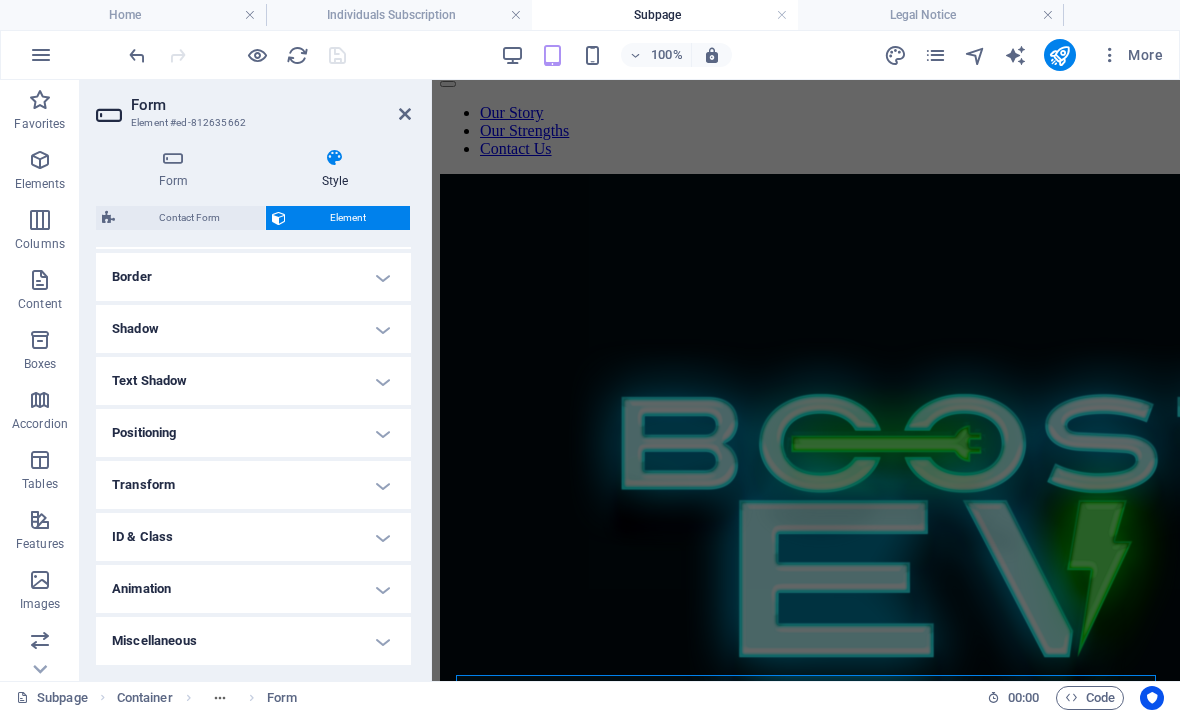 click on "Form" at bounding box center [271, 105] 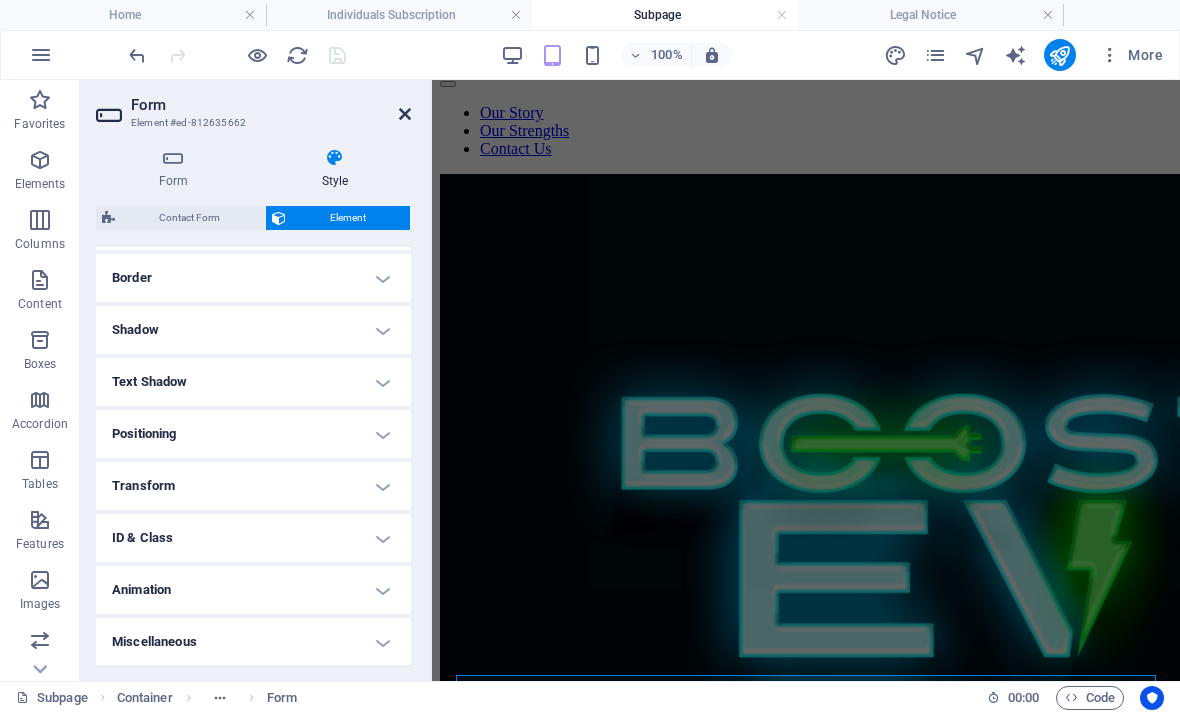 click at bounding box center (405, 114) 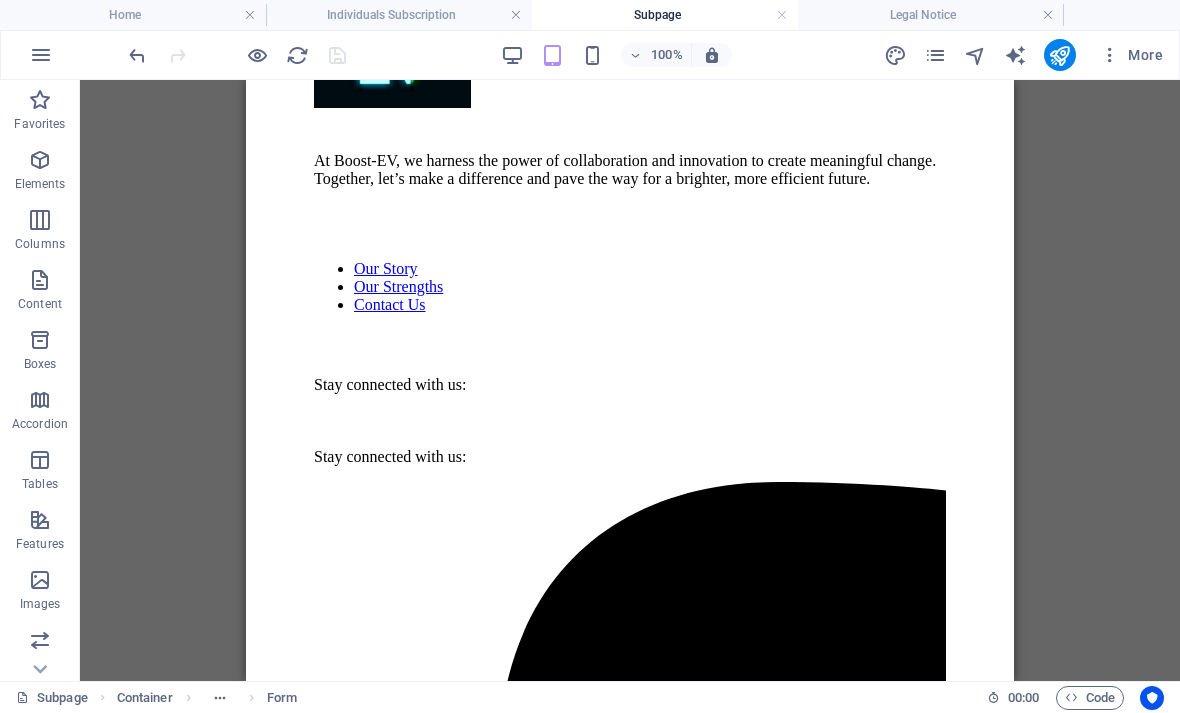 click on "Drag here to replace the existing content. Press “Ctrl” if you want to create a new element.
Unequal Columns   Container   Logo   Container   Container   Unequal Columns   Container   Reference   Button   Text   Reference   Textarea   Container   Container   Contact Form   Form   Container   Contact Form   Form   Input" at bounding box center (630, 380) 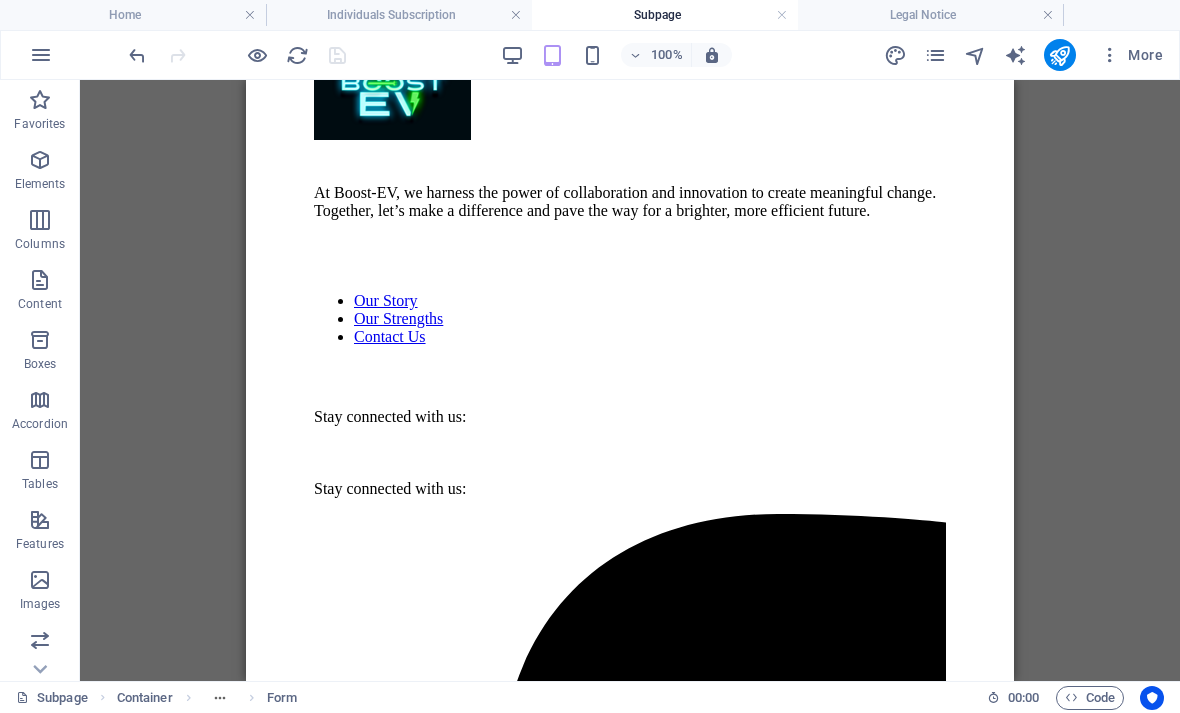 click on "Drag here to replace the existing content. Press “Ctrl” if you want to create a new element.
Unequal Columns   Container   Logo   Container   Container   Unequal Columns   Container   Reference   Button   Text   Reference   Textarea   Container   Container   Contact Form   Form   Container   Contact Form   Form   Input" at bounding box center (630, 380) 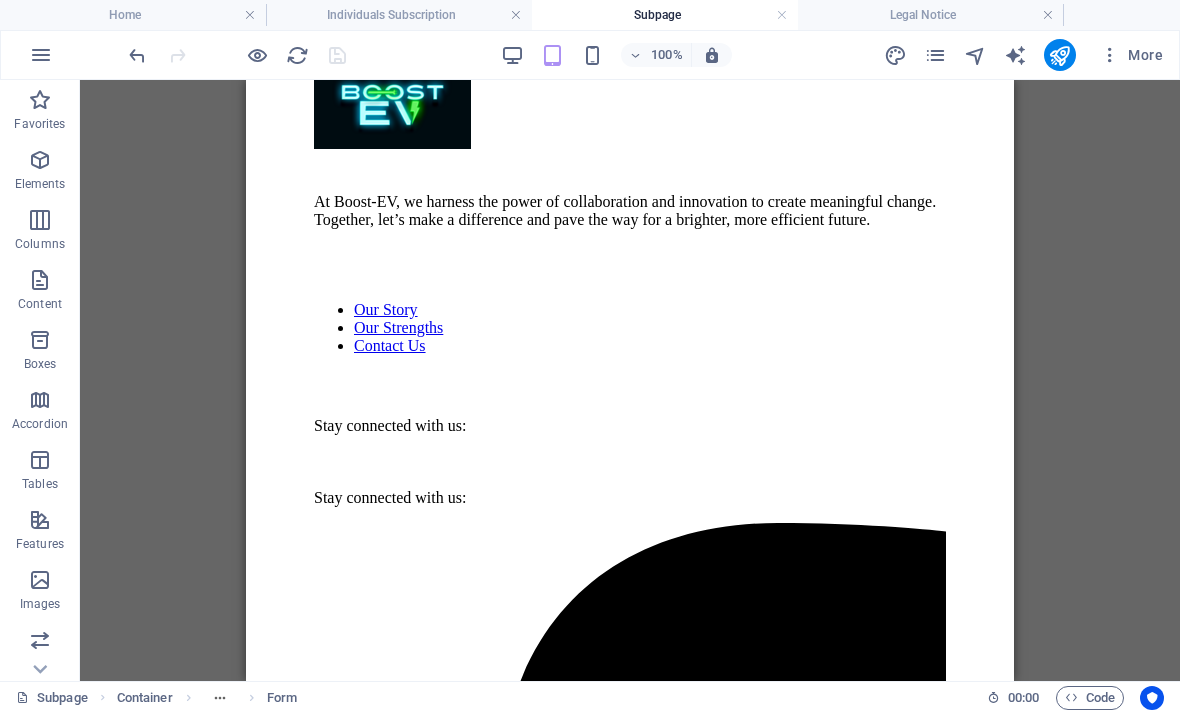 scroll, scrollTop: 1183, scrollLeft: 0, axis: vertical 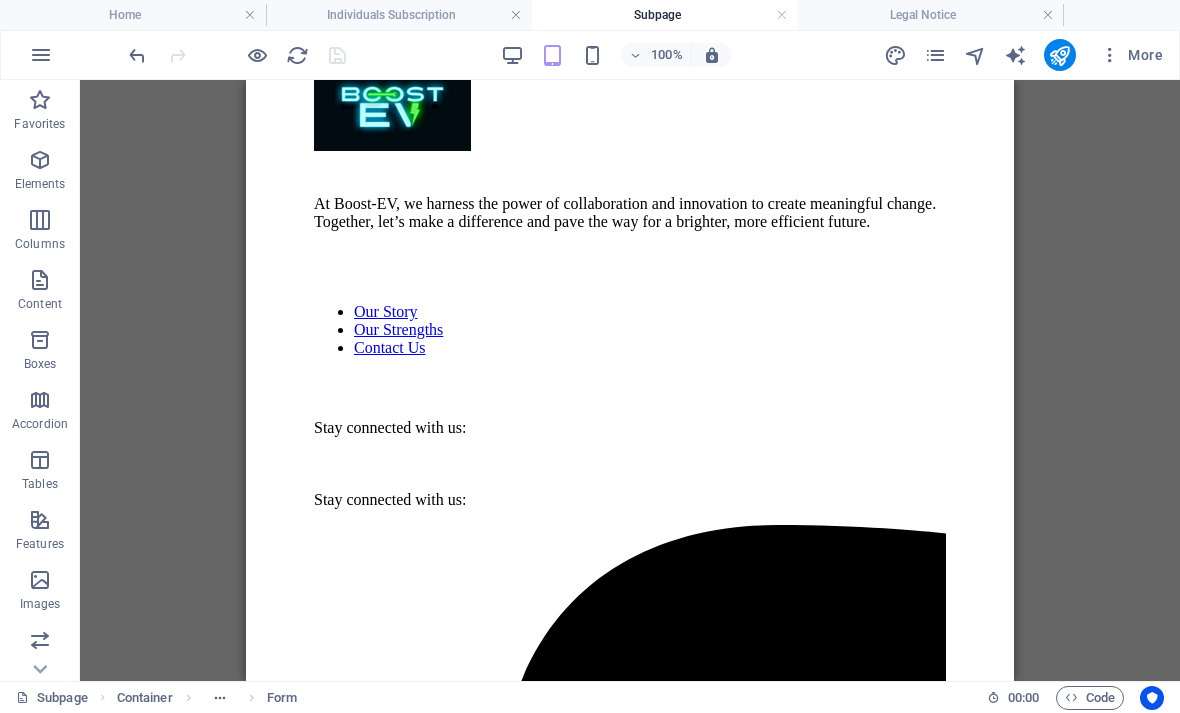 click on "Drag here to replace the existing content. Press “Ctrl” if you want to create a new element.
Unequal Columns   Container   Logo   Container   Container   Unequal Columns   Container   Reference   Button   Text   Reference   Textarea   Container   Container   Contact Form   Form   Container   Contact Form   Form   Input" at bounding box center (630, 380) 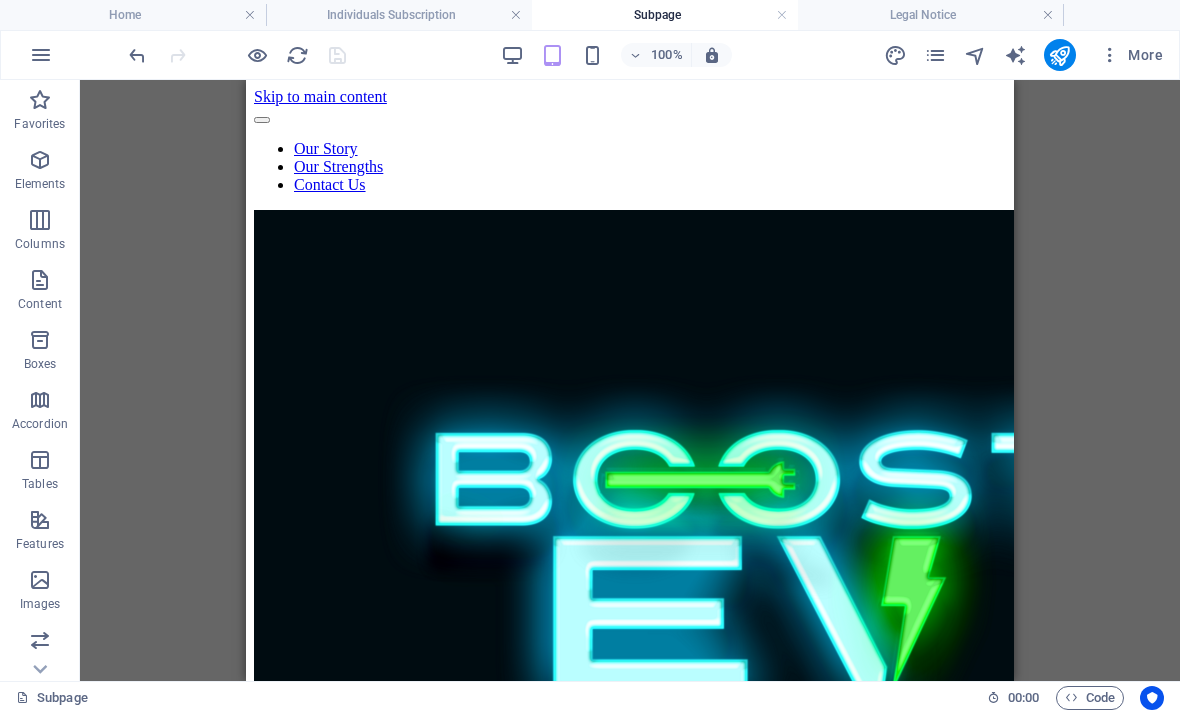 scroll, scrollTop: 0, scrollLeft: 0, axis: both 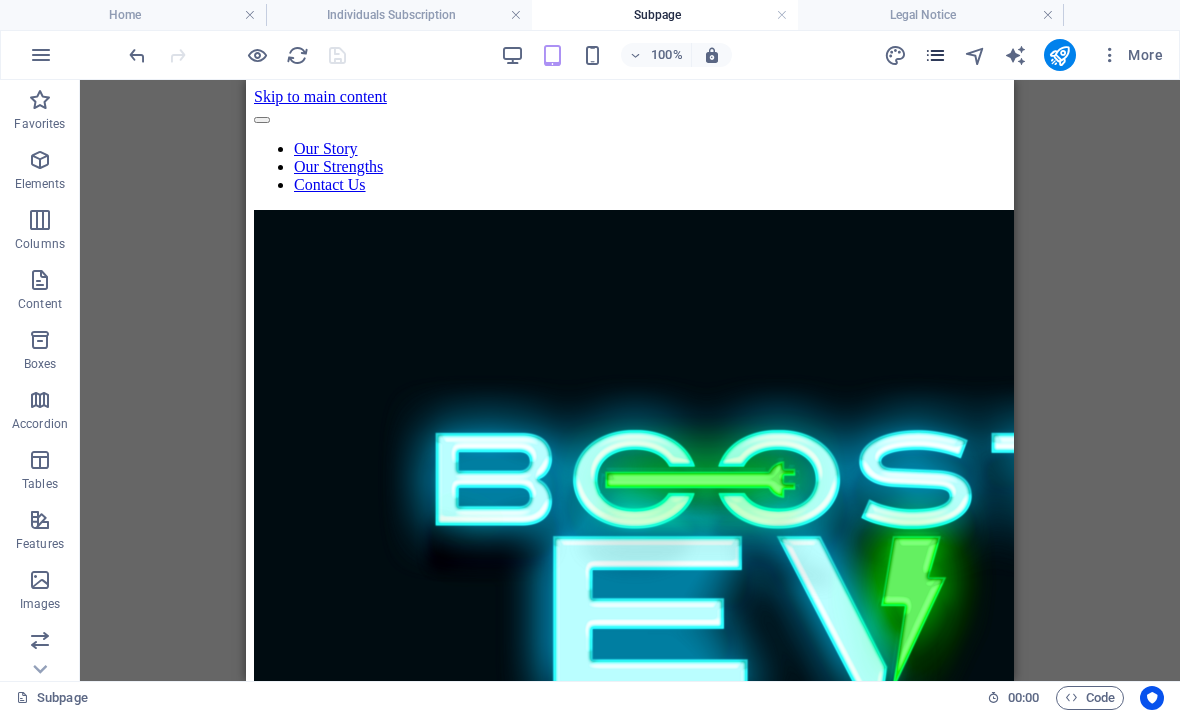 click at bounding box center [935, 55] 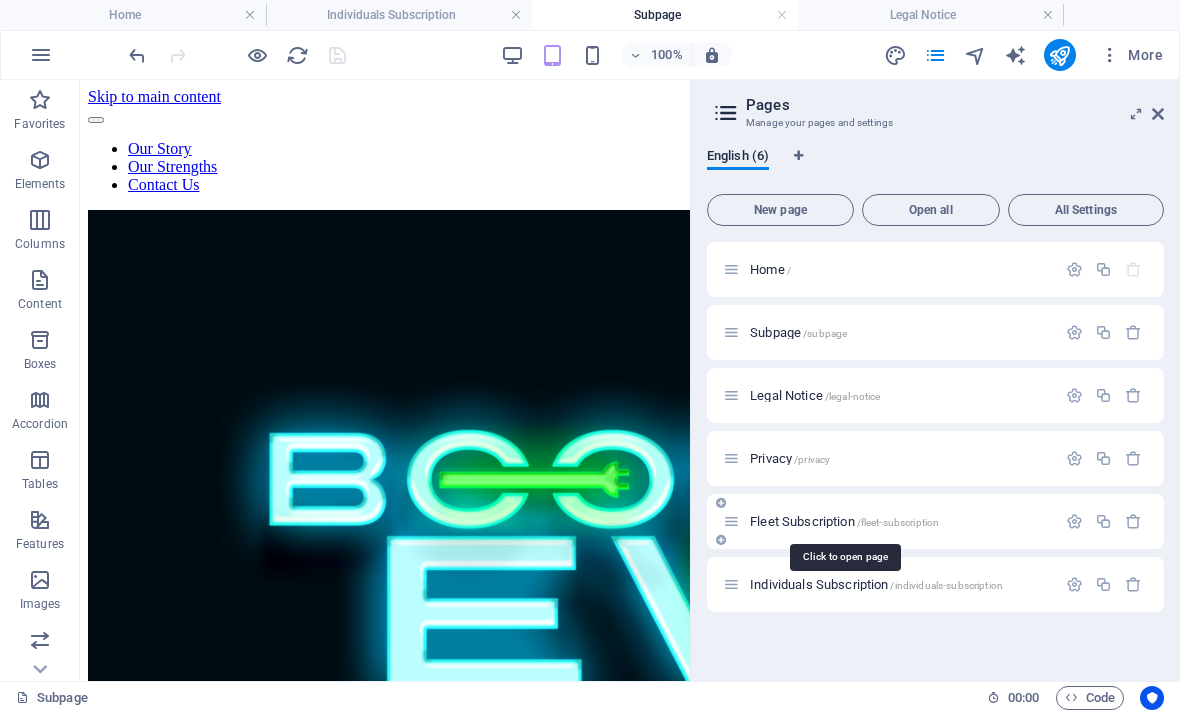 click on "Fleet Subscription /fleet-subscription" at bounding box center [844, 521] 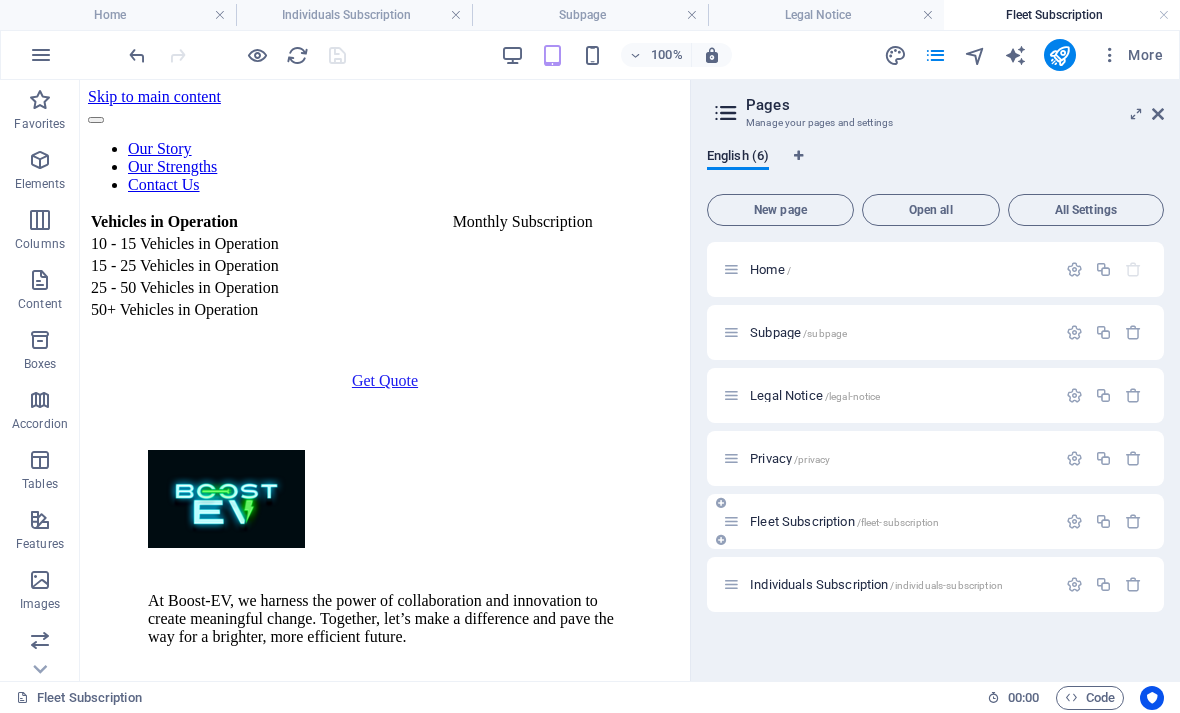 scroll, scrollTop: 0, scrollLeft: 0, axis: both 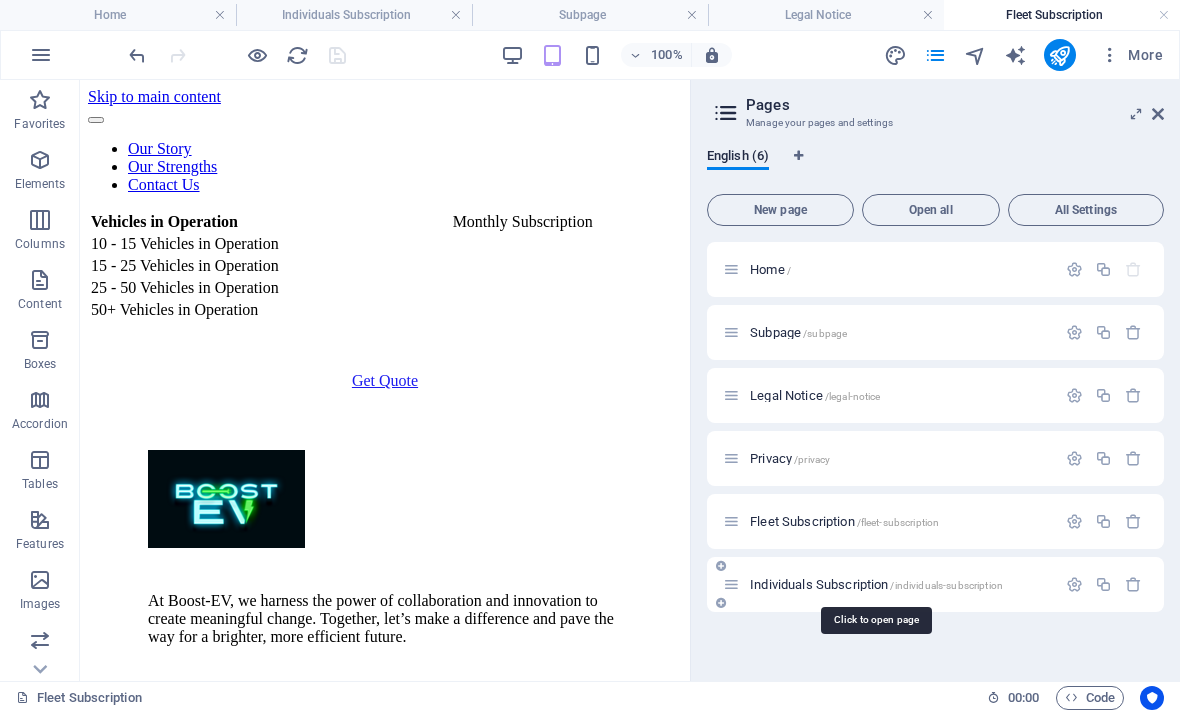 click on "Individuals Subscription /individuals-subscription" at bounding box center [876, 584] 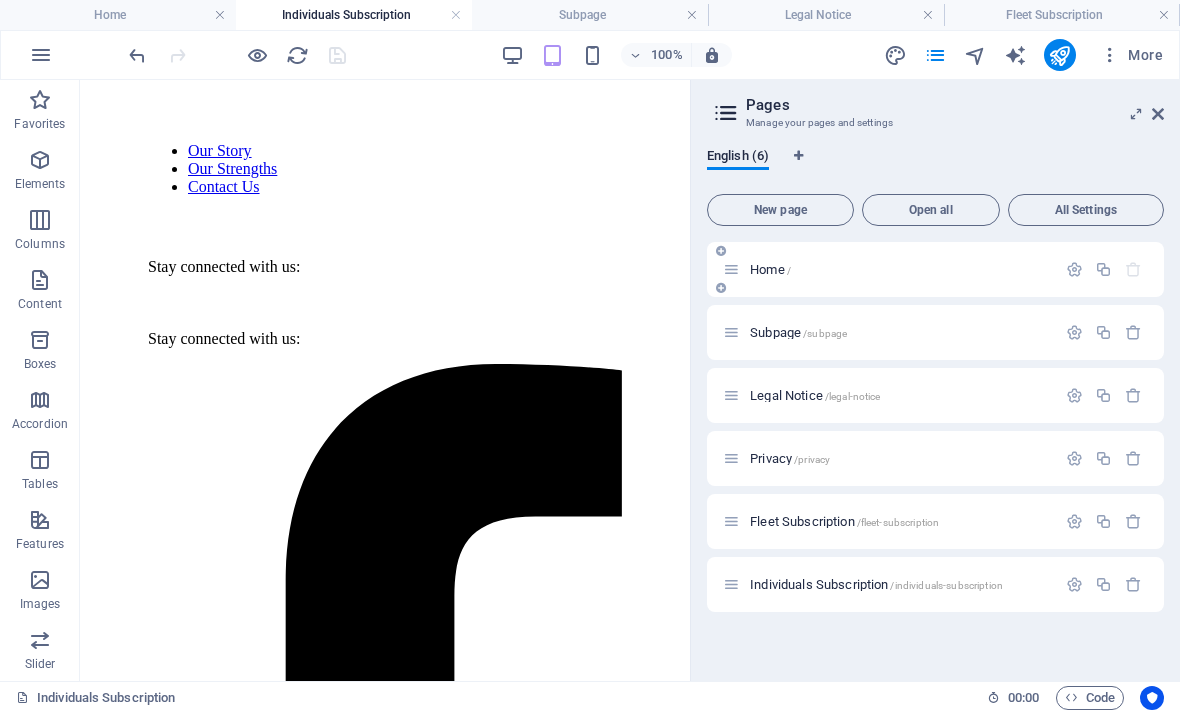 scroll, scrollTop: 524, scrollLeft: 0, axis: vertical 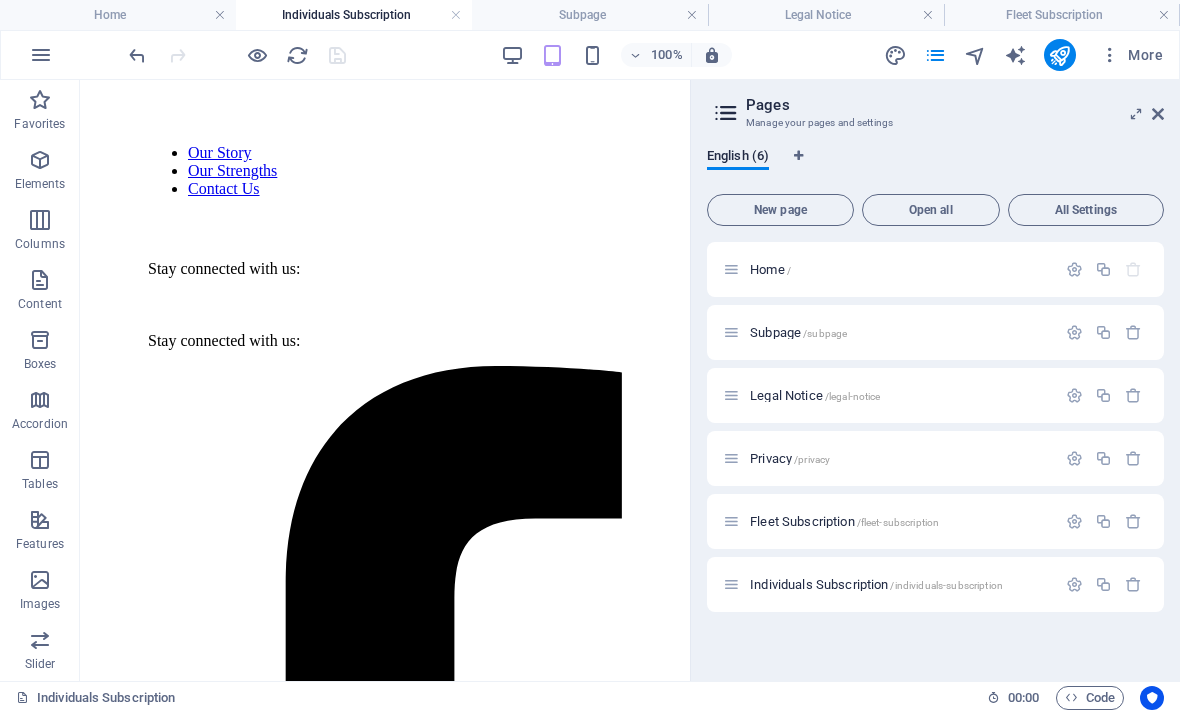 click at bounding box center [385, 1562] 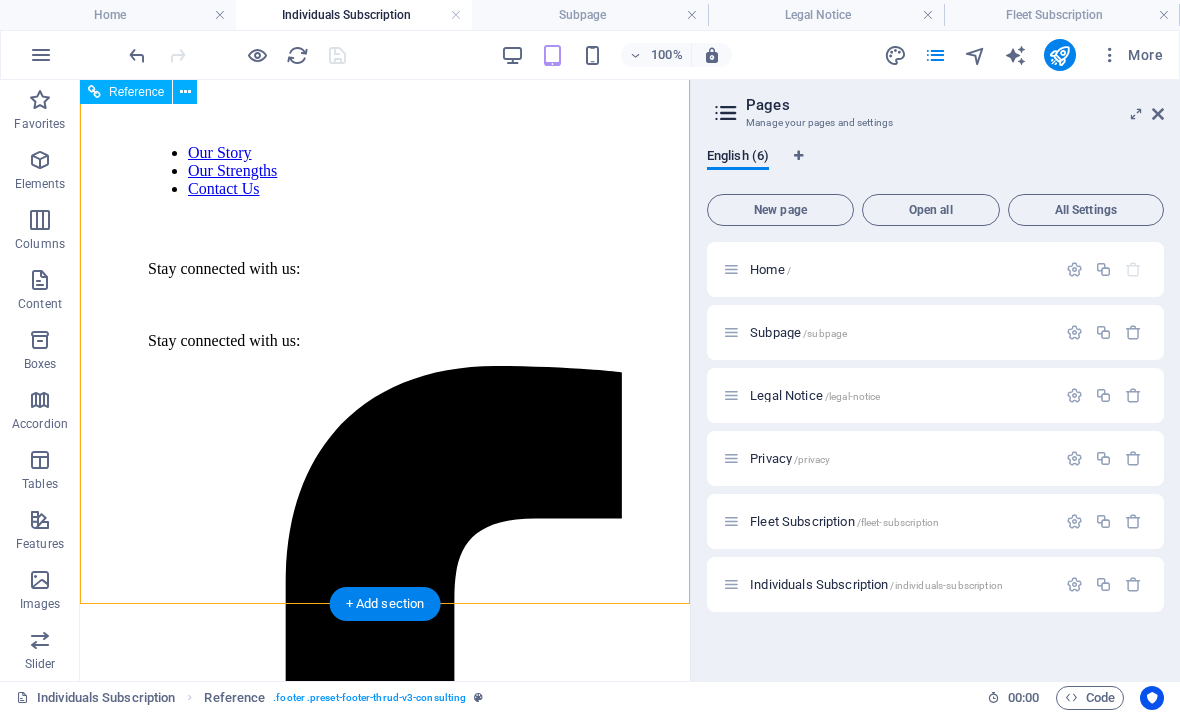 click at bounding box center (385, 2108) 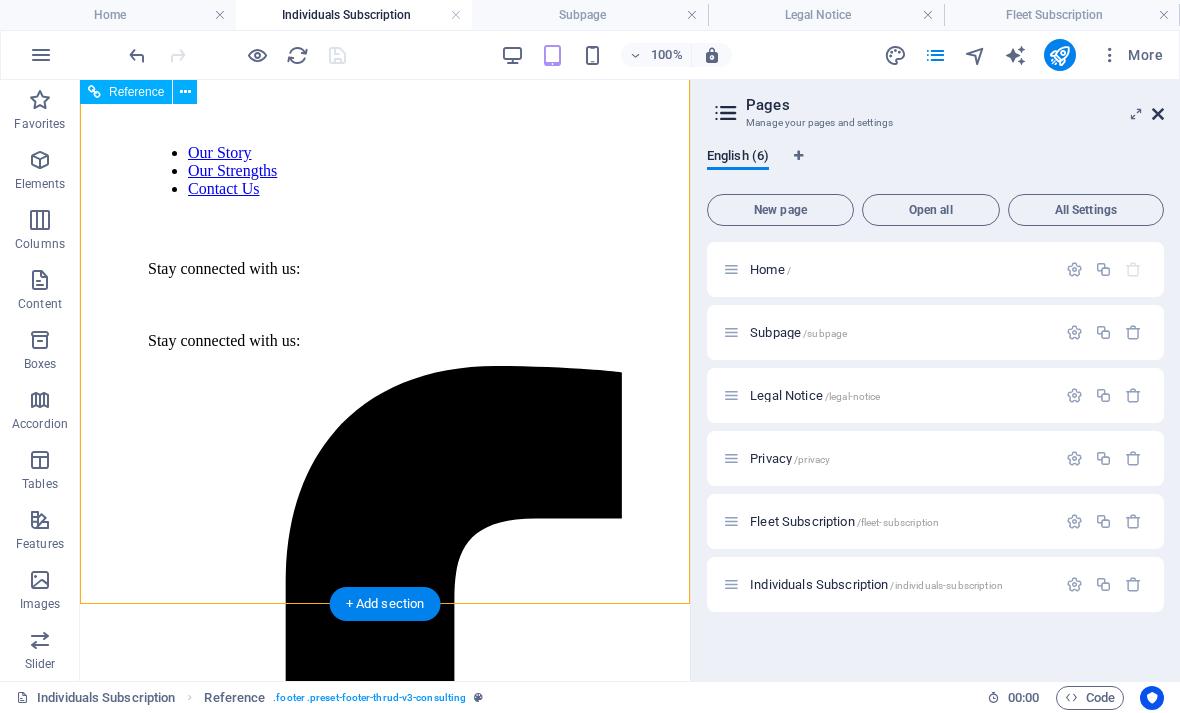 click at bounding box center (1158, 114) 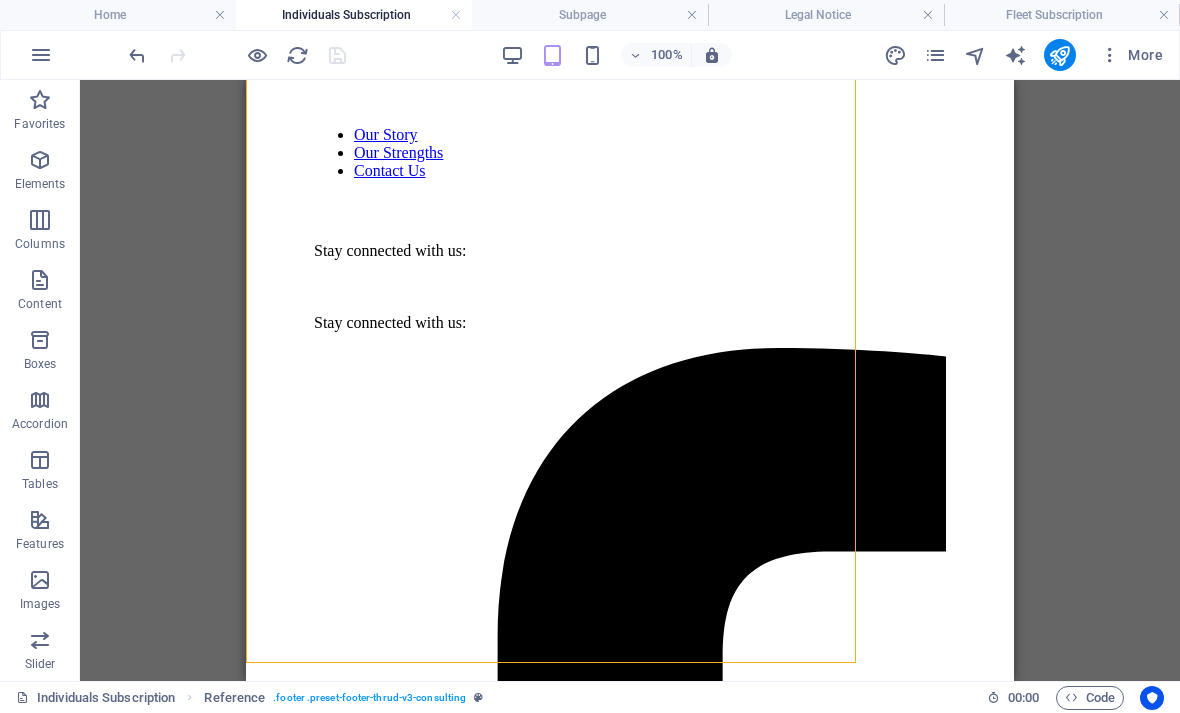 scroll, scrollTop: 465, scrollLeft: 0, axis: vertical 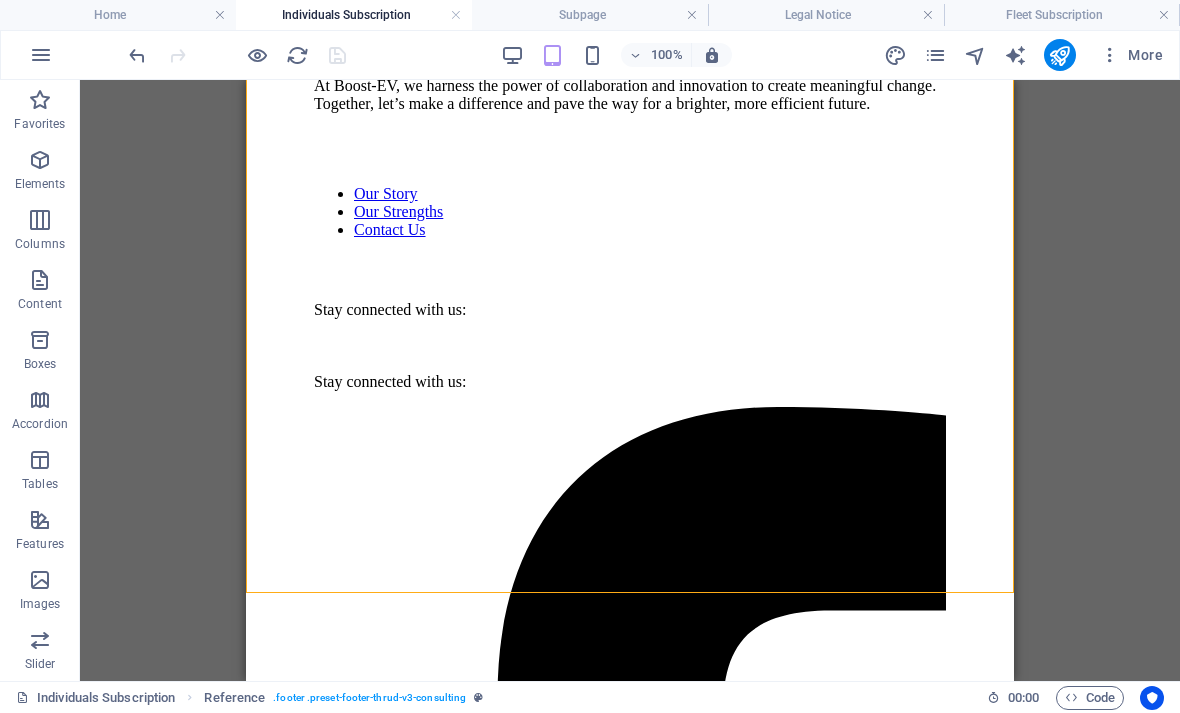 click on "Our Story Our Strengths Contact Us Stay connected with us: Stay connected with us: [EMAIL] [EMAIL]" at bounding box center [630, 1957] 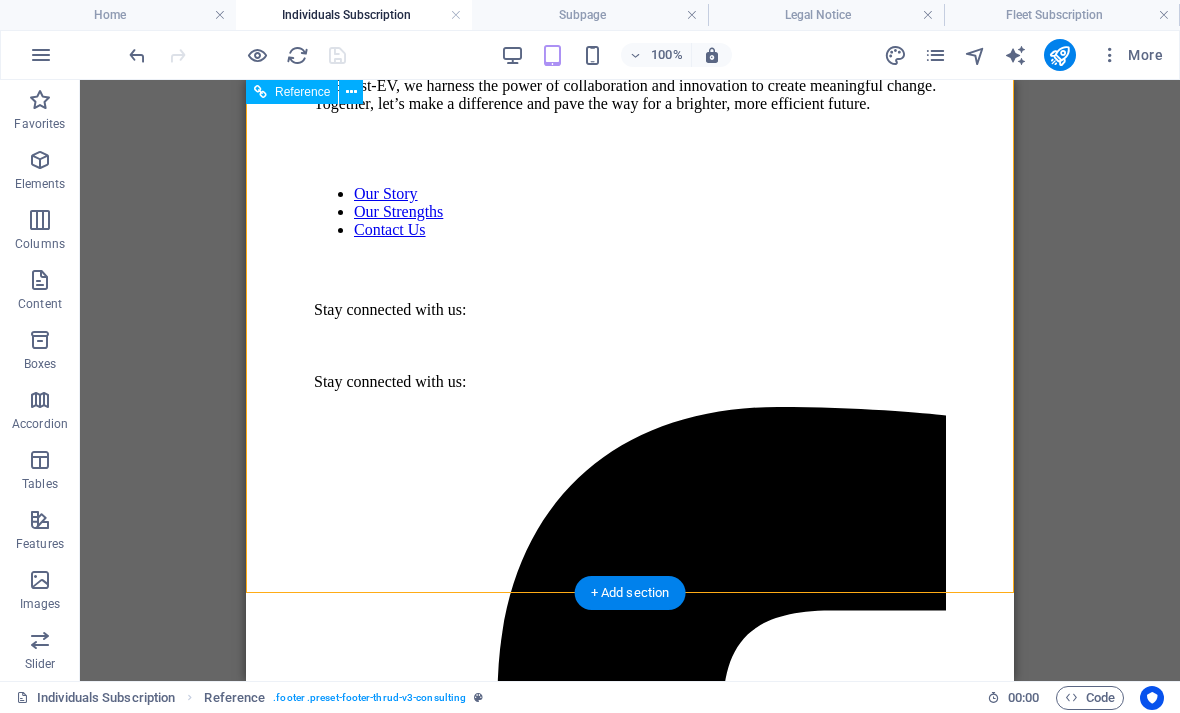click at bounding box center [630, 2031] 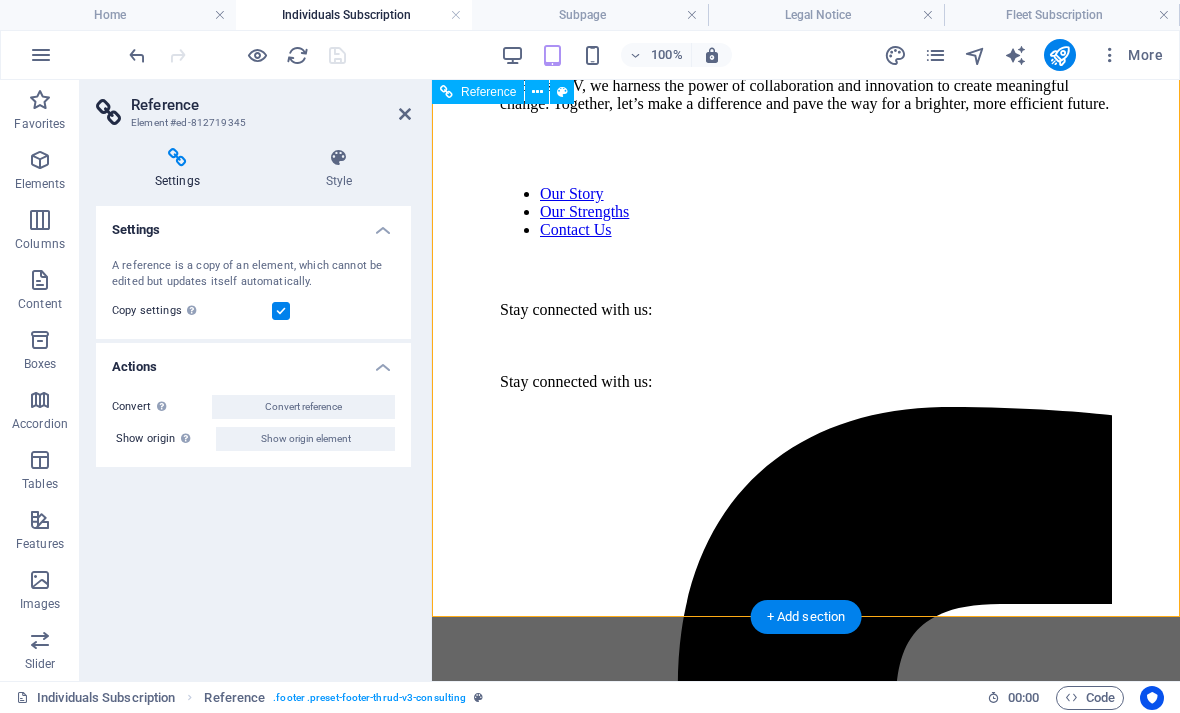 click at bounding box center (806, 1980) 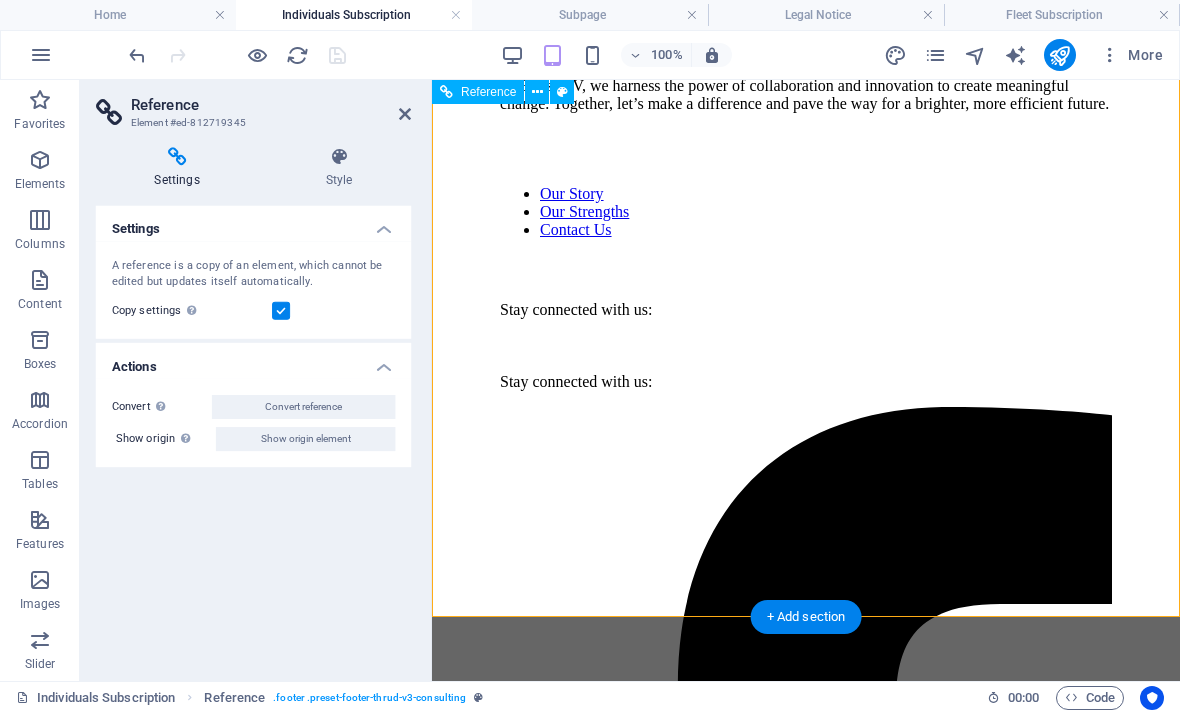 click at bounding box center [806, 3639] 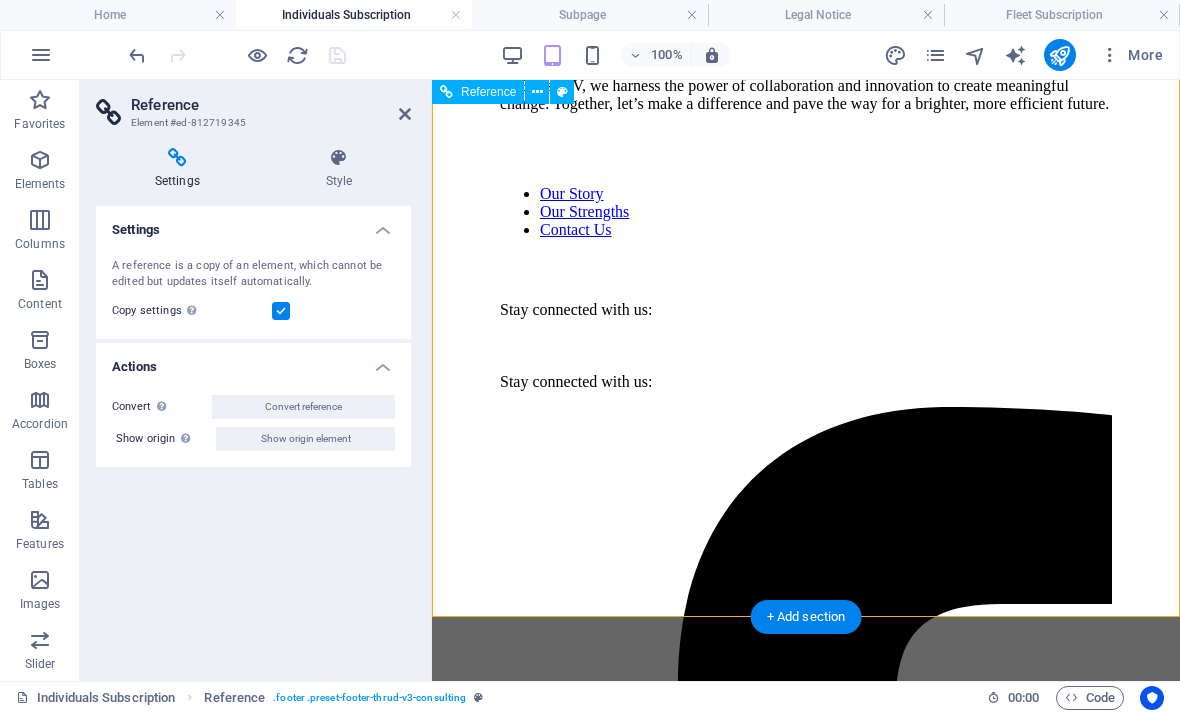 click at bounding box center [806, 1980] 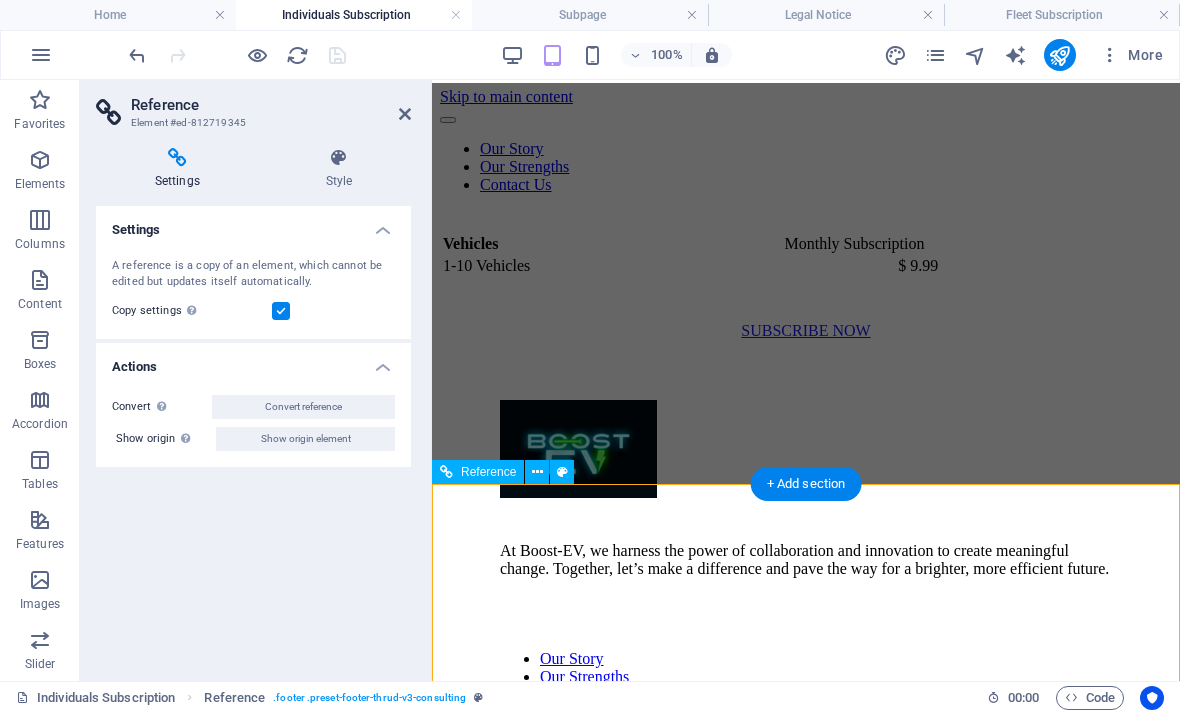 scroll, scrollTop: 0, scrollLeft: 0, axis: both 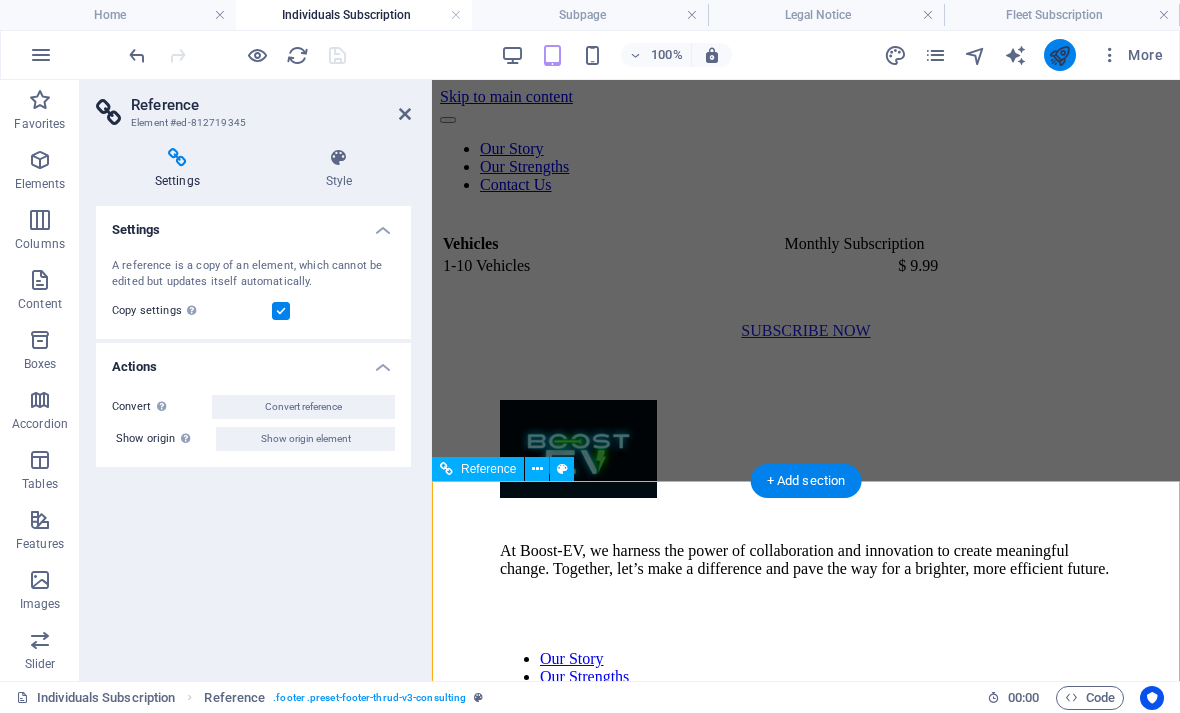 click at bounding box center (1059, 55) 